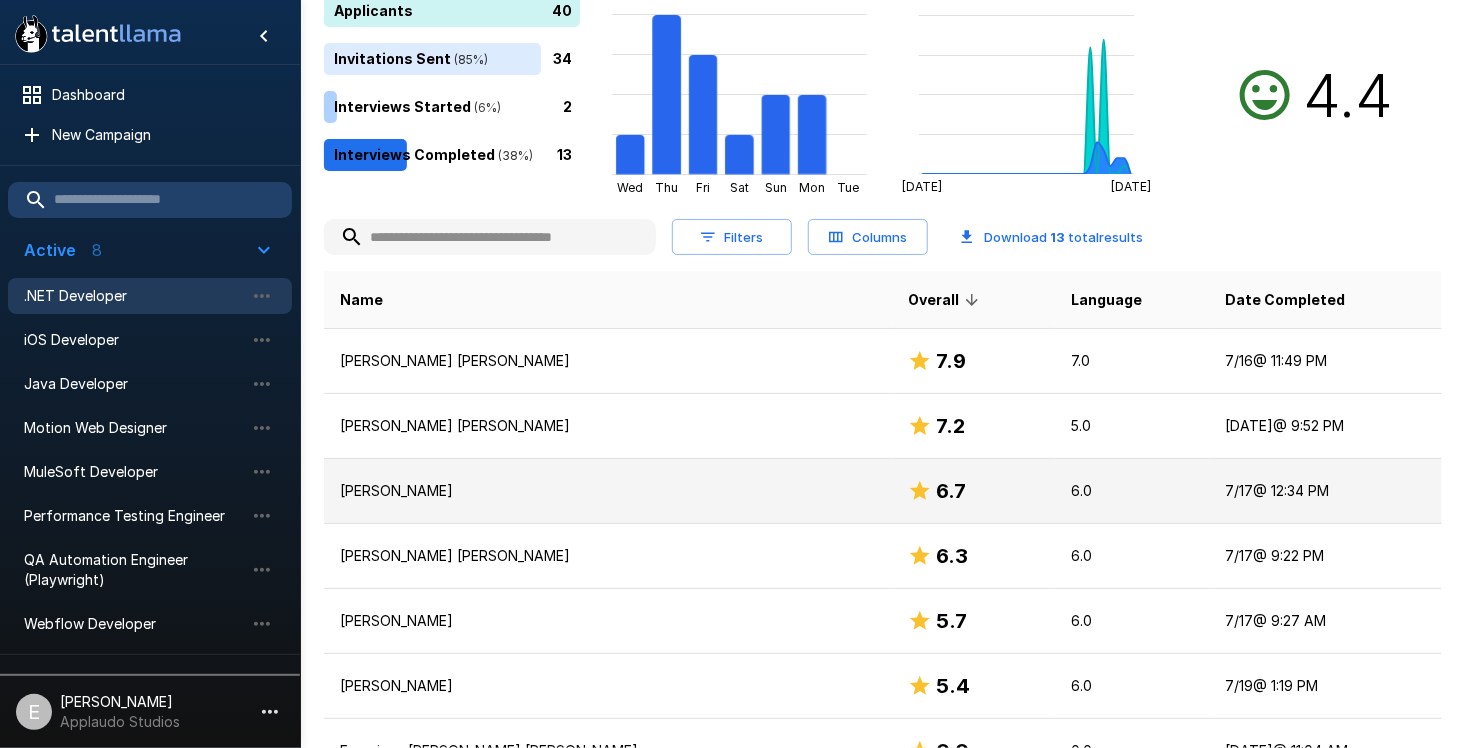 scroll, scrollTop: 300, scrollLeft: 0, axis: vertical 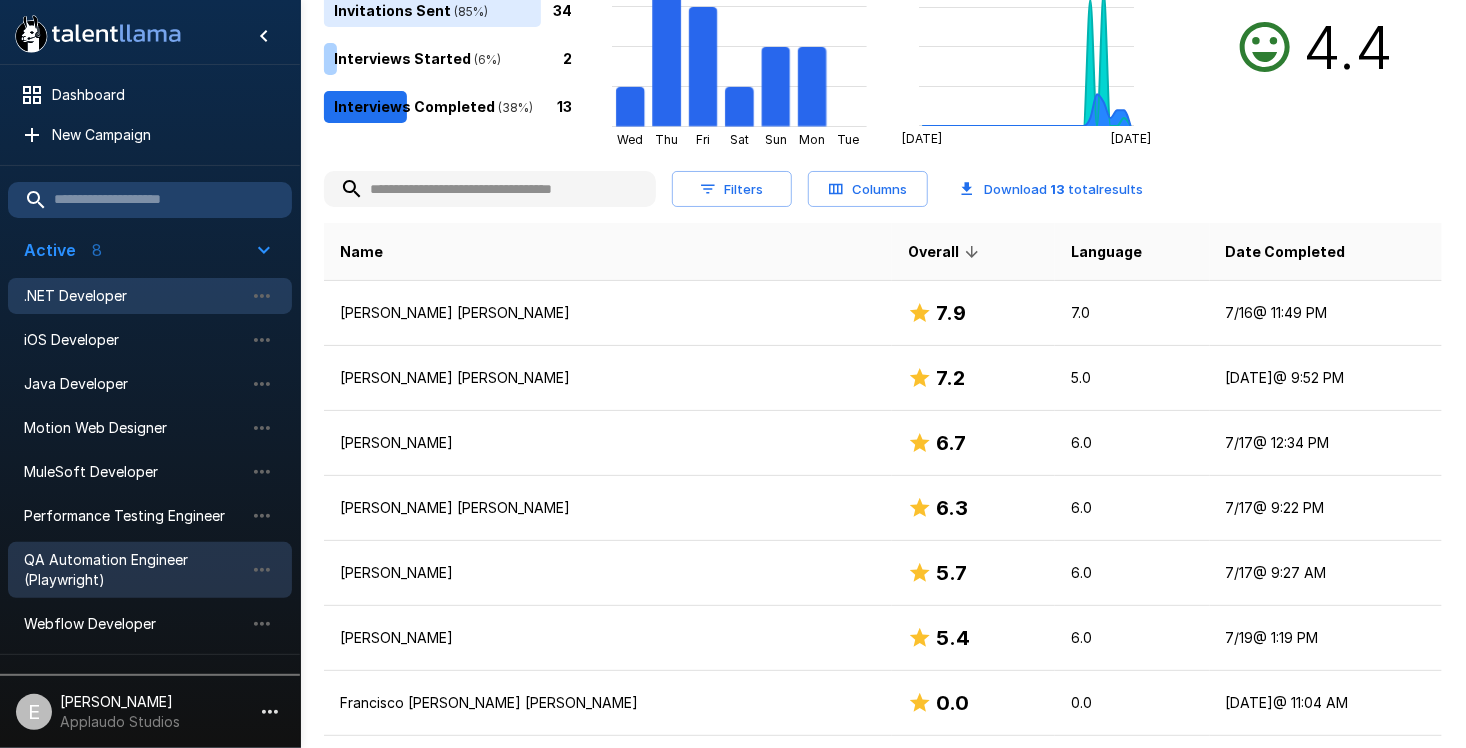 click on "QA Automation Engineer (Playwright)" at bounding box center (134, 570) 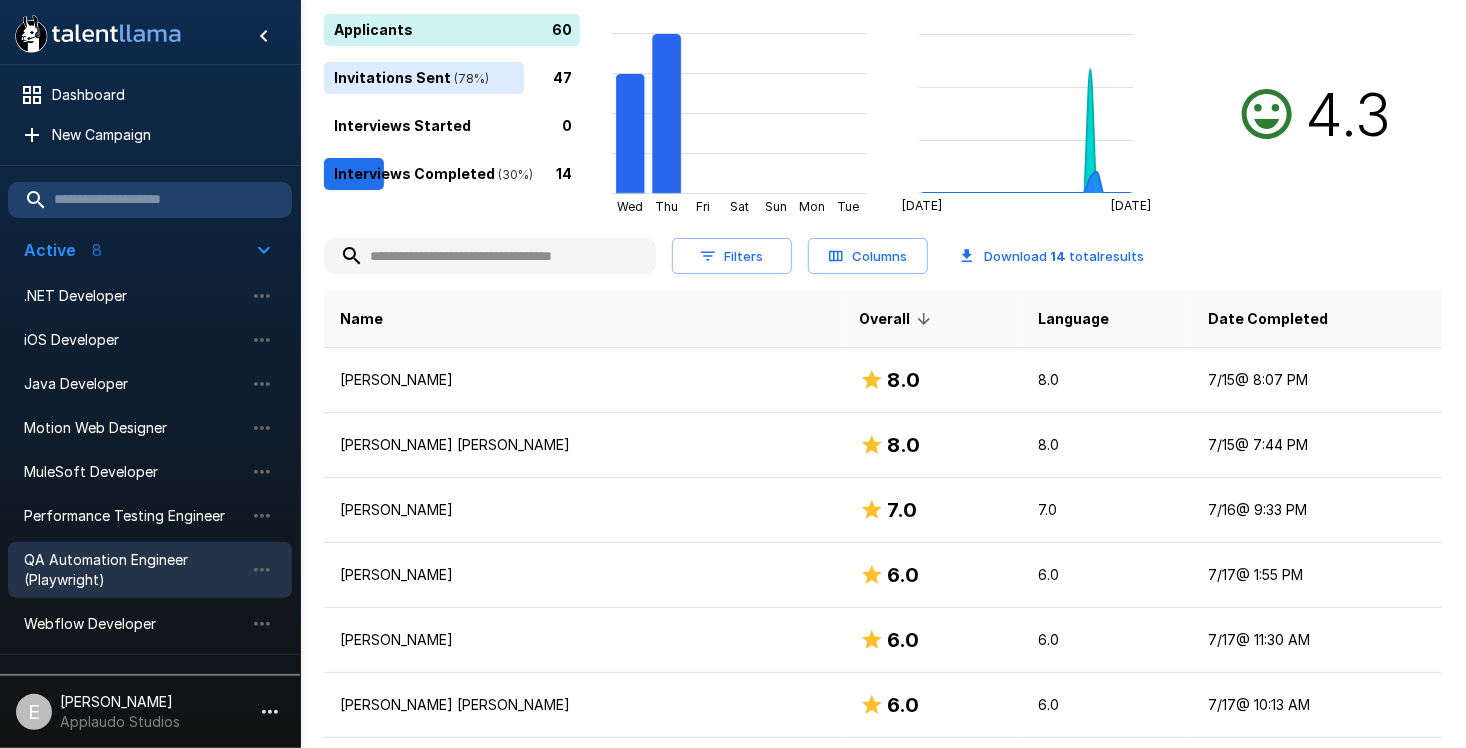 scroll, scrollTop: 300, scrollLeft: 0, axis: vertical 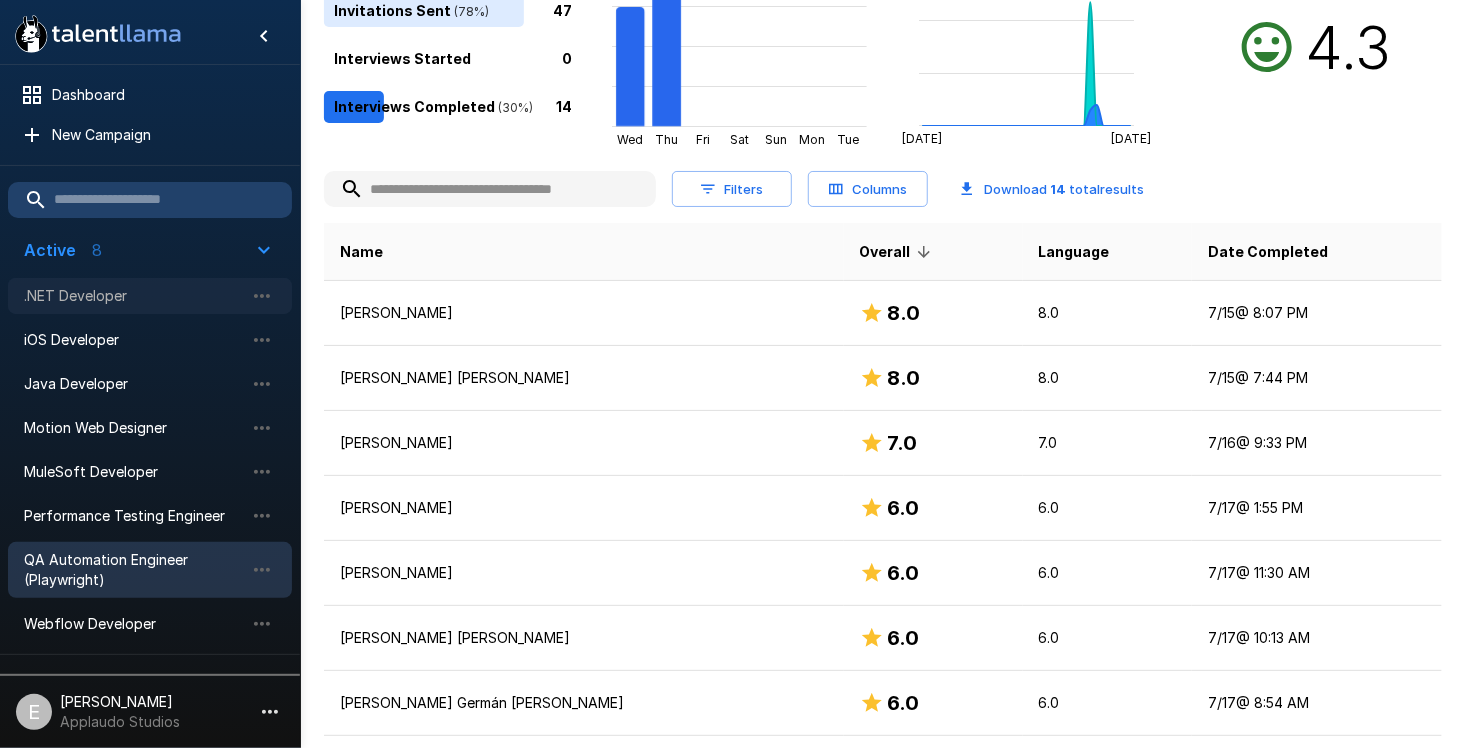 click on ".NET Developer" at bounding box center (150, 296) 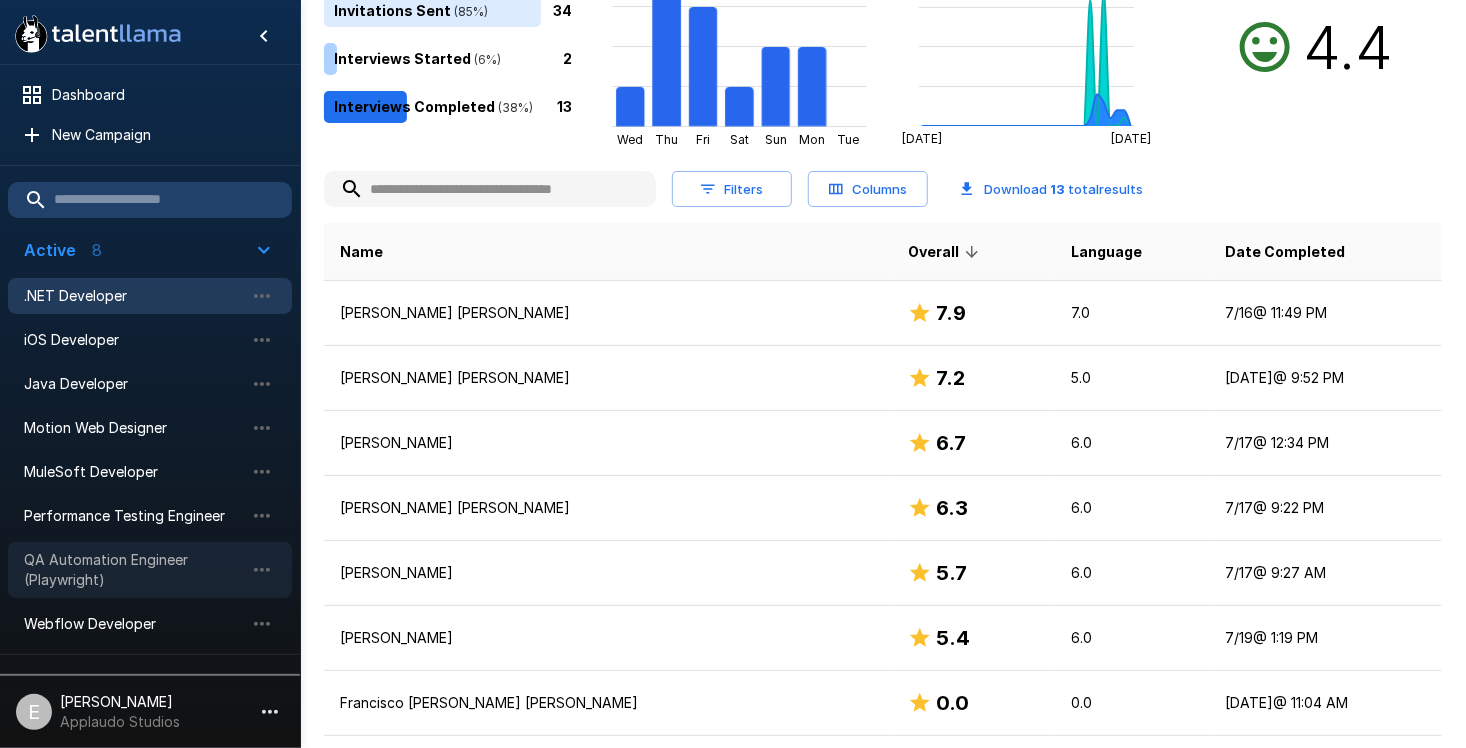 click on "QA Automation Engineer (Playwright)" at bounding box center [134, 570] 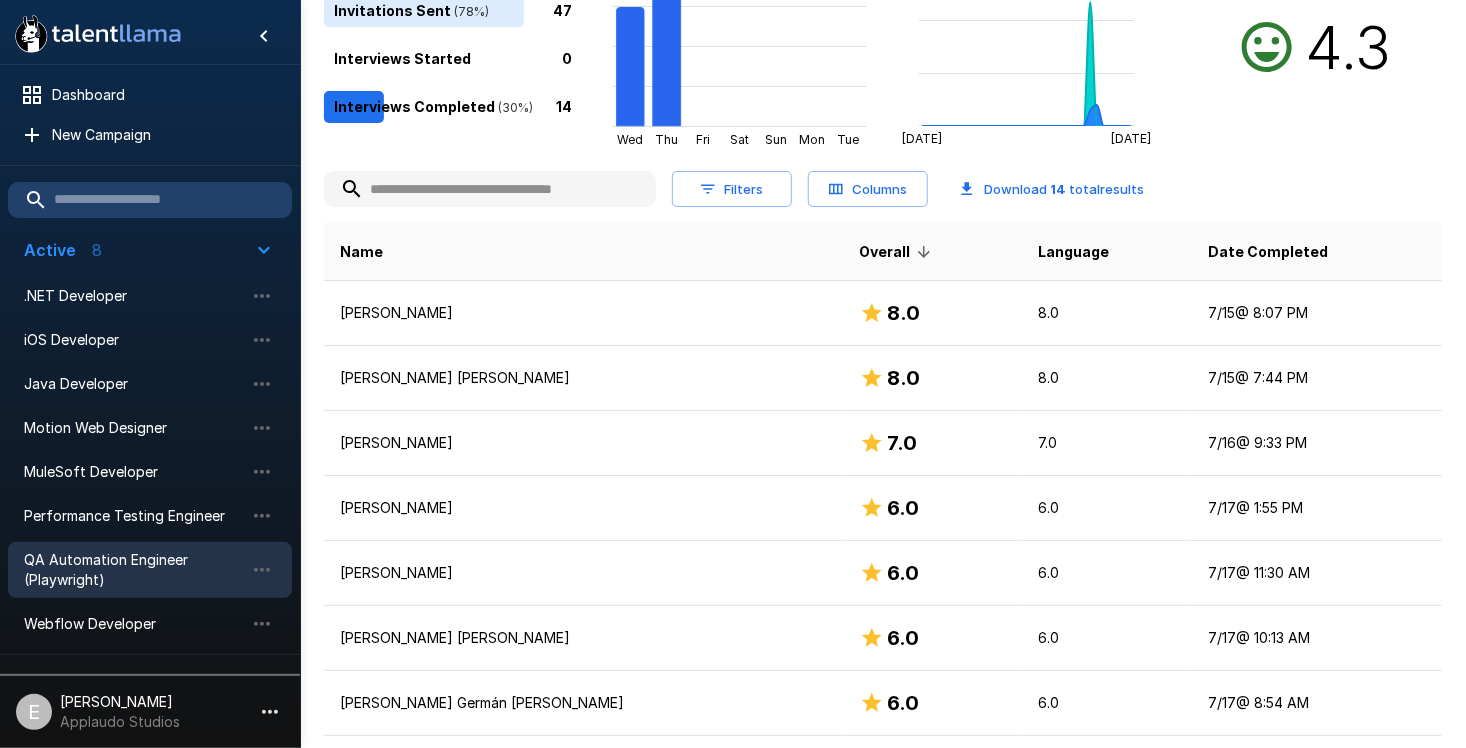 click at bounding box center (490, 189) 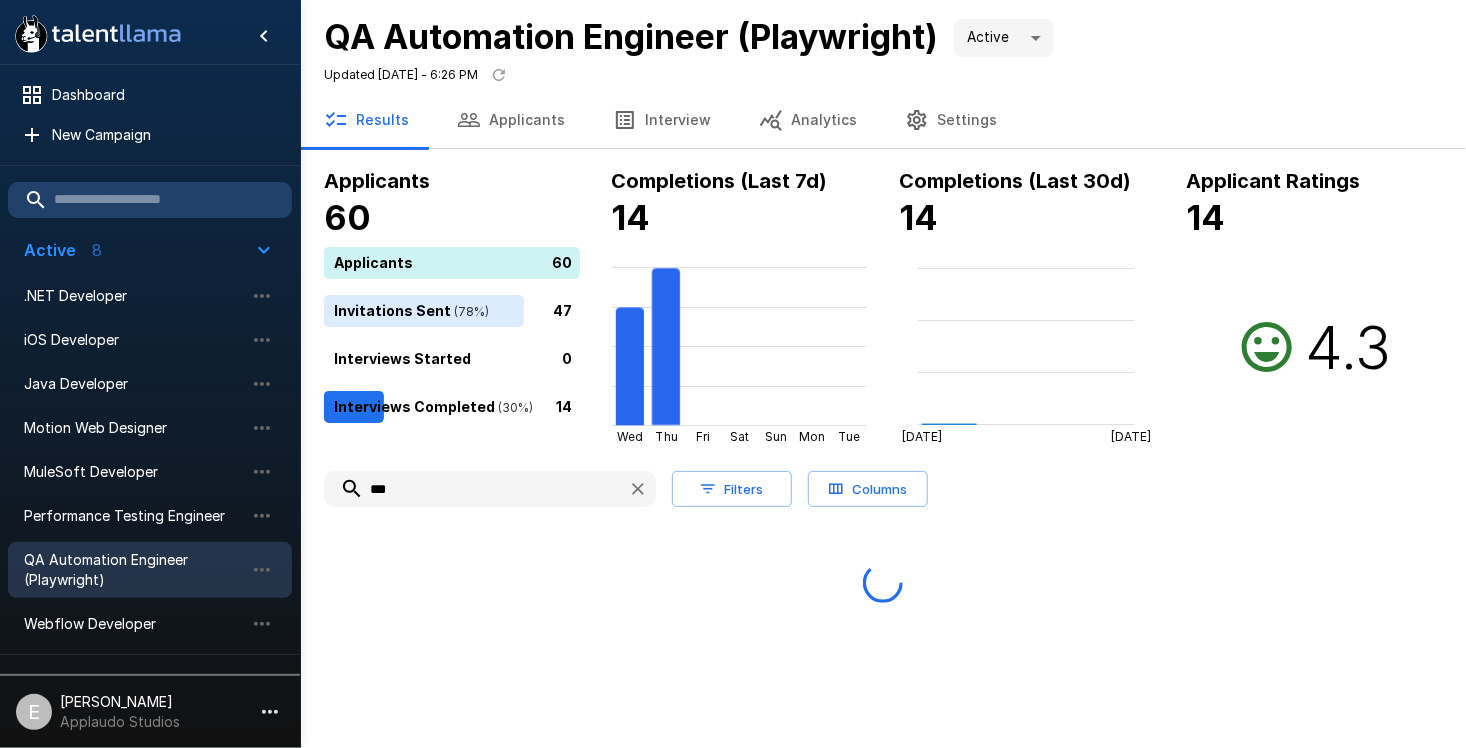 scroll, scrollTop: 0, scrollLeft: 0, axis: both 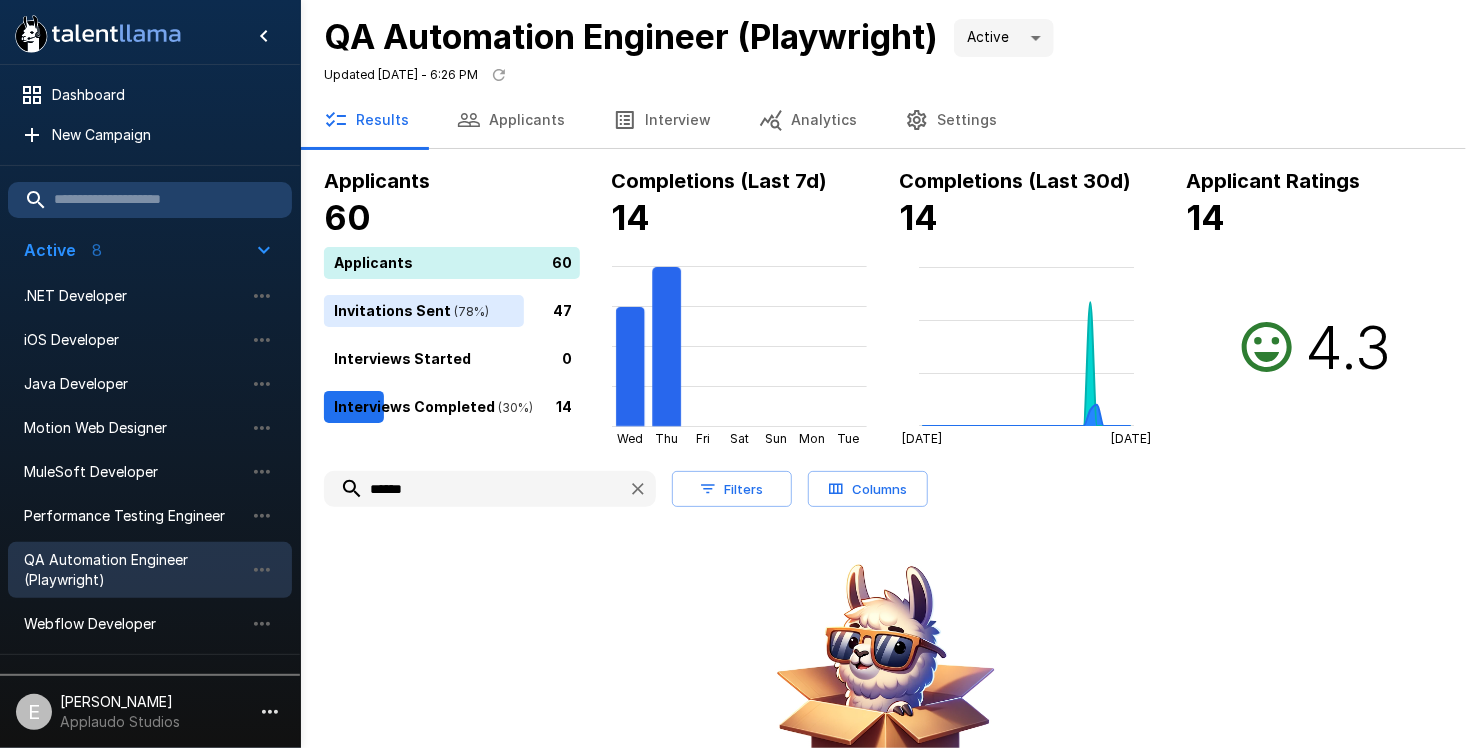 type on "******" 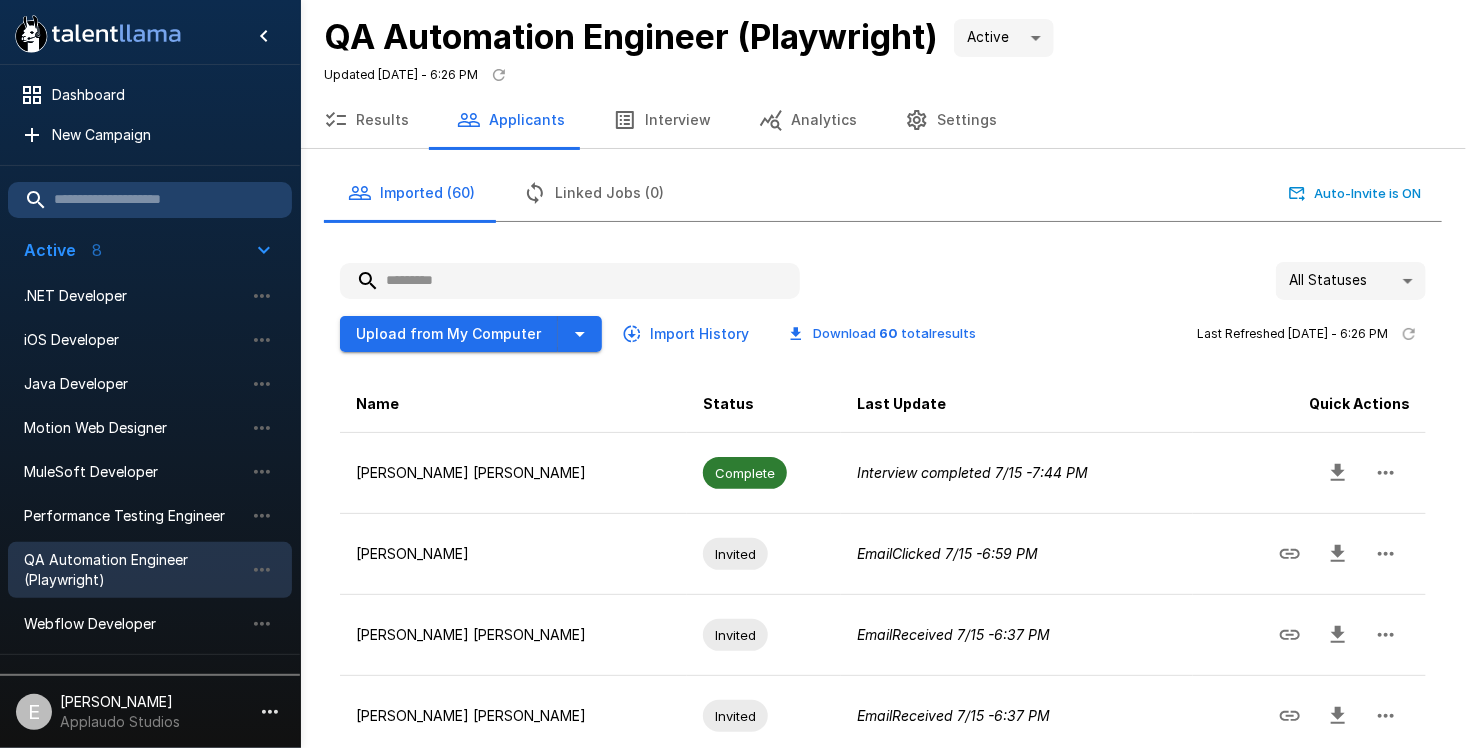 click at bounding box center (570, 281) 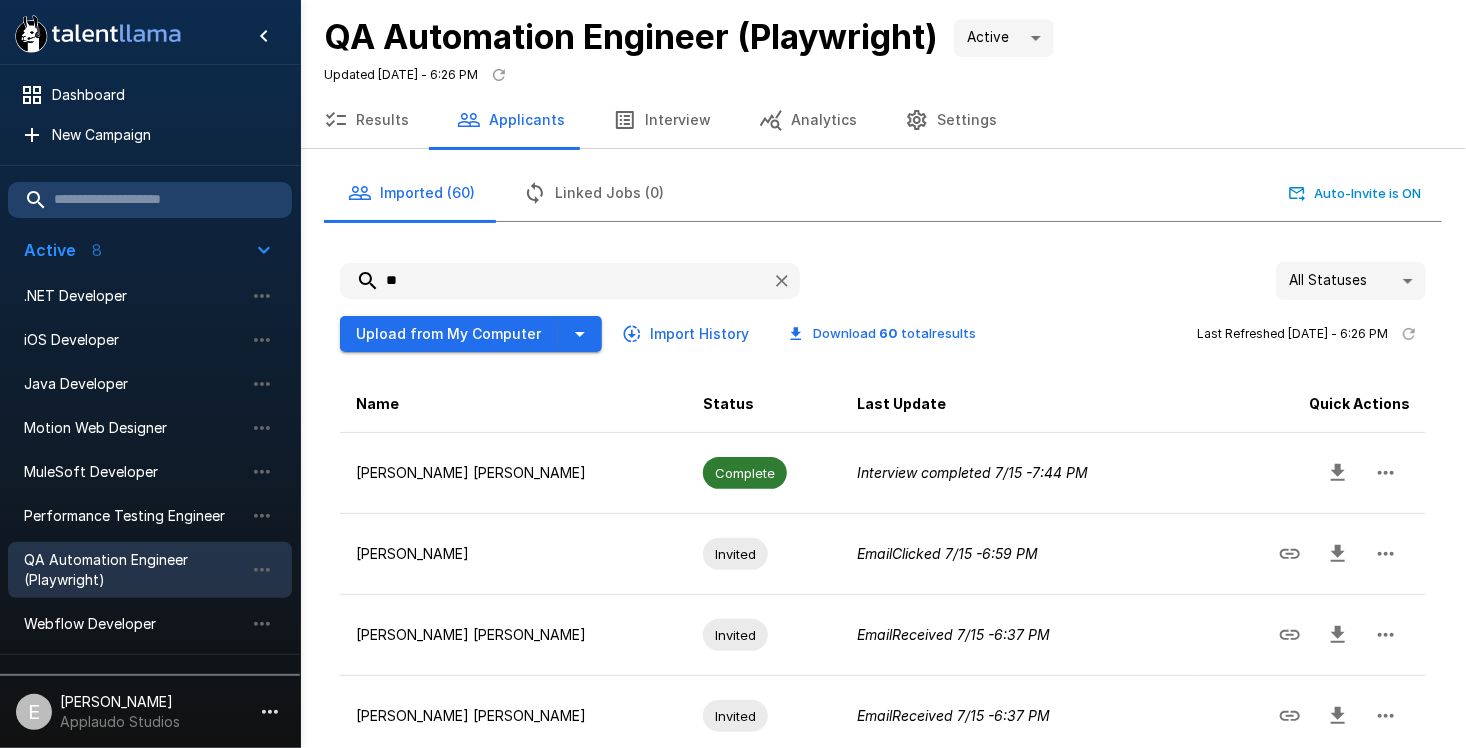 type on "*" 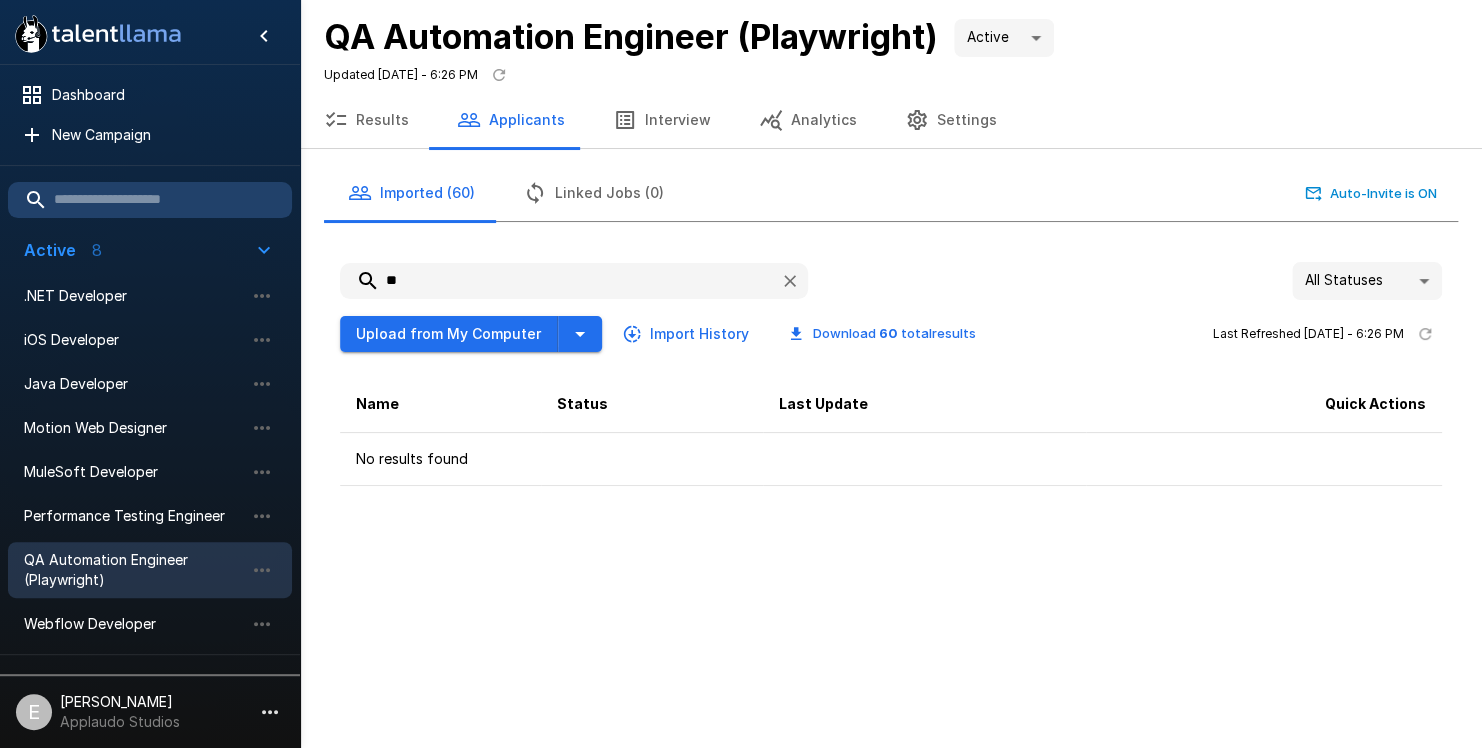 type on "*" 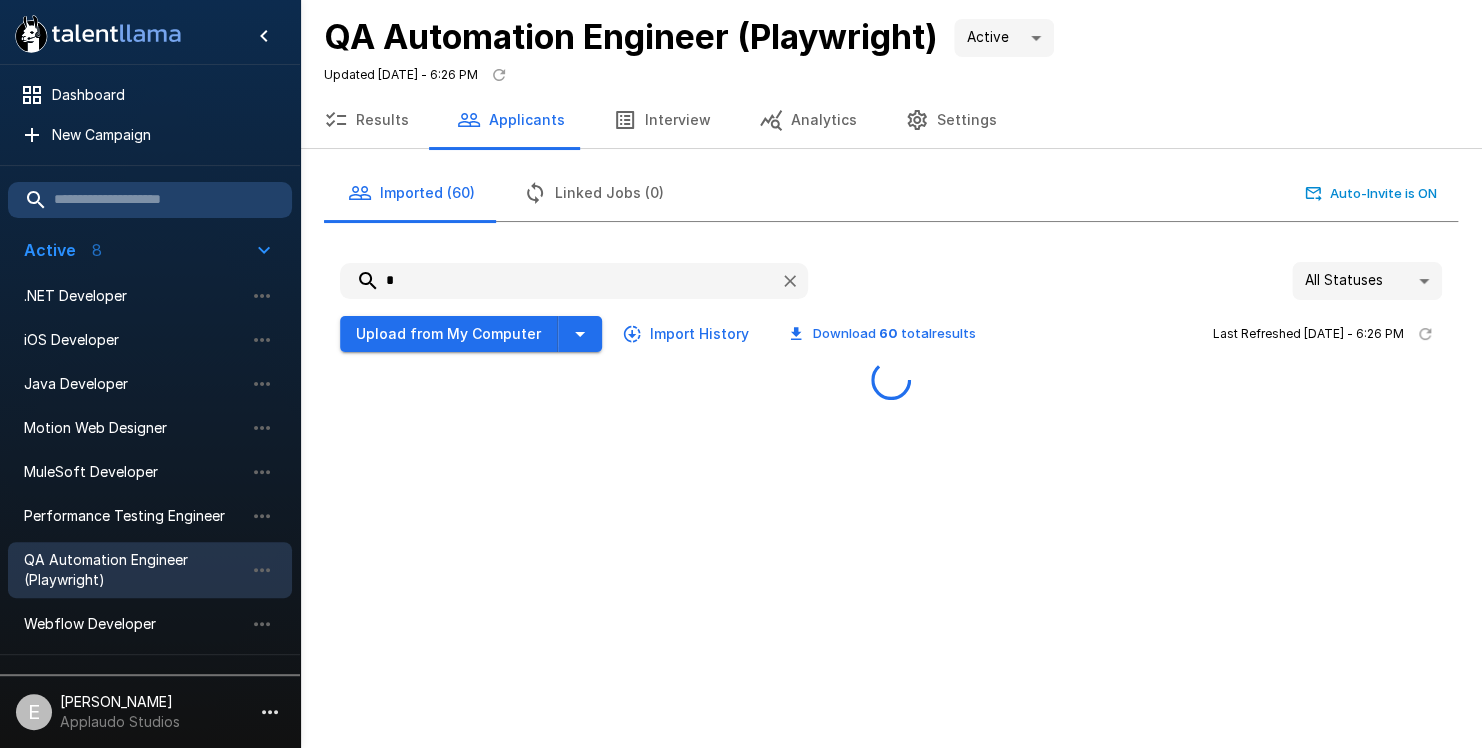 type 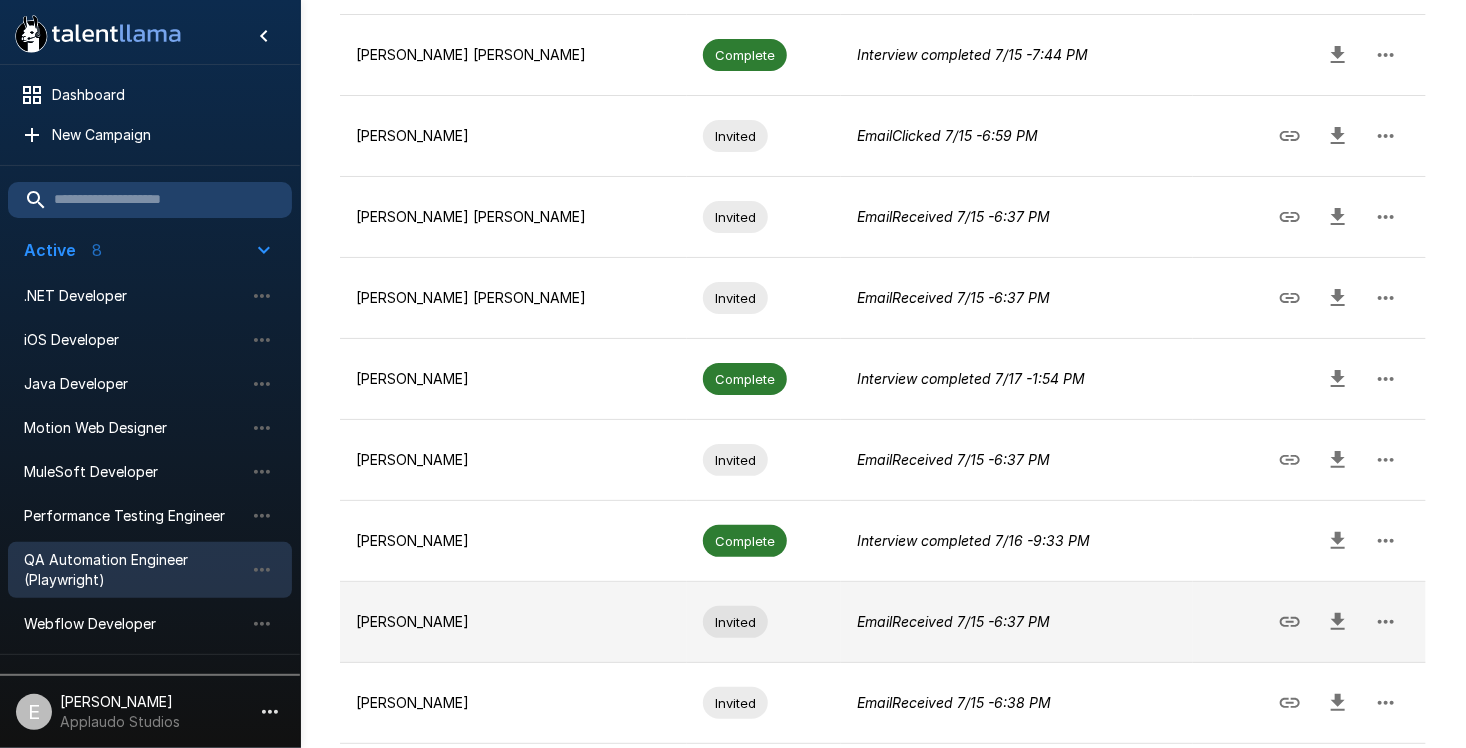 scroll, scrollTop: 590, scrollLeft: 0, axis: vertical 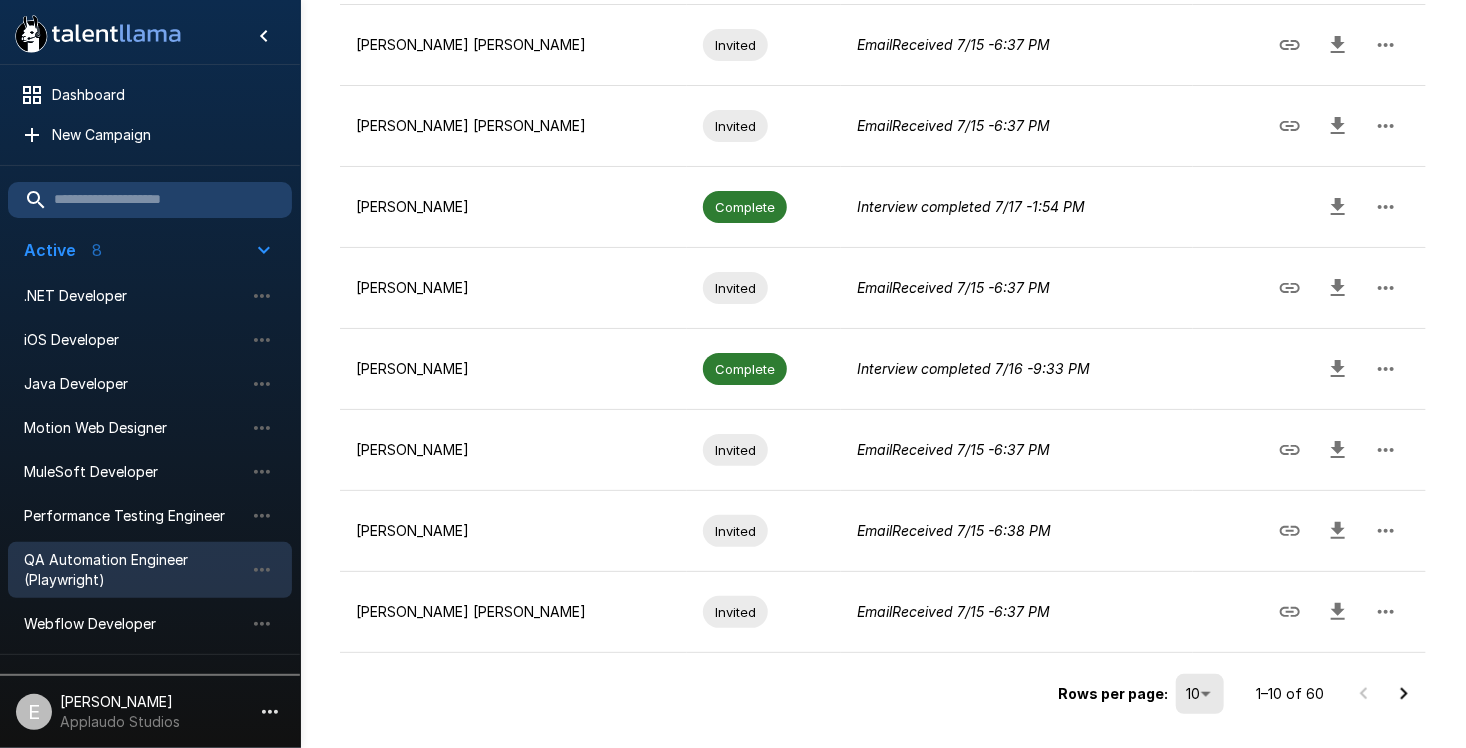 click 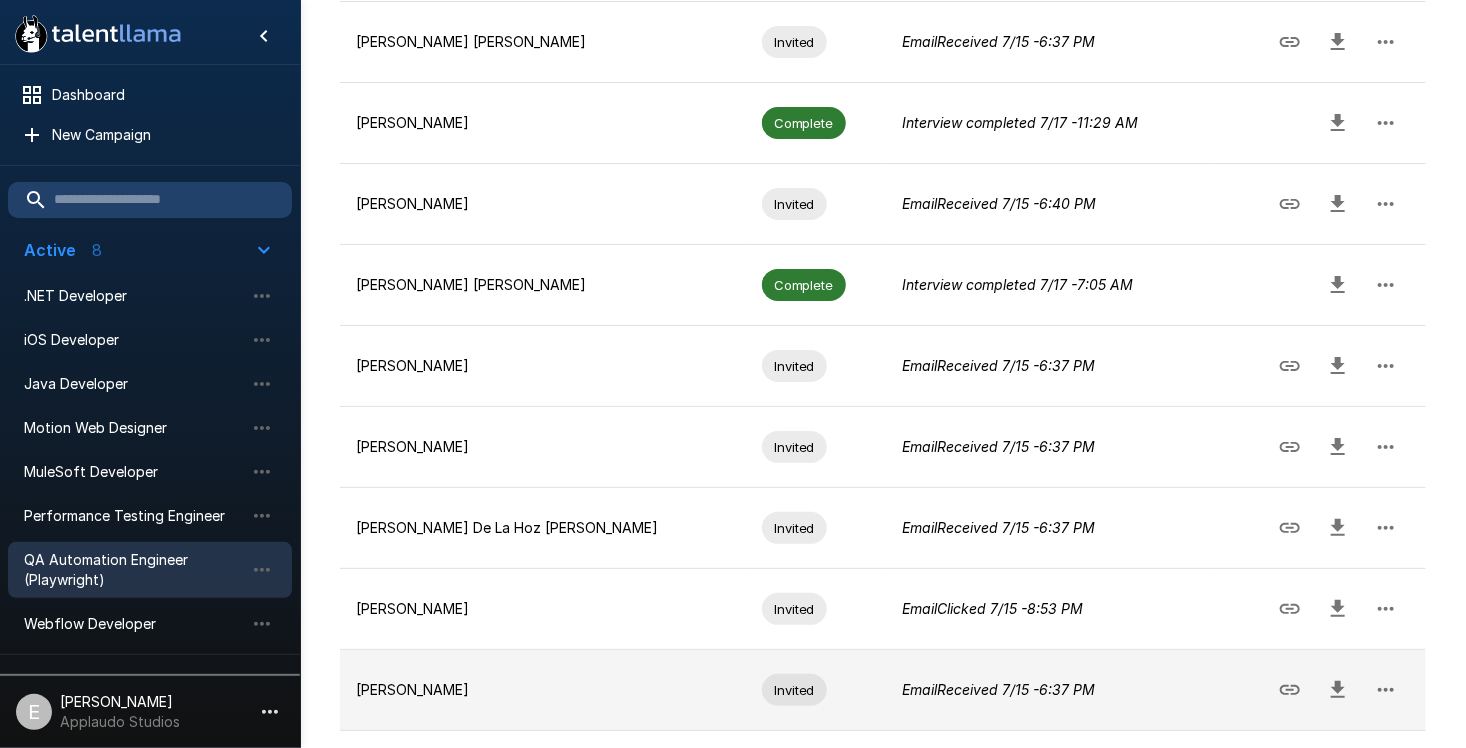 scroll, scrollTop: 590, scrollLeft: 0, axis: vertical 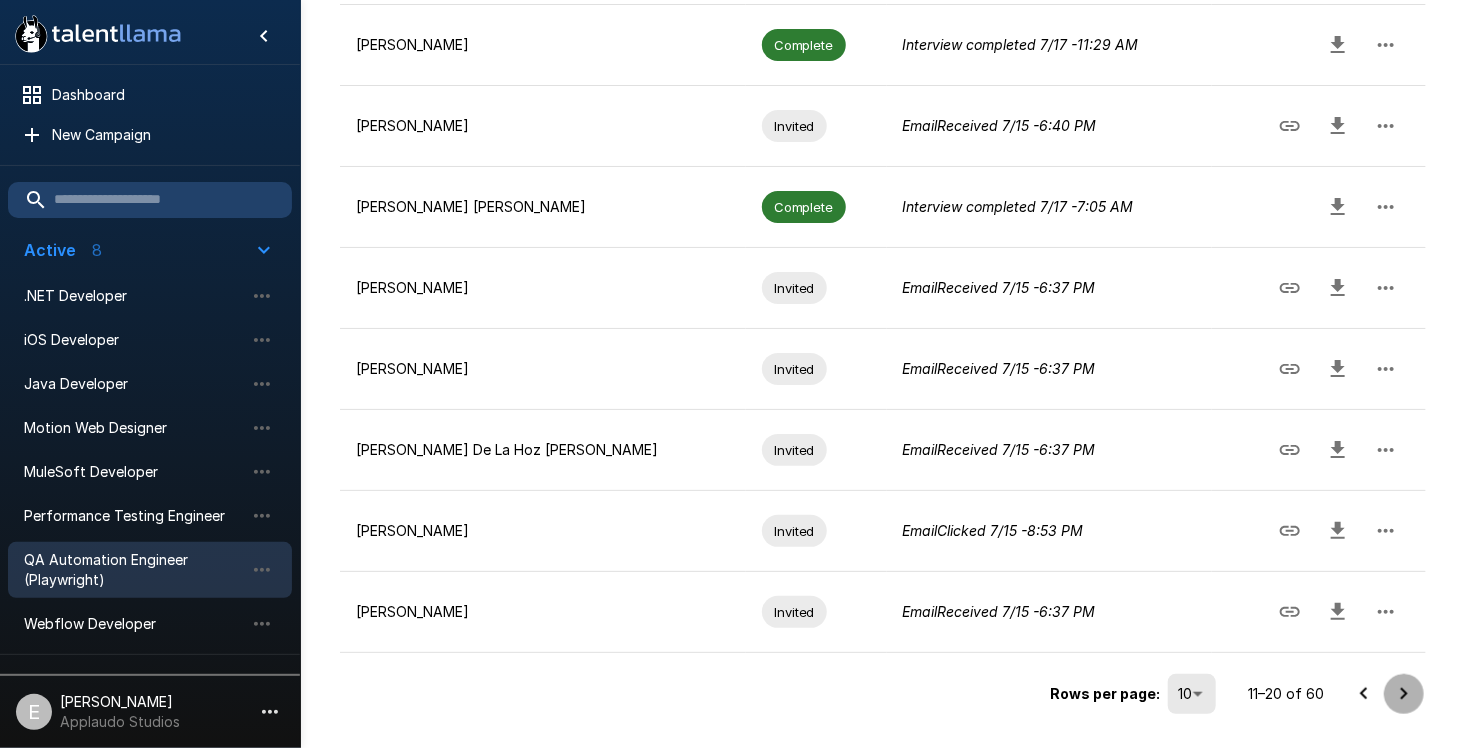 click 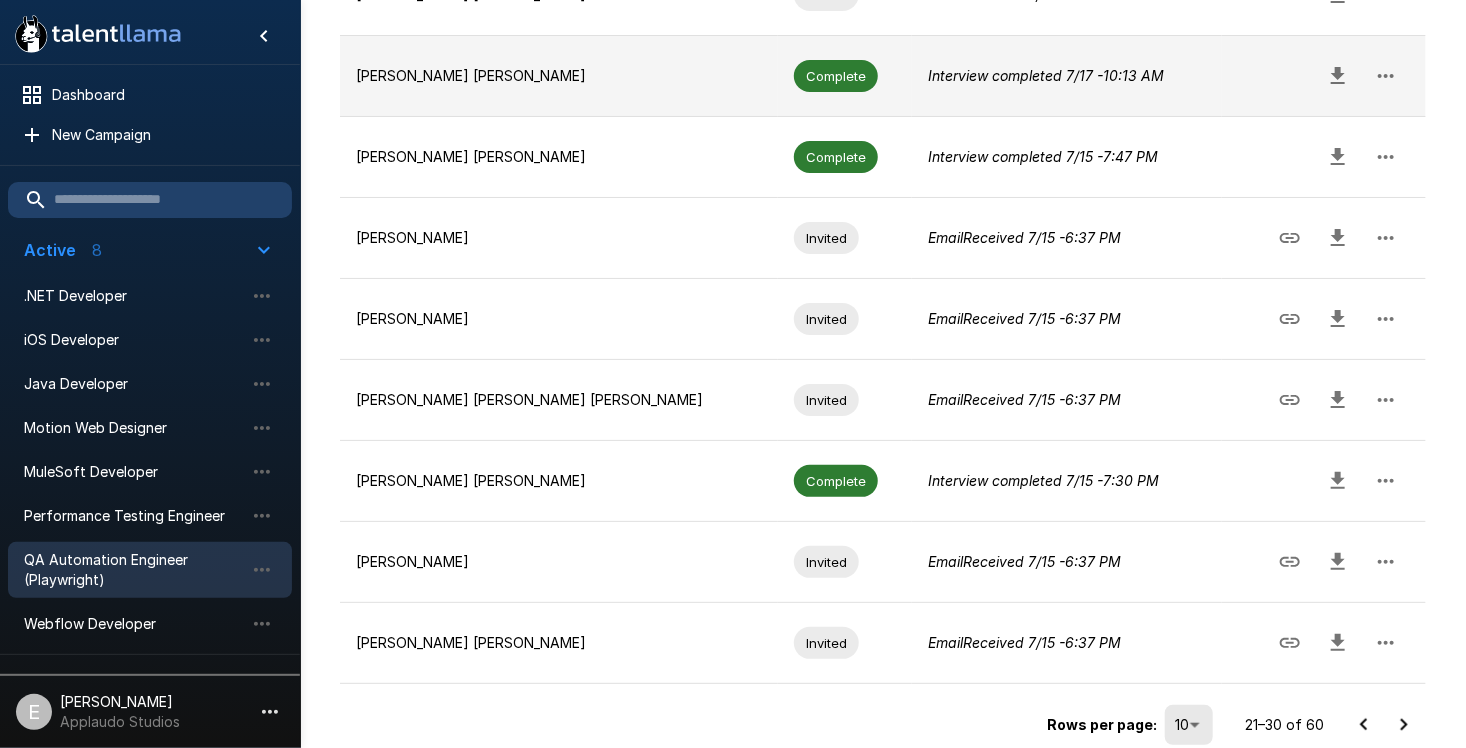 scroll, scrollTop: 590, scrollLeft: 0, axis: vertical 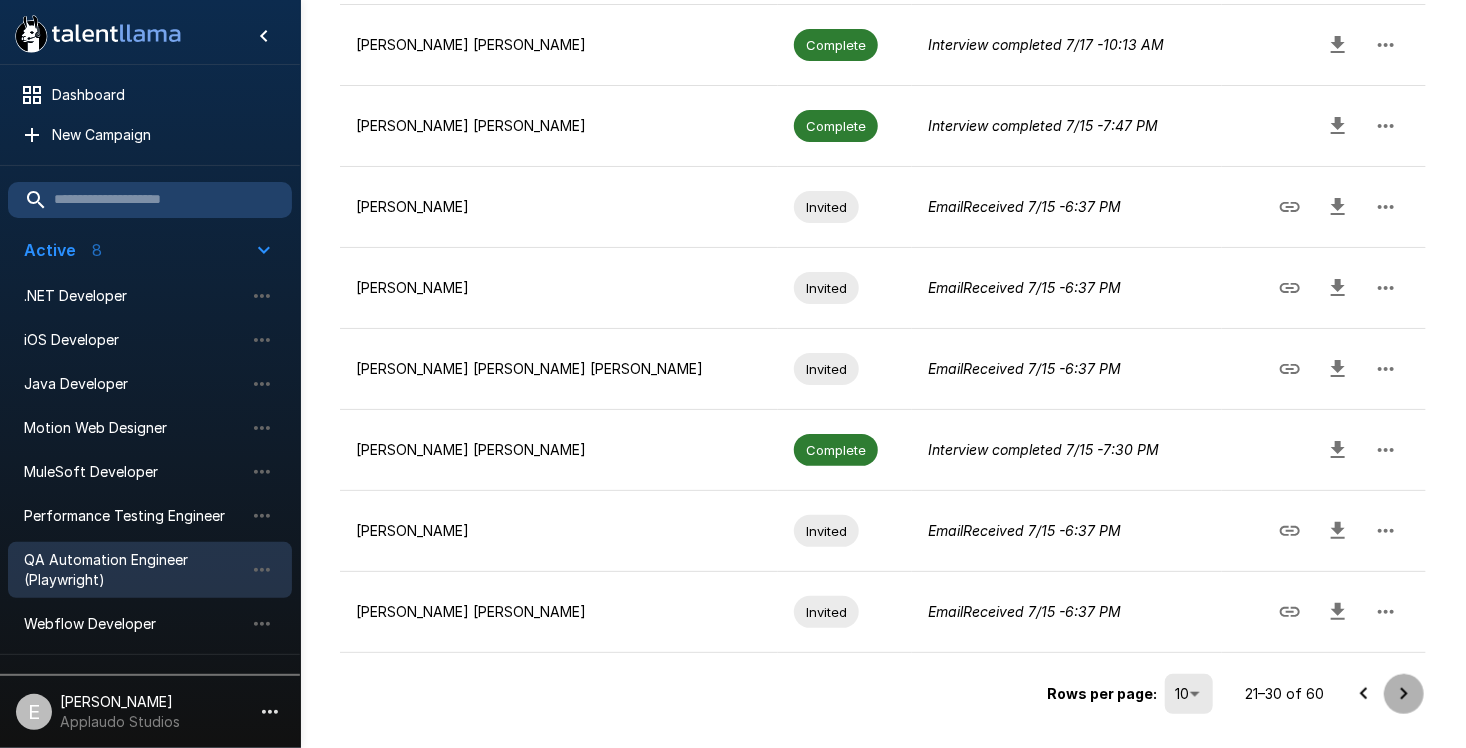 click 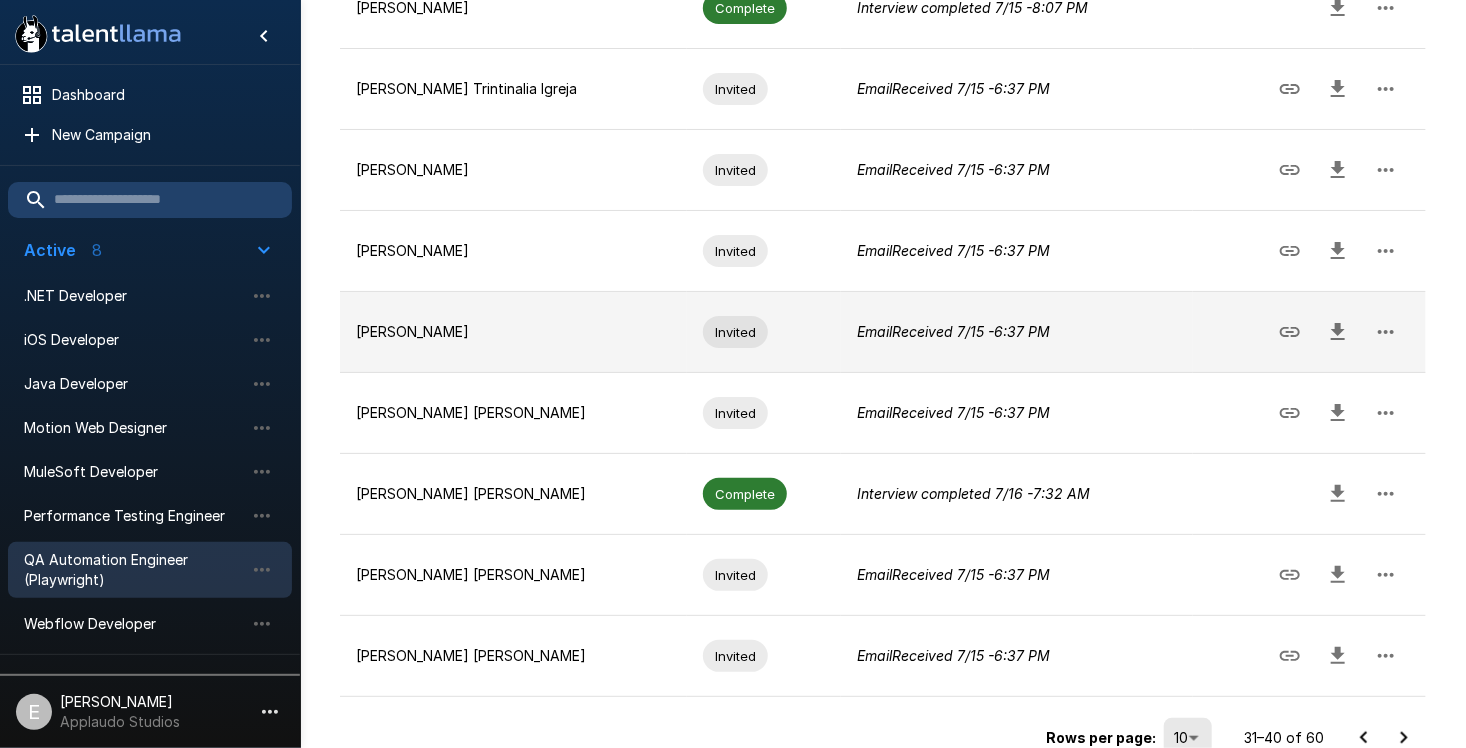 scroll, scrollTop: 590, scrollLeft: 0, axis: vertical 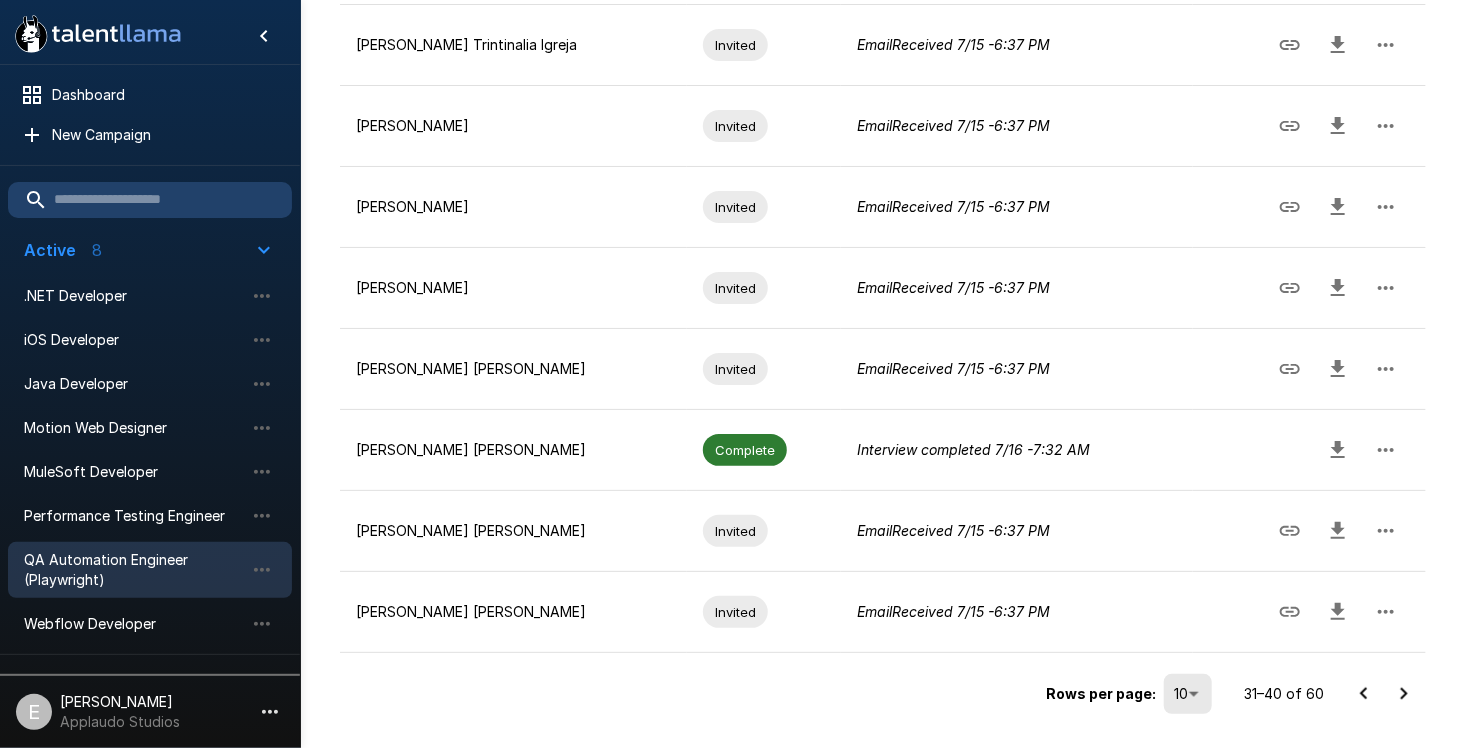 click 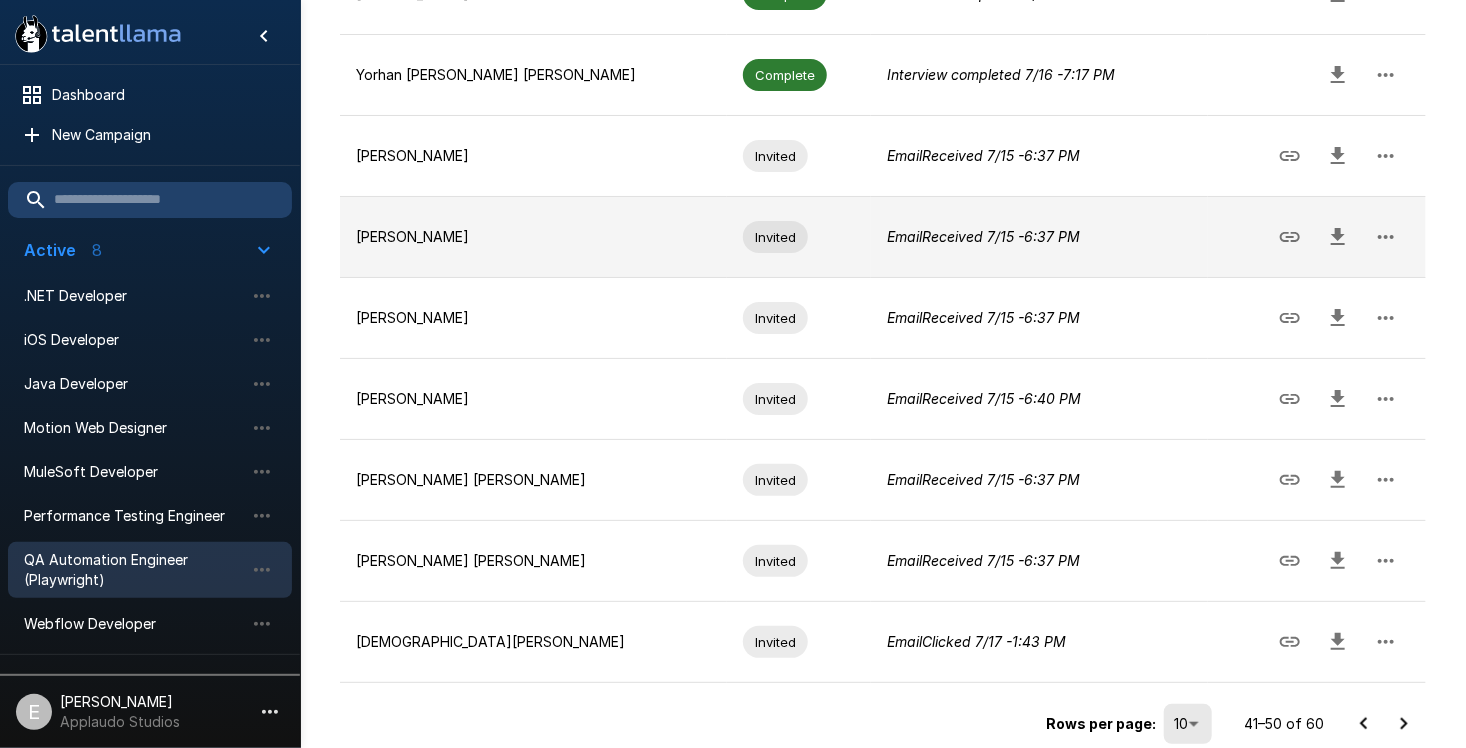 scroll, scrollTop: 590, scrollLeft: 0, axis: vertical 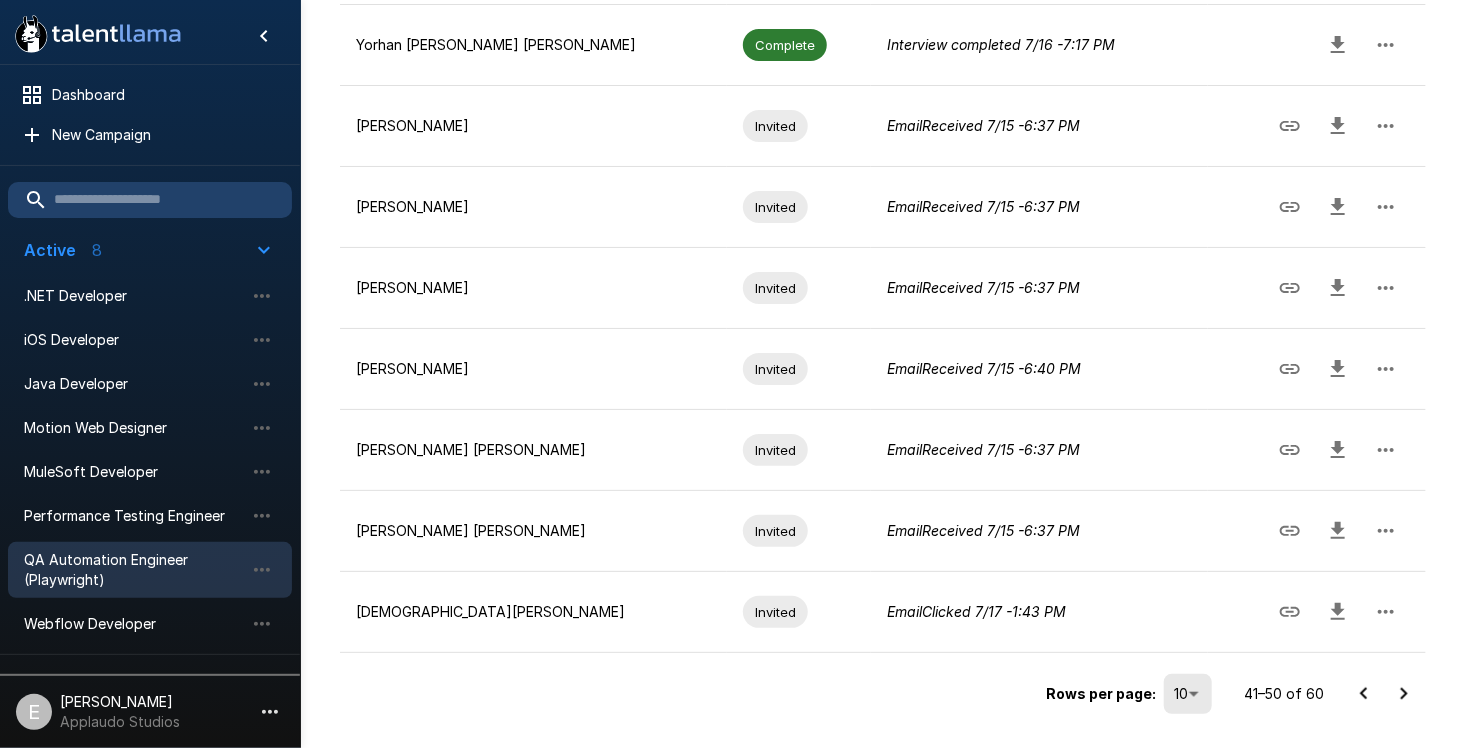 click on "Rows per page: 10 ** 41–50 of 60" at bounding box center [883, 686] 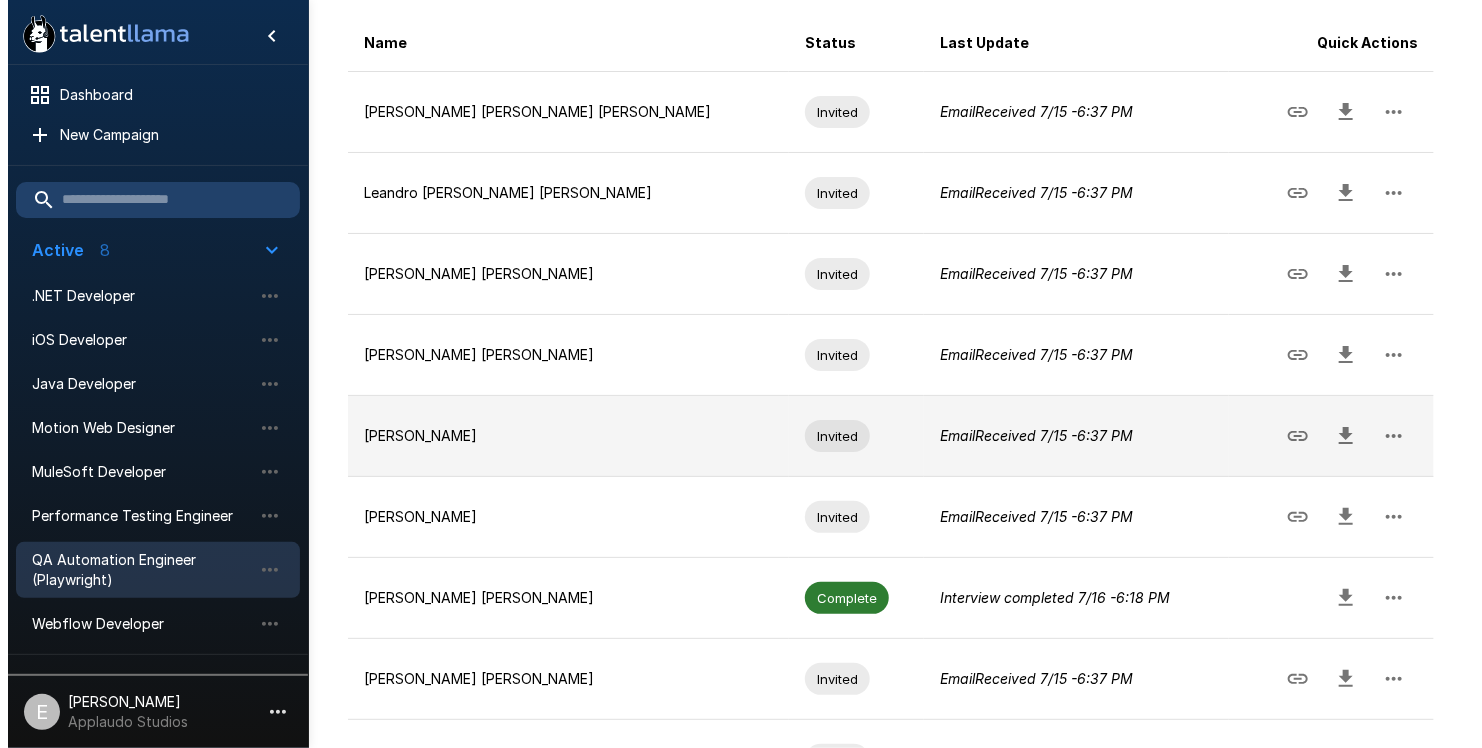 scroll, scrollTop: 590, scrollLeft: 0, axis: vertical 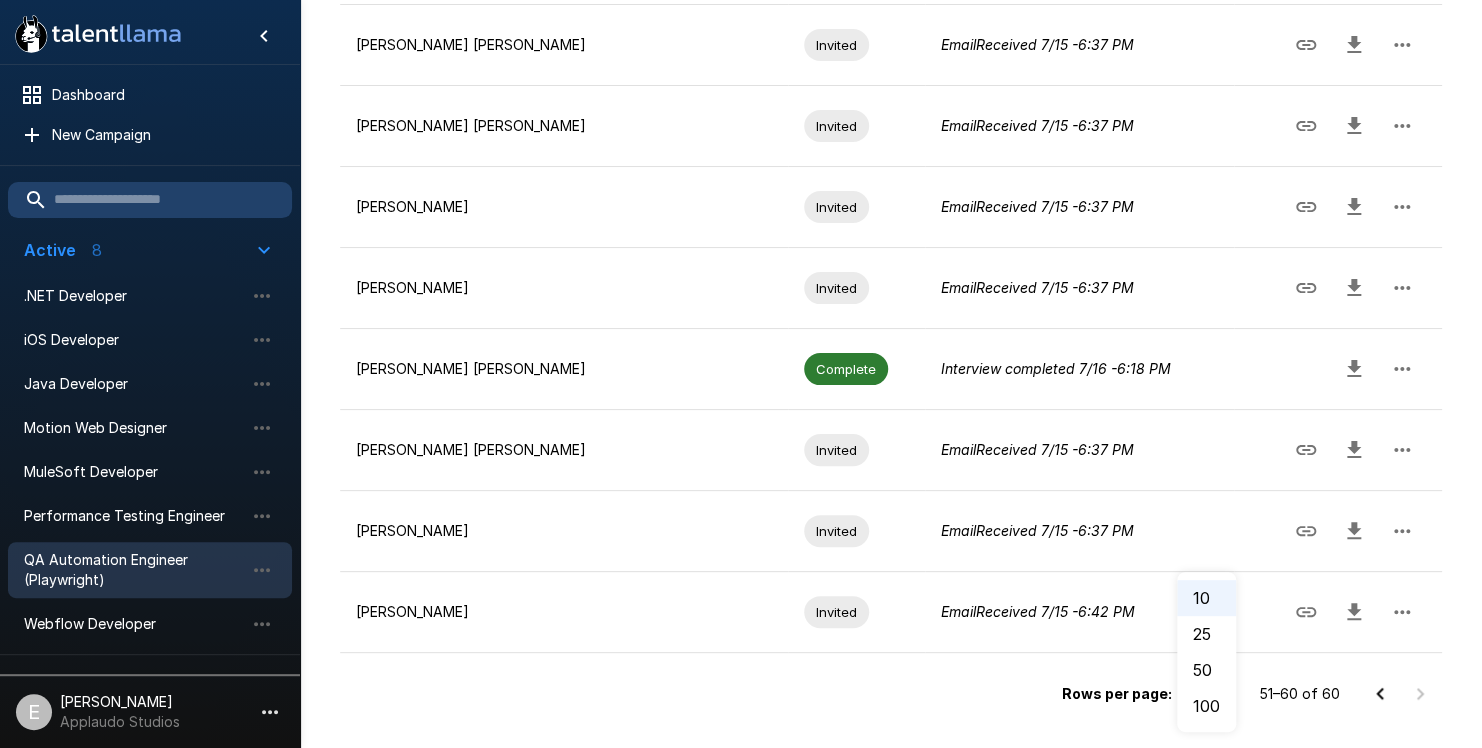 click on ".st0{fill:#FFFFFF;}
.st1{fill:#76a4ed;}
Dashboard New Campaign Active 8 .NET Developer iOS Developer Java Developer Motion Web Designer MuleSoft Developer Performance Testing Engineer QA Automation Engineer (Playwright) Webflow Developer Draft 1 Webflow Developer Paused 11 Android Developer Data Analyst Frontend Angular Dev Frontend Angular Dev Def HubSpot Solutions Strategist Java Developer Lead Mechanical Design Engineer for Automation Systems SAP ABAP Consultant SOC Engineer SOC Engineer UI Designer E [PERSON_NAME] Applaudo Studios QA Automation Engineer (Playwright) Active **** Updated [DATE] - 6:26 PM Results Applicants Interview Analytics Settings Imported (60) Linked Jobs (0) Auto-Invite is ON All Statuses ** Upload from My Computer Import History Download   60   total  results Last Refreshed [DATE] - 6:26 PM Name Status Last Update Quick Actions Takeshi [PERSON_NAME] [PERSON_NAME] Invited Email  Received   [DATE]  6:37 PM Leandro [PERSON_NAME] [PERSON_NAME] Invited Email  Received   [DATE]  6:37 PM" at bounding box center [749, -216] 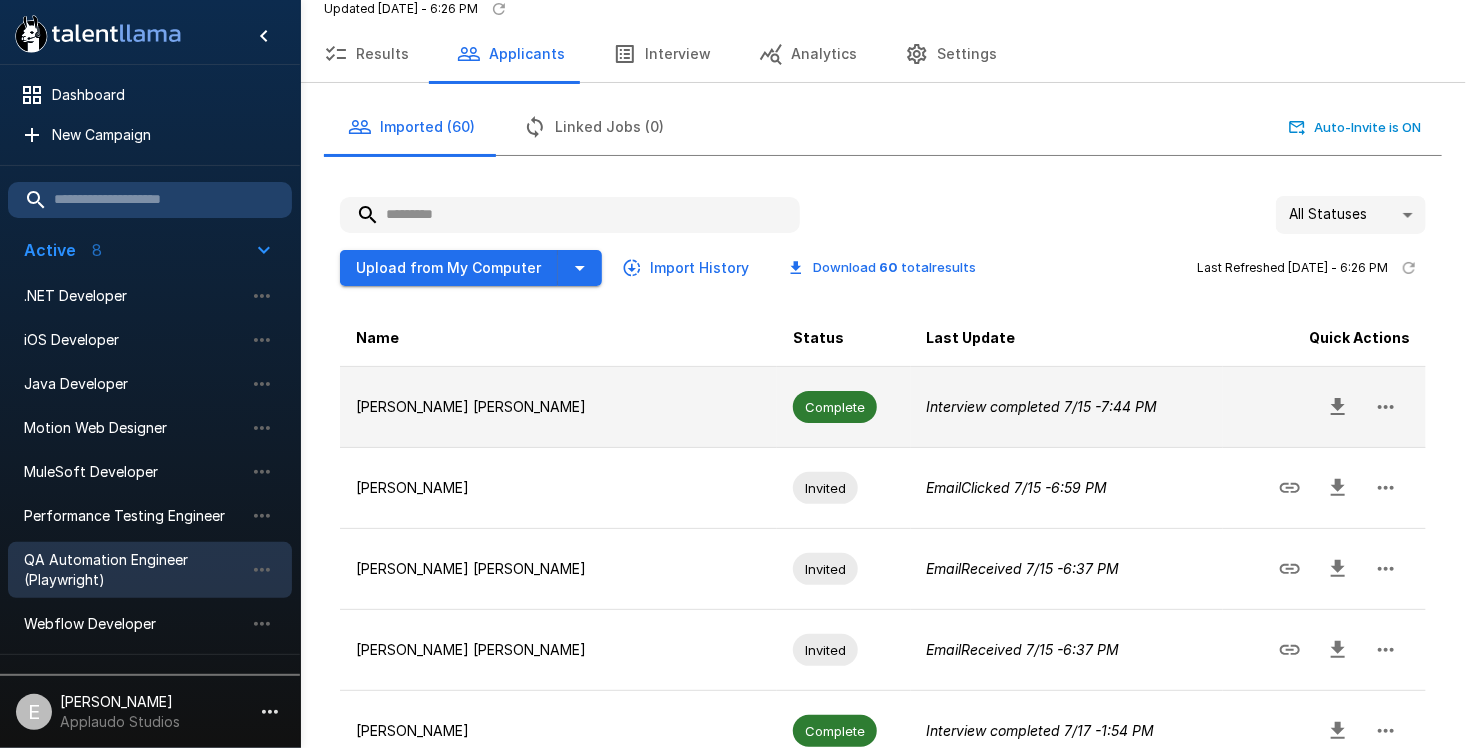 scroll, scrollTop: 100, scrollLeft: 0, axis: vertical 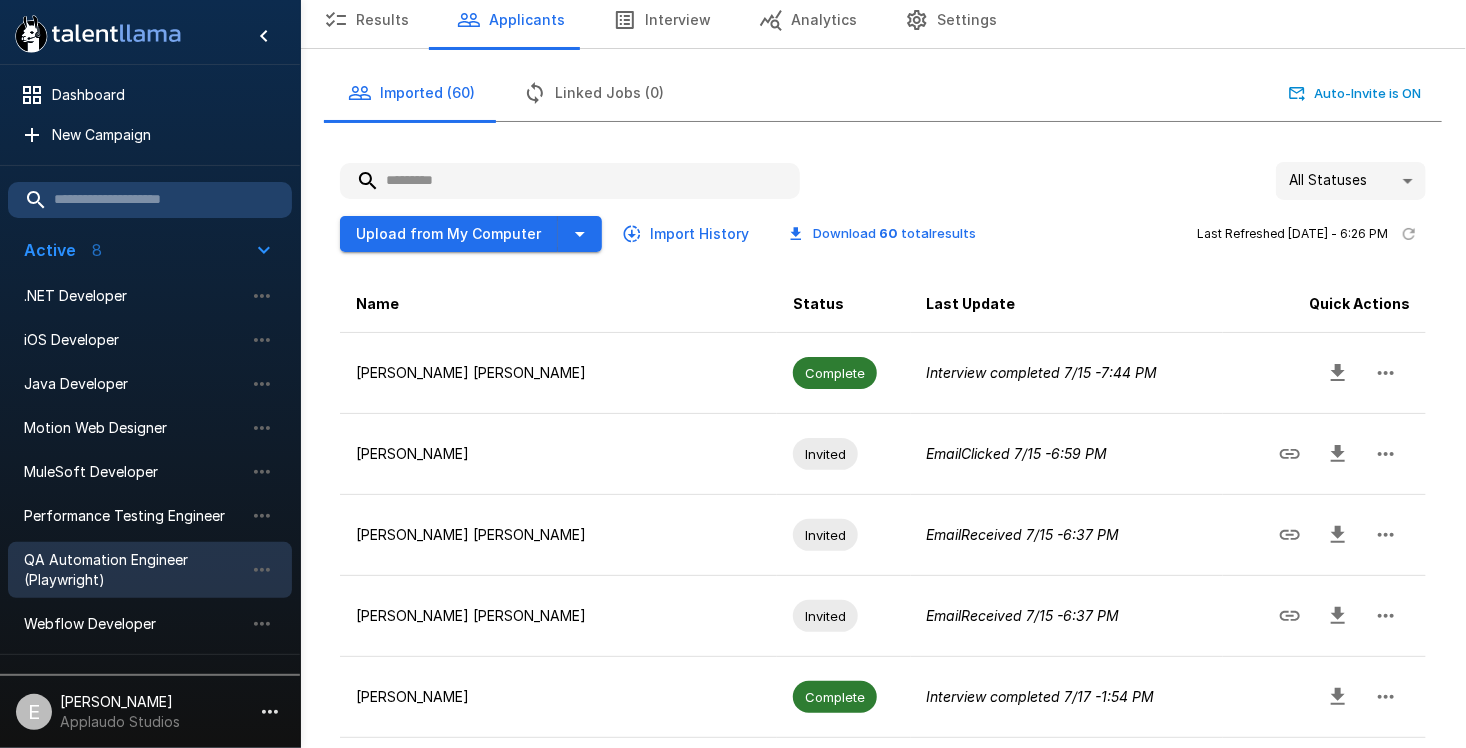 click on "Status" at bounding box center [844, 304] 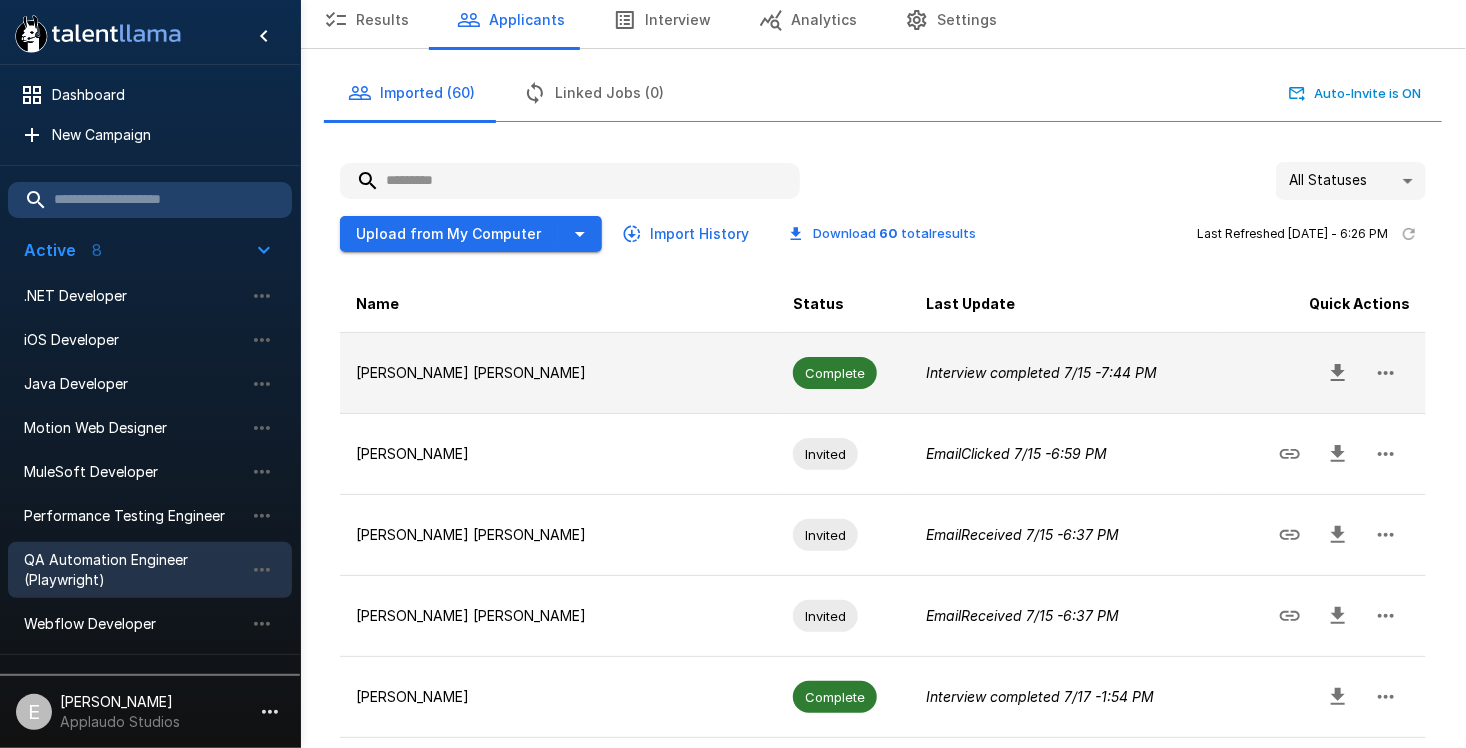 click on "Complete" at bounding box center (835, 373) 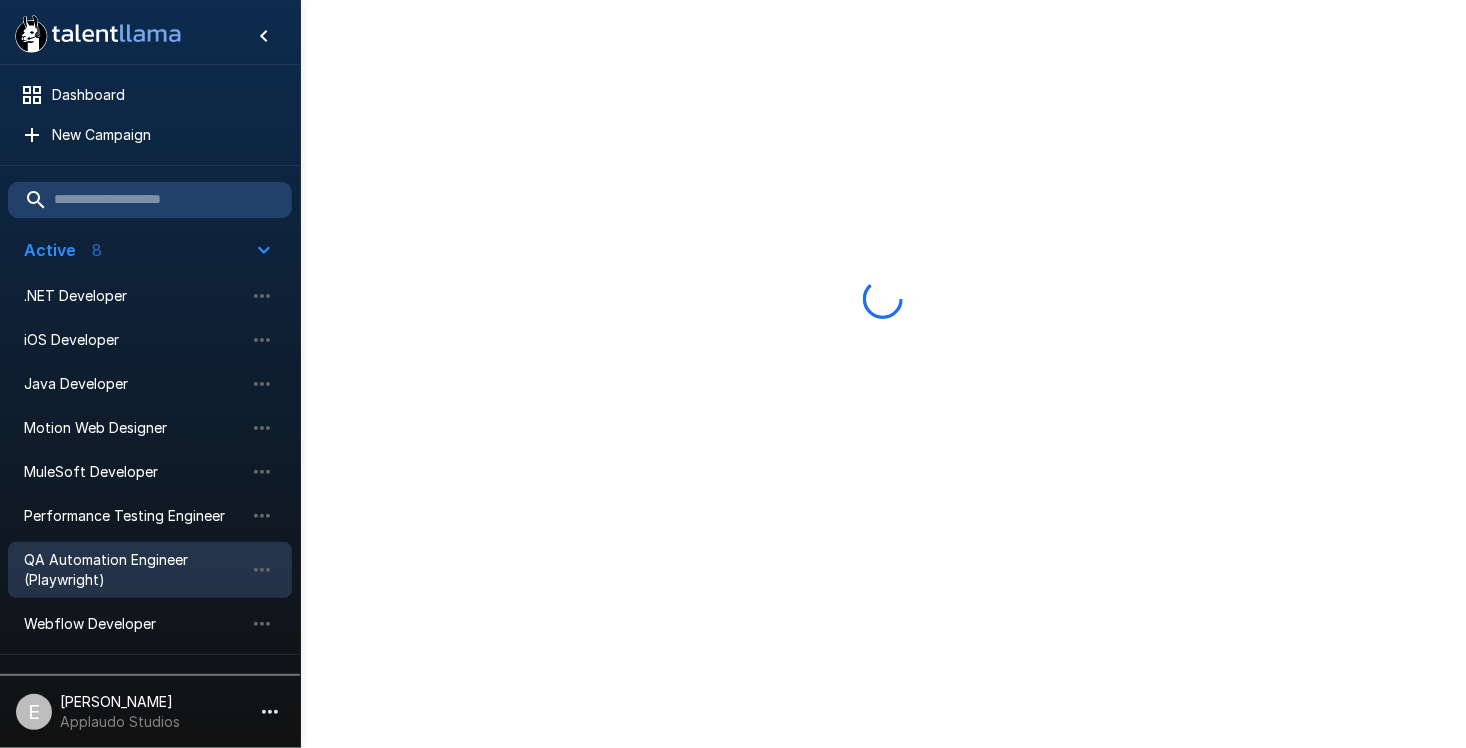 scroll, scrollTop: 0, scrollLeft: 0, axis: both 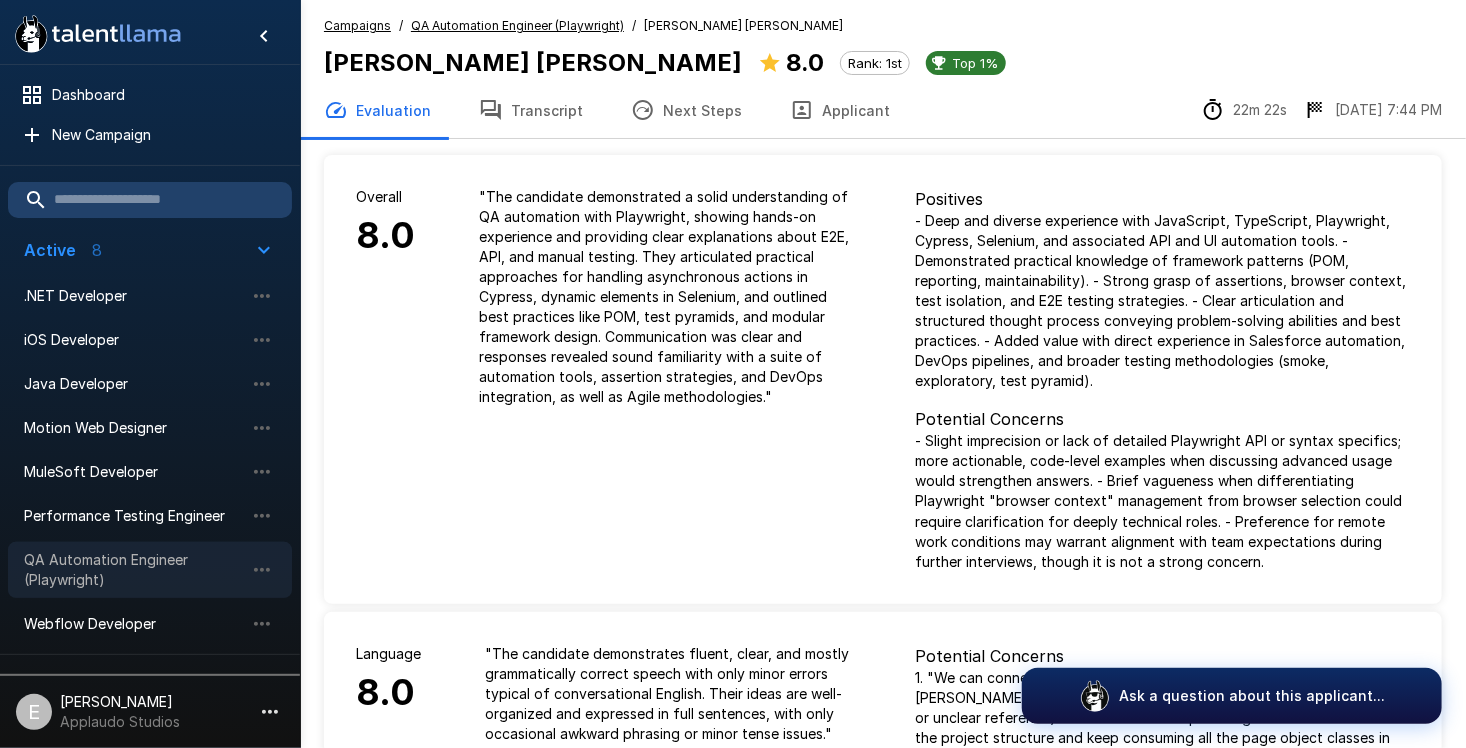 click on "QA Automation Engineer (Playwright)" at bounding box center (134, 570) 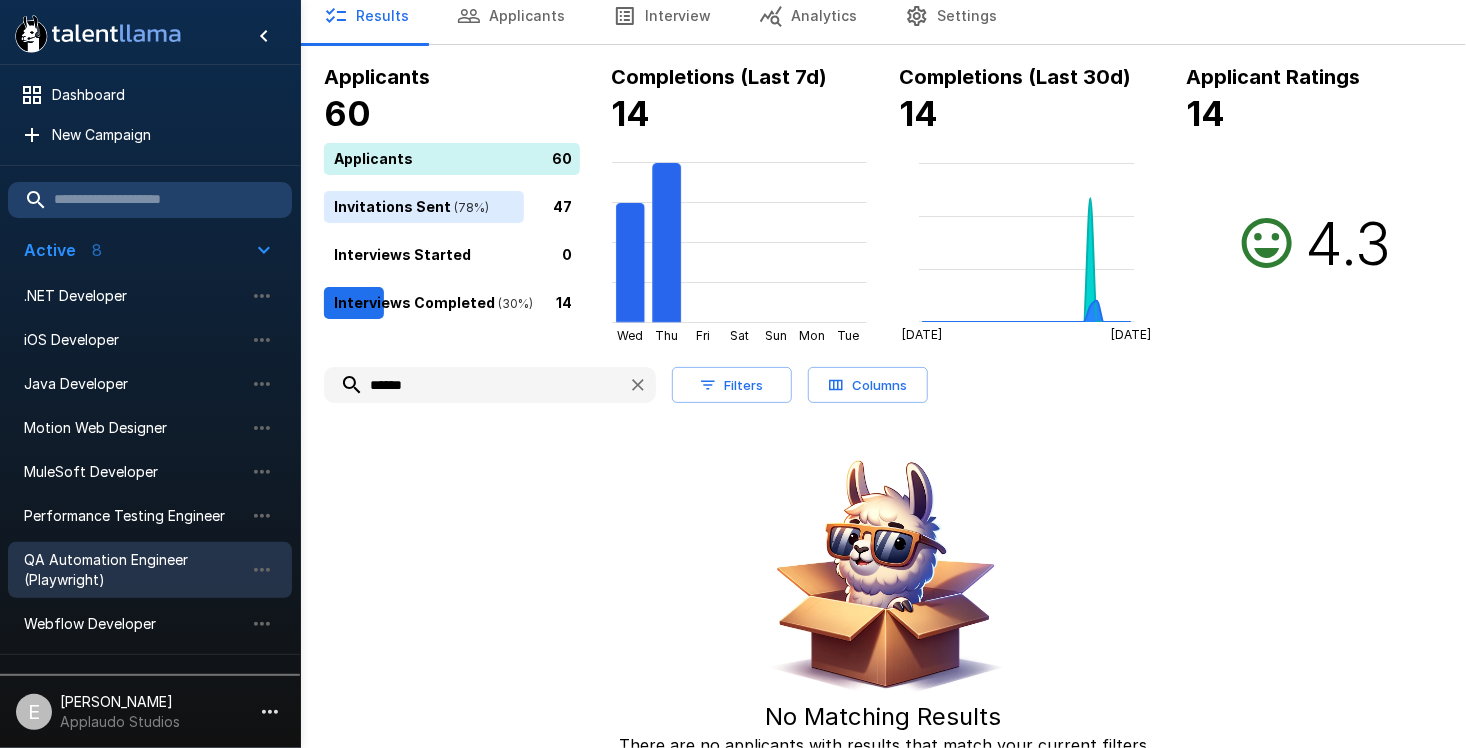 scroll, scrollTop: 179, scrollLeft: 0, axis: vertical 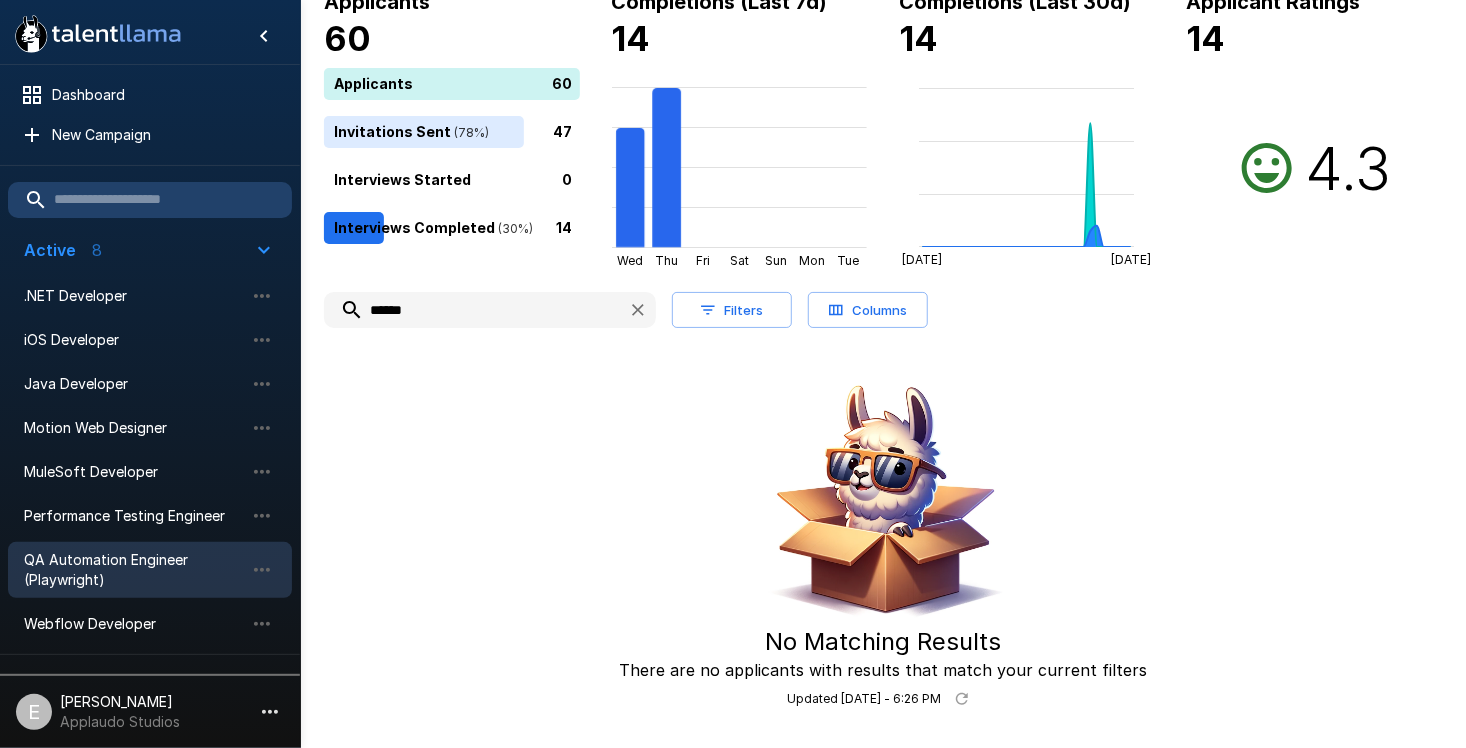 click 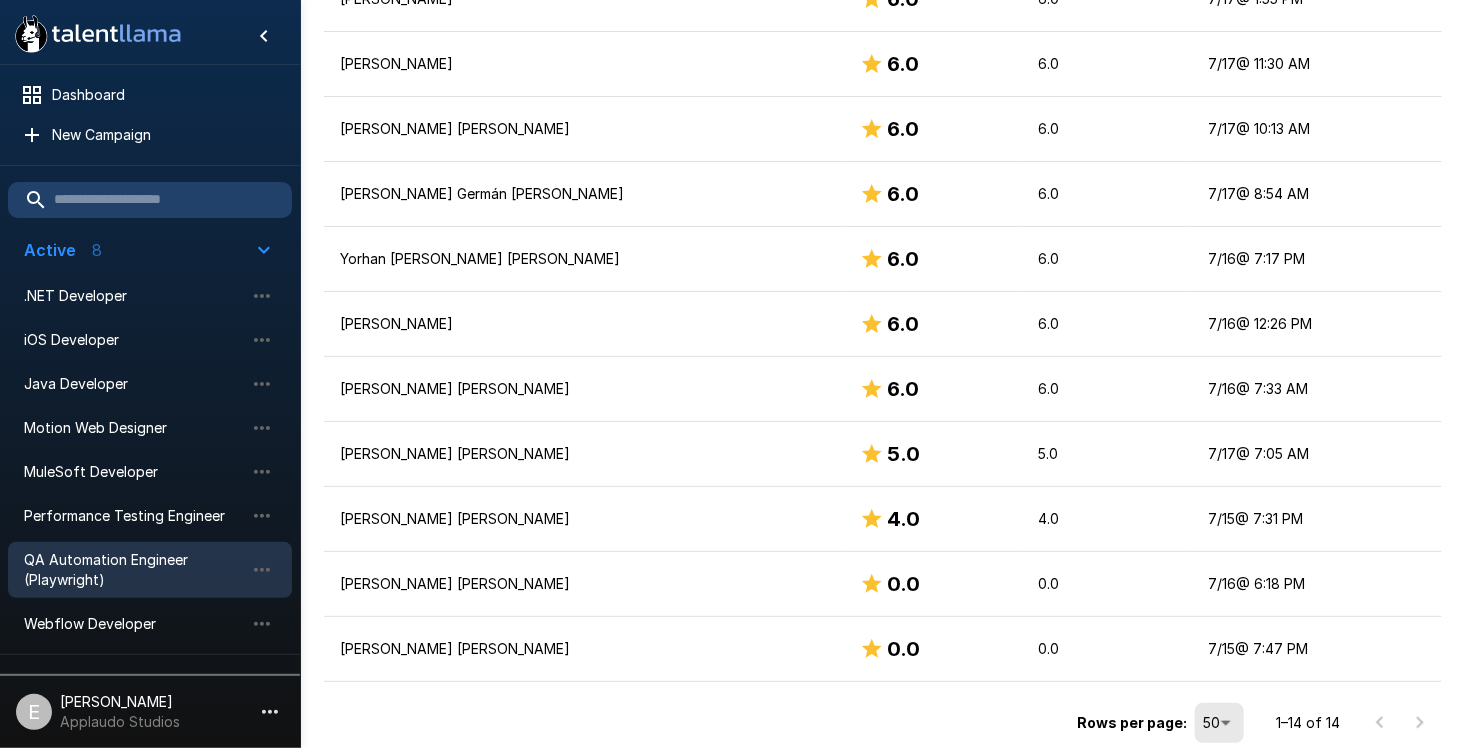 scroll, scrollTop: 839, scrollLeft: 0, axis: vertical 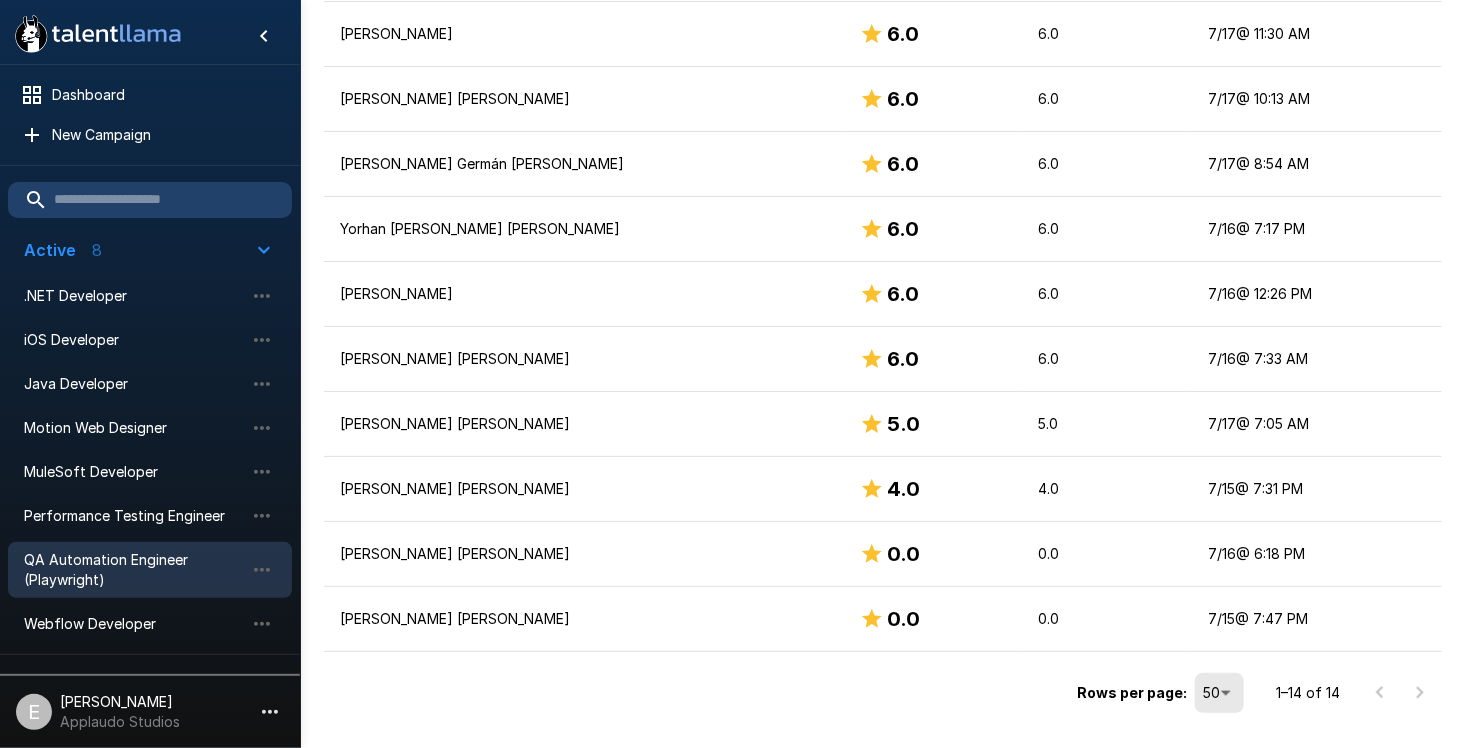 click on "Applicants 60 Applicants 60 Invitations Sent    ( 78 %) 47 Interviews Started 0 Interviews Completed    ( 30 %) 14 Completions (Last 7d) 14 Wed Thu Fri Sat Sun Mon Tue Completions (Last 30d) [DATE] [DATE] 22 Applicant Ratings 14 4.3 Filters Columns Download   14   total  results Name Overall Language Date Completed [PERSON_NAME]   8.0 8.0 [DATE]   8:07 PM [PERSON_NAME] [PERSON_NAME]   8.0 8.0 [DATE]   7:44 PM [PERSON_NAME]   7.0 7.0 [DATE]   9:33 PM [PERSON_NAME]   6.0 6.0 [DATE]   1:55 PM [PERSON_NAME]   6.0 6.0 [DATE]   11:30 AM [PERSON_NAME] [PERSON_NAME]   6.0 6.0 [DATE]   10:13 AM [PERSON_NAME] Germán [PERSON_NAME]   6.0 6.0 [DATE]   8:54 AM [PERSON_NAME] [PERSON_NAME]   6.0 6.0 [DATE]   7:17 PM [PERSON_NAME]   6.0 6.0 [DATE]   12:26 PM [PERSON_NAME] [PERSON_NAME]   6.0 6.0 [DATE]   7:33 AM [PERSON_NAME] [PERSON_NAME]   5.0 5.0 [DATE]   7:05 AM [PERSON_NAME] [PERSON_NAME]   4.0 4.0 [DATE]   7:31 PM [PERSON_NAME] [PERSON_NAME]   0.0 0.0 [DATE]   6:18 PM [PERSON_NAME] [PERSON_NAME]    @" at bounding box center [883, 30] 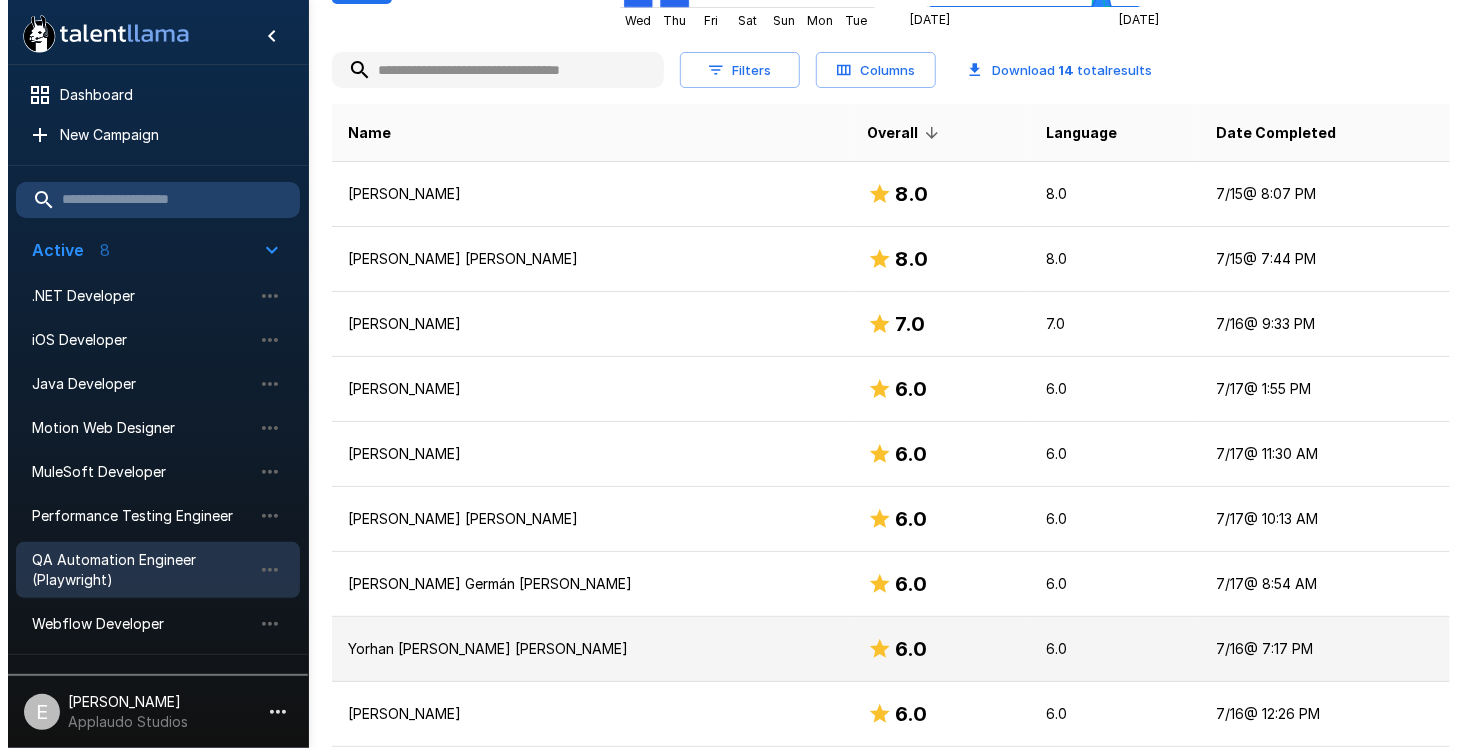scroll, scrollTop: 0, scrollLeft: 0, axis: both 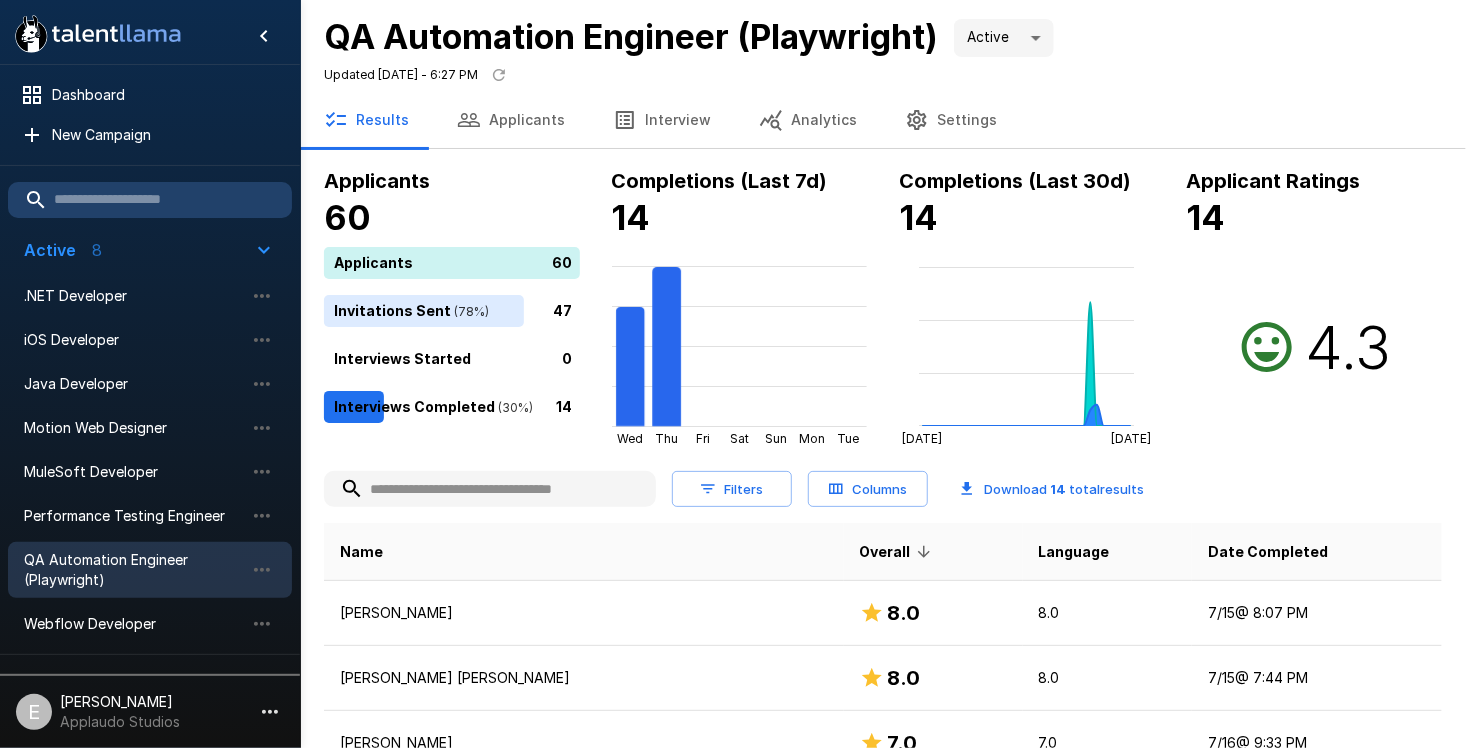 click on "Applicants" at bounding box center [511, 120] 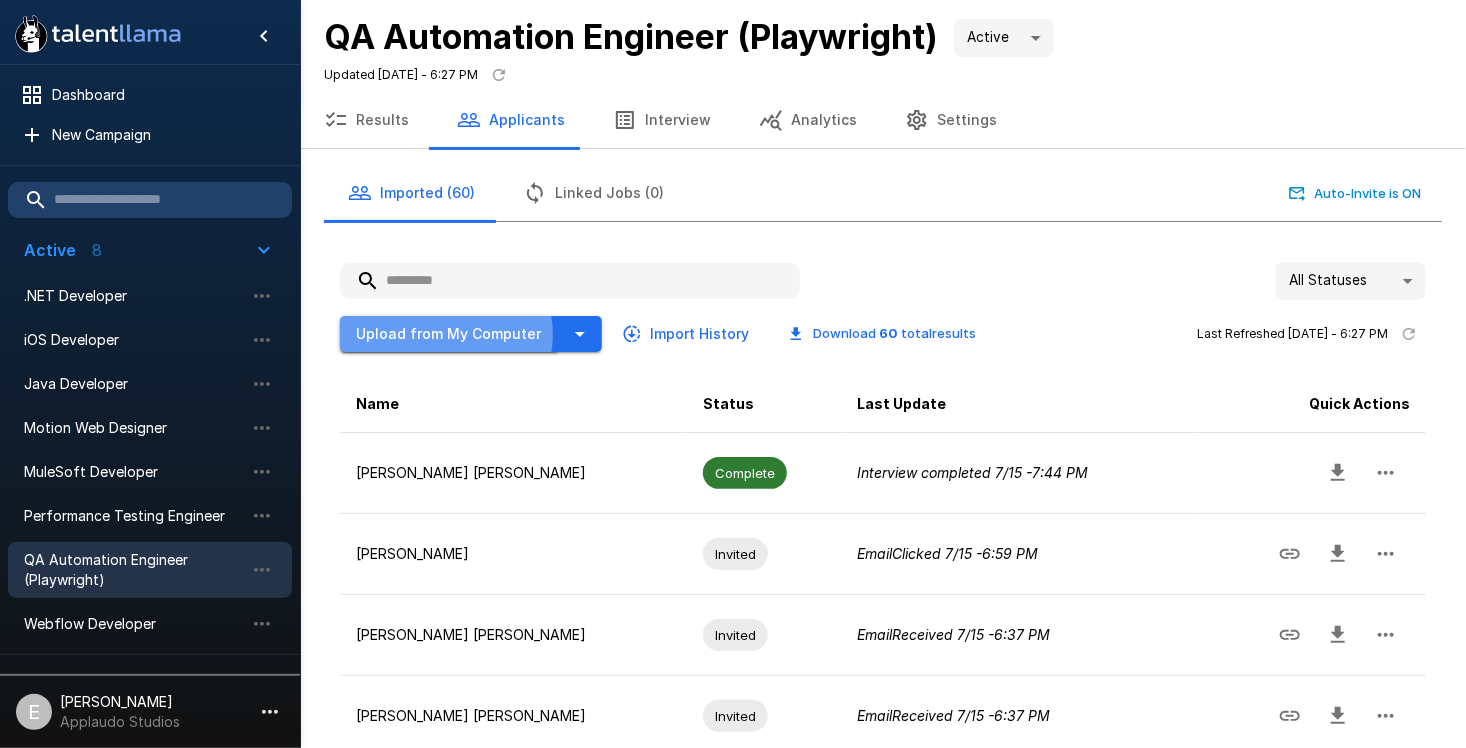 click on "Upload from My Computer" at bounding box center [449, 334] 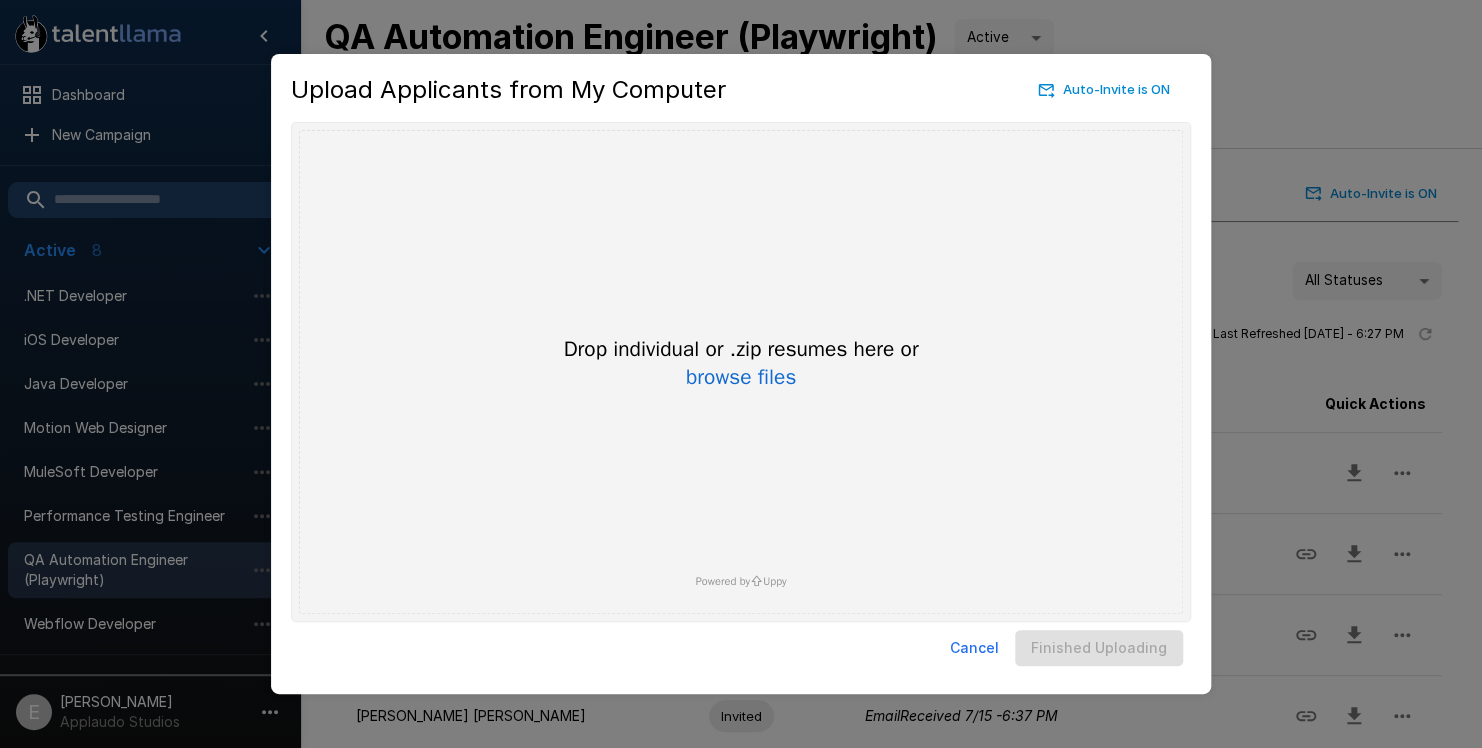 click on "Drop individual or .zip resumes here or  browse files Powered by  Uppy" at bounding box center [741, 372] 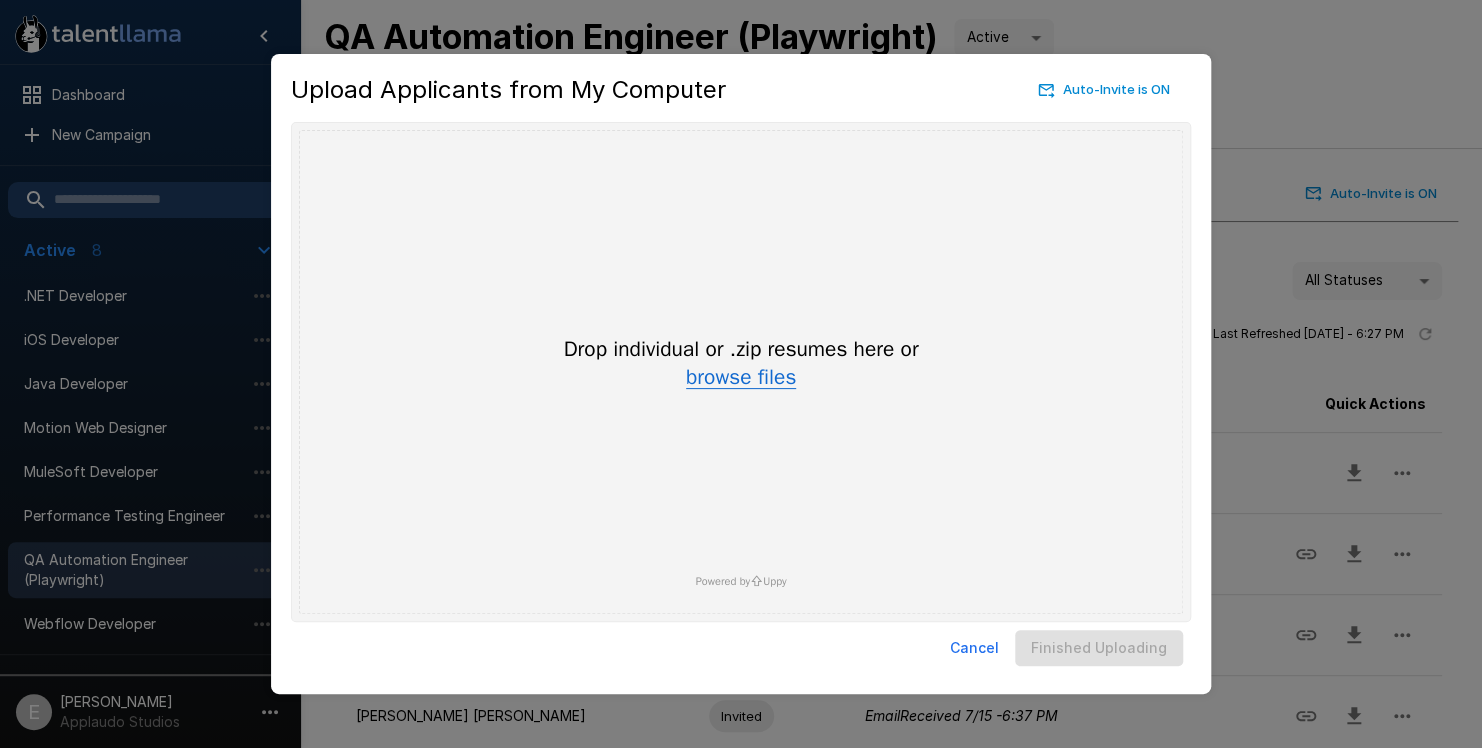 click on "browse files" at bounding box center [741, 378] 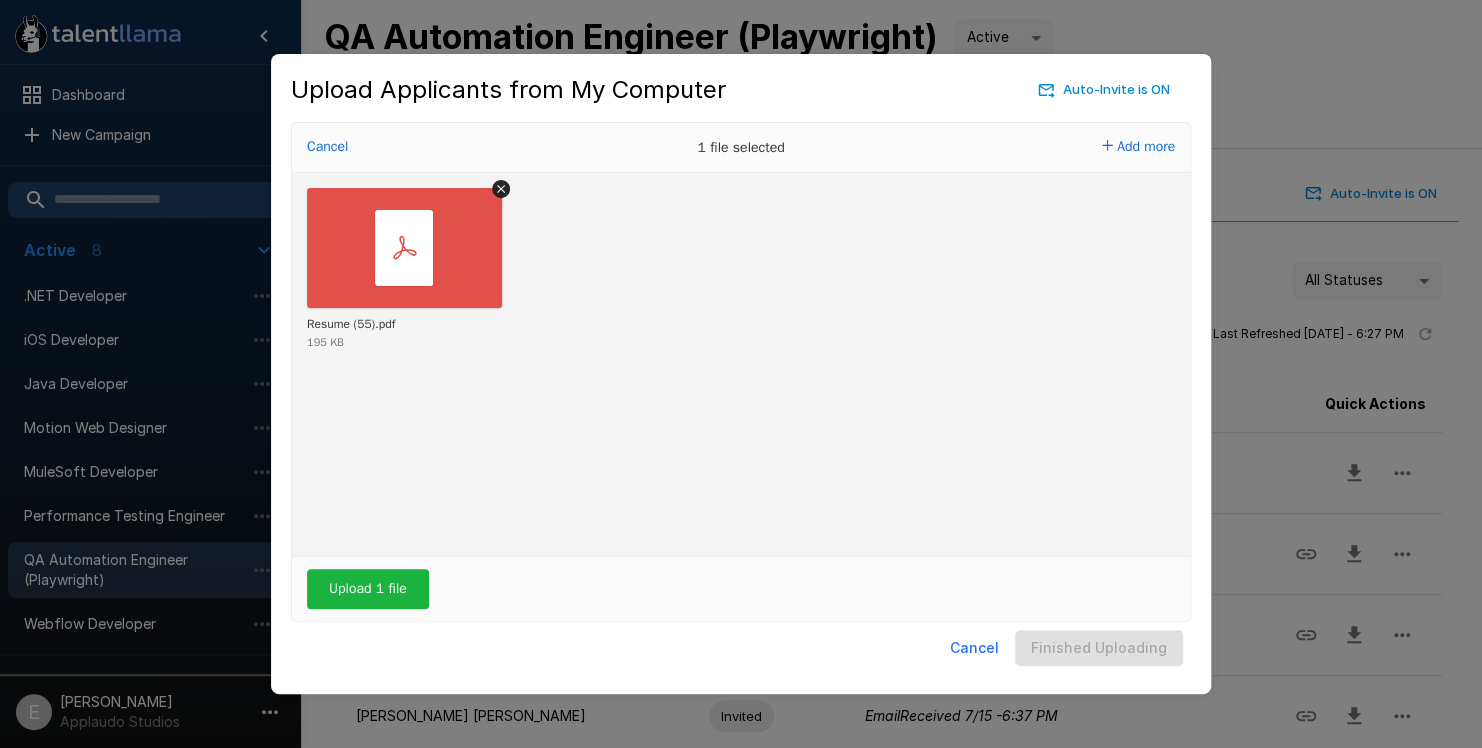click on "Cancel Finished Uploading" at bounding box center [741, 648] 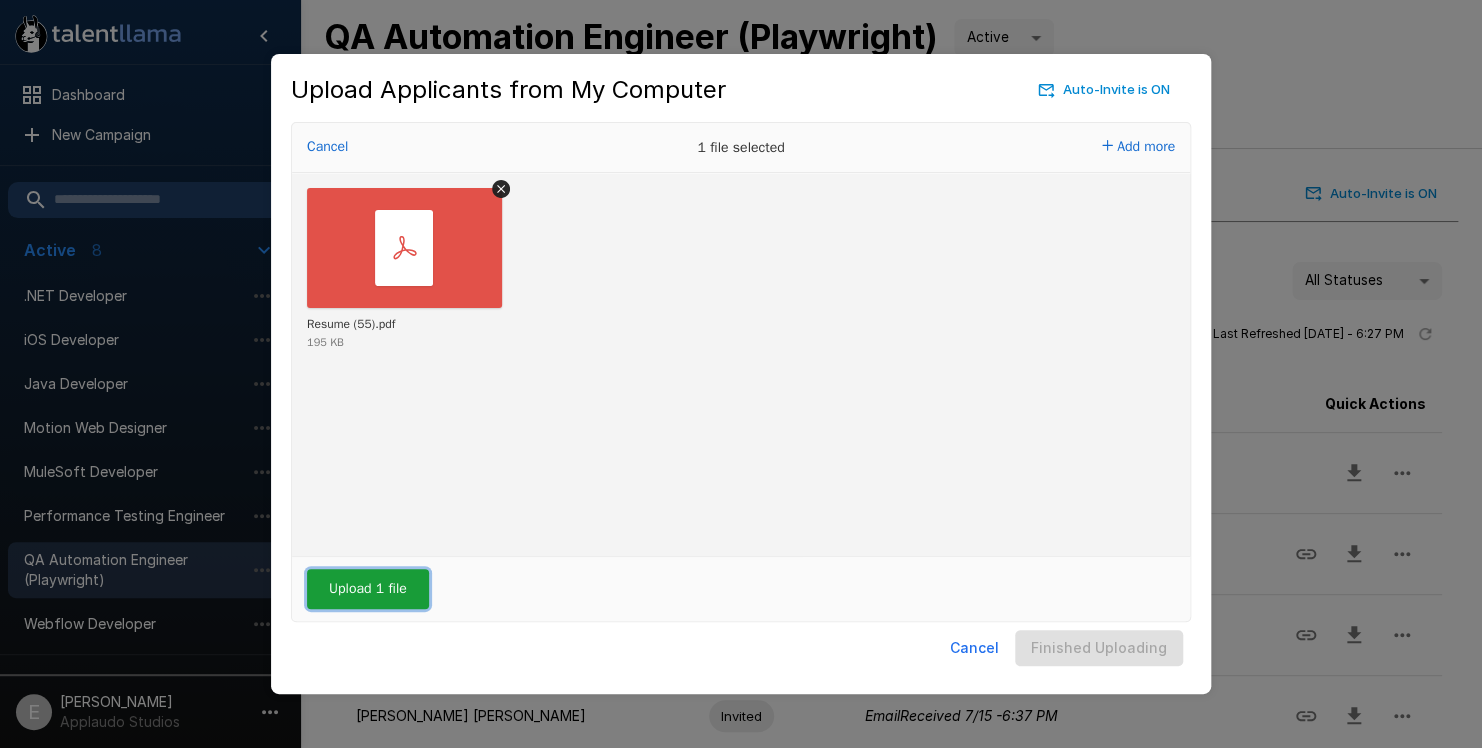 click on "Upload 1 file" at bounding box center (368, 589) 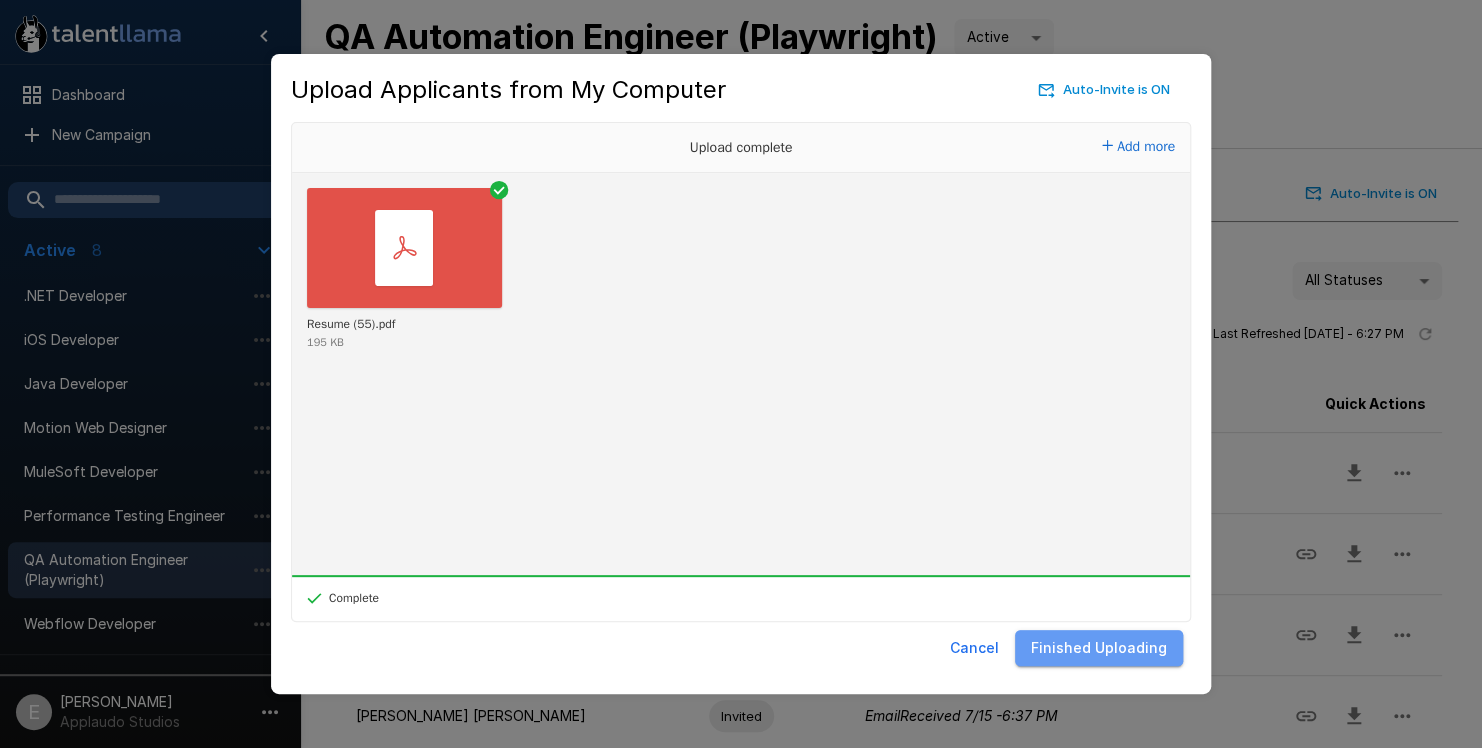 click on "Finished Uploading" at bounding box center [1099, 648] 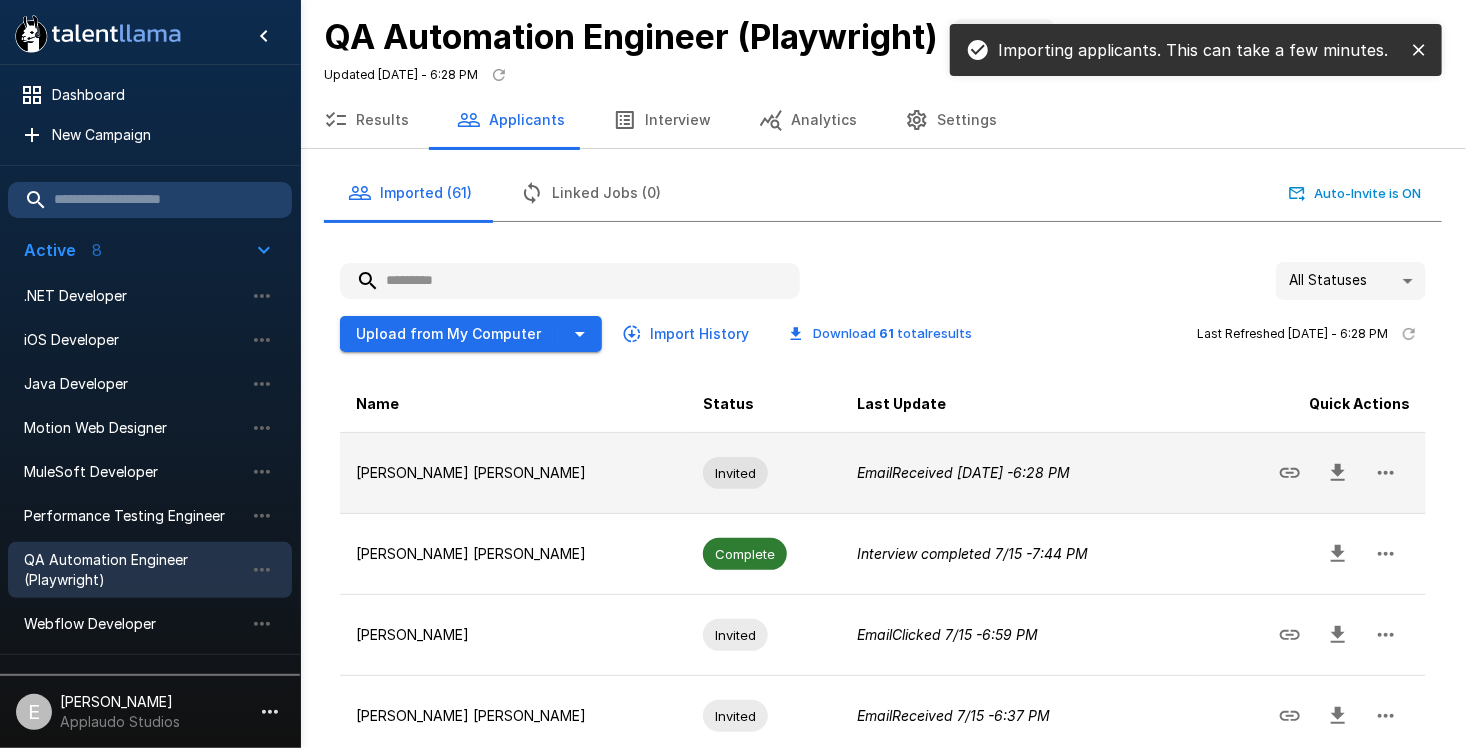 click on "[PERSON_NAME] [PERSON_NAME]" at bounding box center [513, 473] 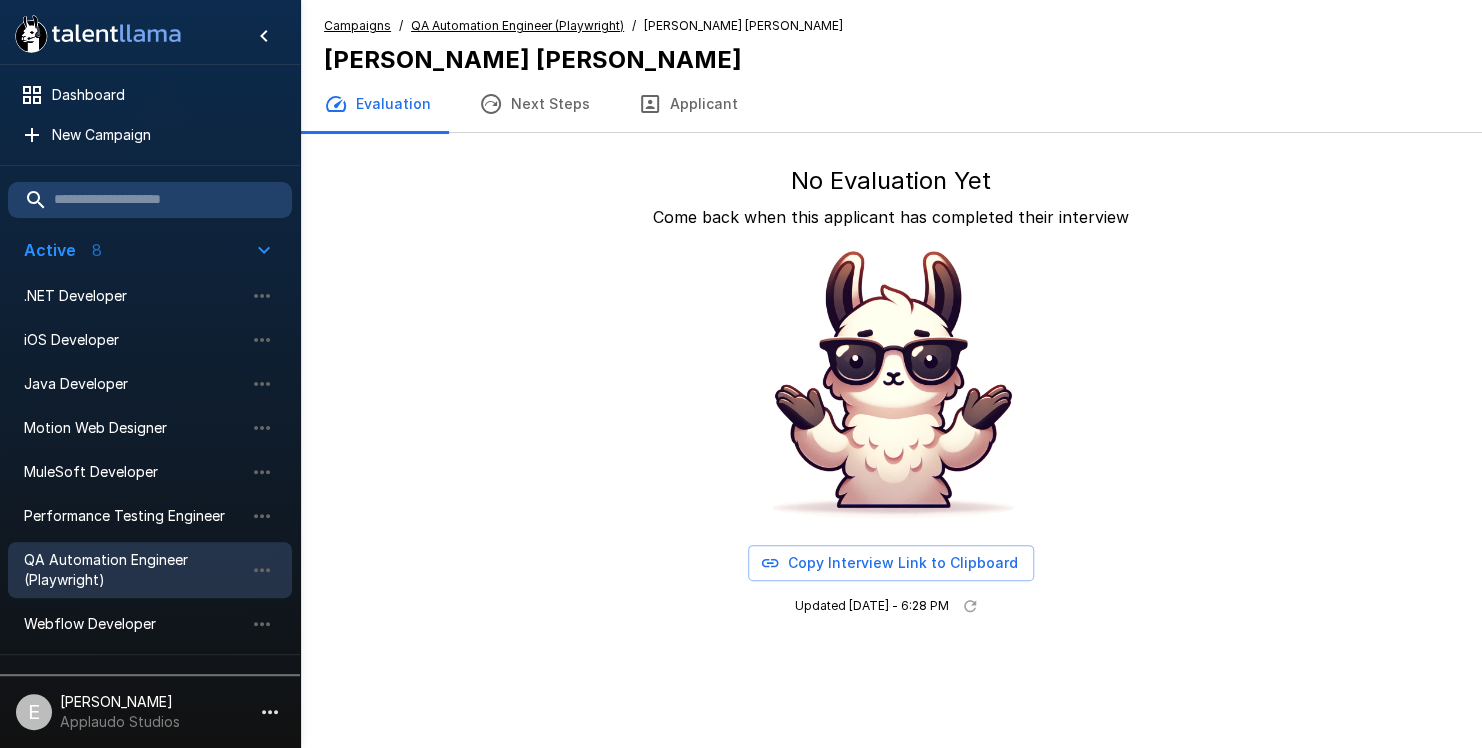 click on "Copy Interview Link to Clipboard" at bounding box center [891, 563] 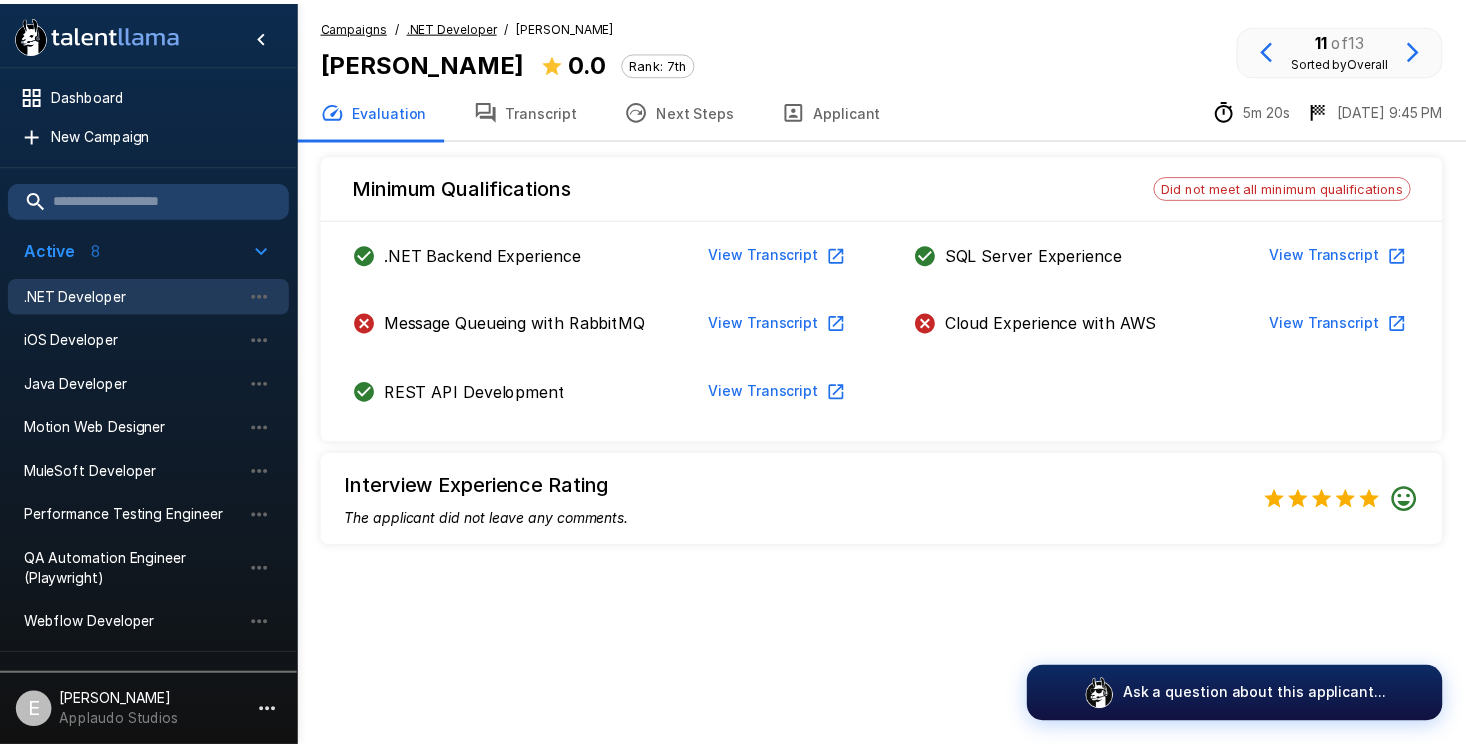 scroll, scrollTop: 0, scrollLeft: 0, axis: both 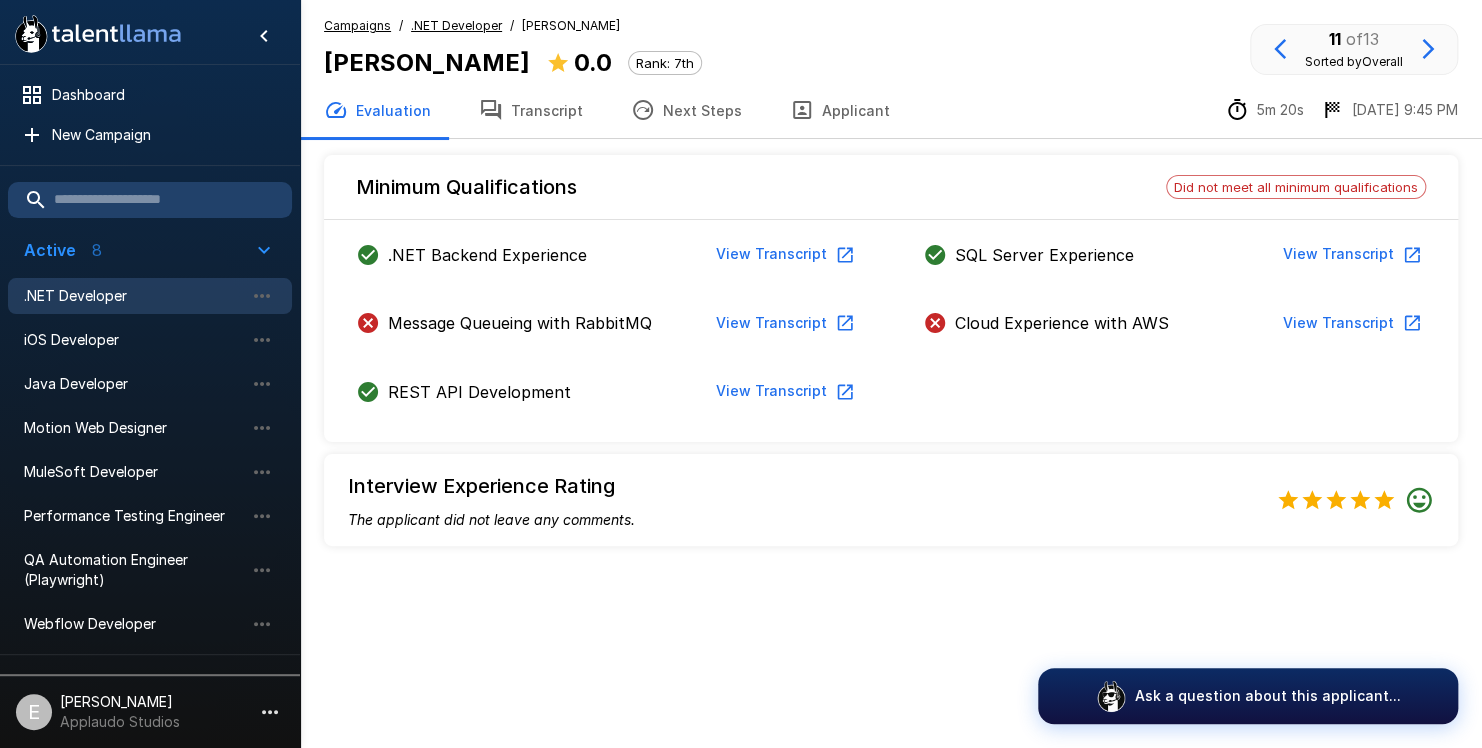 click on ".NET Developer" at bounding box center [134, 296] 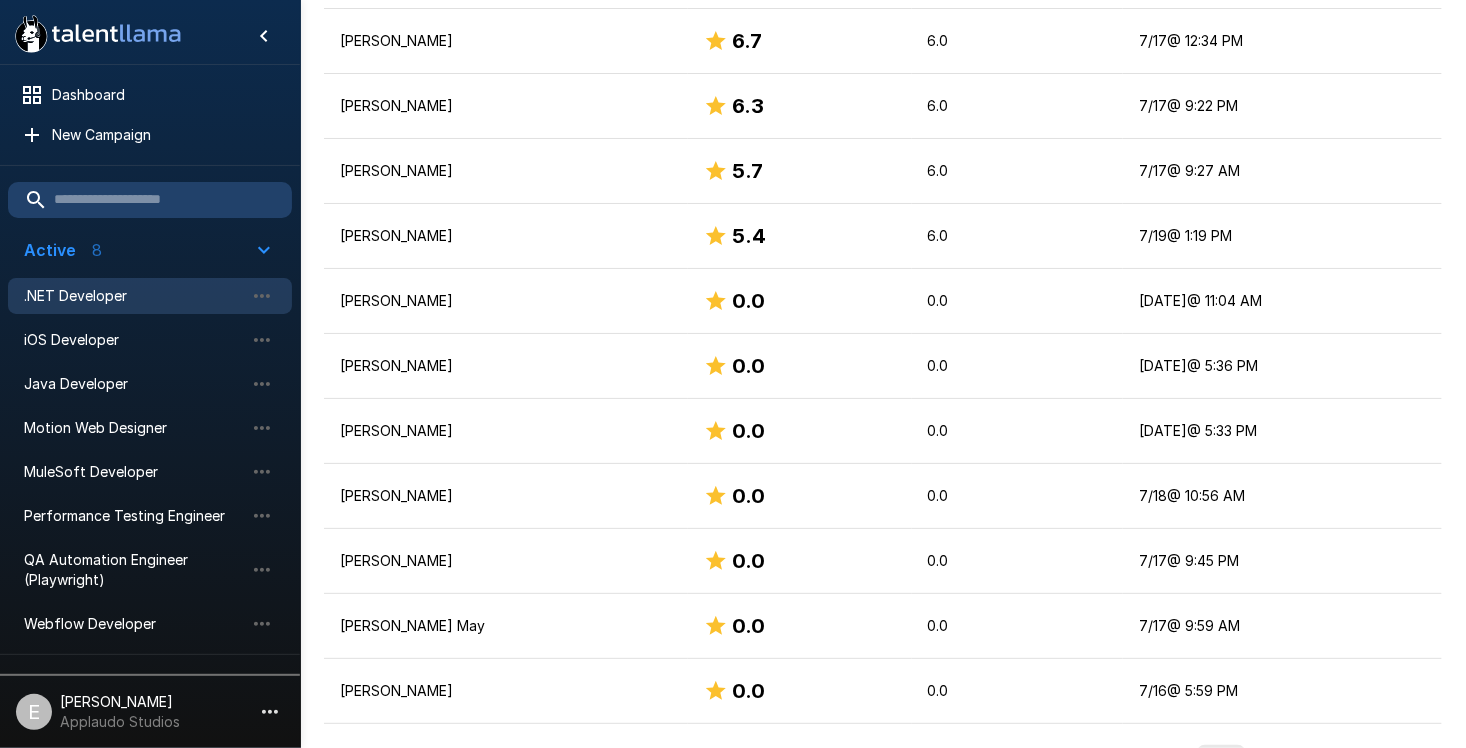 scroll, scrollTop: 774, scrollLeft: 0, axis: vertical 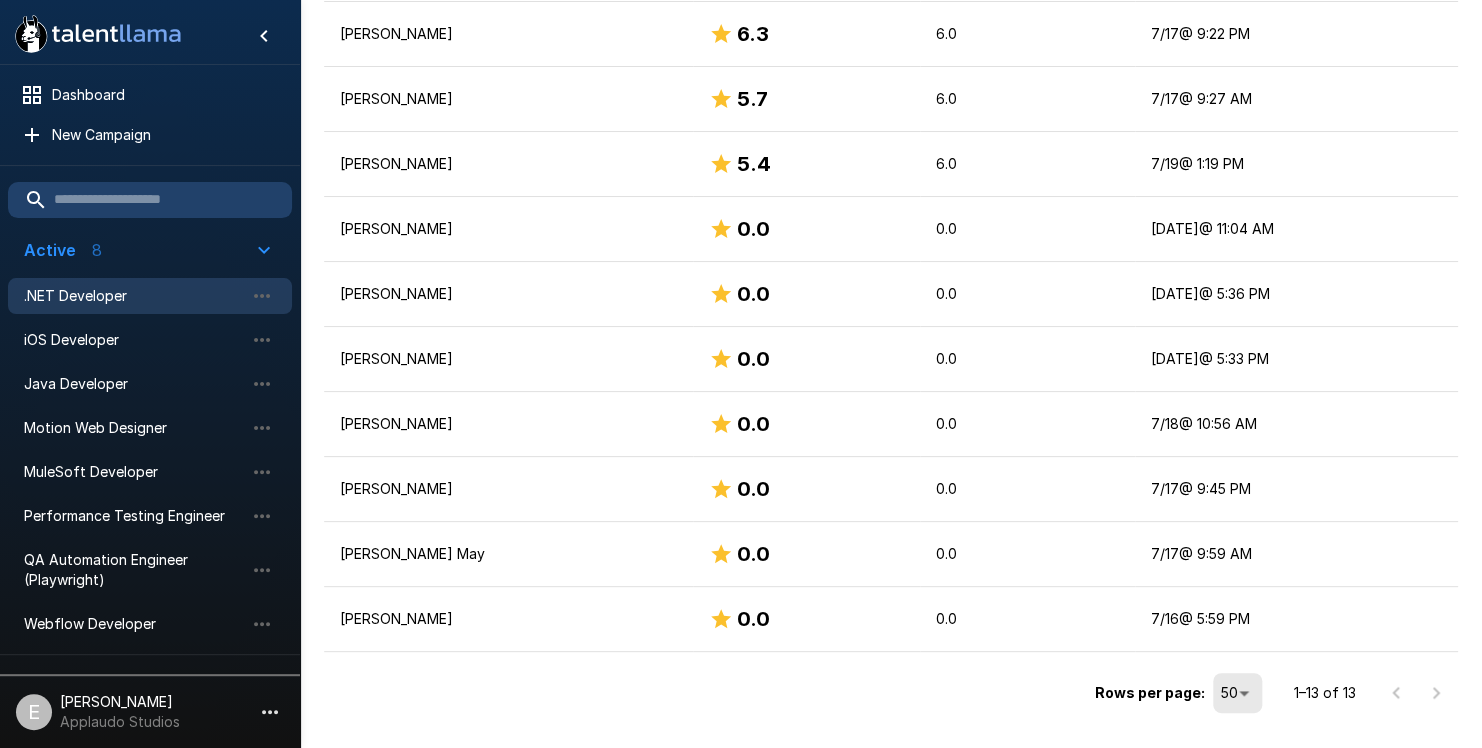 click on ".st0{fill:#FFFFFF;}
.st1{fill:#76a4ed;}
Dashboard New Campaign Active 8 .NET Developer iOS Developer Java Developer Motion Web Designer MuleSoft Developer Performance Testing Engineer QA Automation Engineer (Playwright) Webflow Developer Draft 1 Webflow Developer Paused 11 Android Developer Data Analyst Frontend Angular Dev Frontend Angular Dev Def HubSpot Solutions Strategist Java Developer Lead Mechanical Design Engineer for Automation Systems SAP ABAP Consultant SOC Engineer SOC Engineer UI Designer E Eduardo Flores Applaudo Studios .NET Developer Active **** Updated Today - 6:33 PM Results Applicants Interview Analytics Settings Applicants 40 Applicants 40 Invitations Sent    ( 85 %) 34 Interviews Started    ( 6 %) 2 Interviews Completed    ( 38 %) 13 Completions (Last 7d) 13 Wed Thu Fri Sat Sun Mon Tue Completions (Last 30d) 13 Jun 21 Jul 22 Applicant Ratings 13 4.4 Filters Columns Download   13   total  results Name Overall Language Date Completed Richard Paul Martínez Ortega   7.9 7.0 7/16  @" at bounding box center (741, -400) 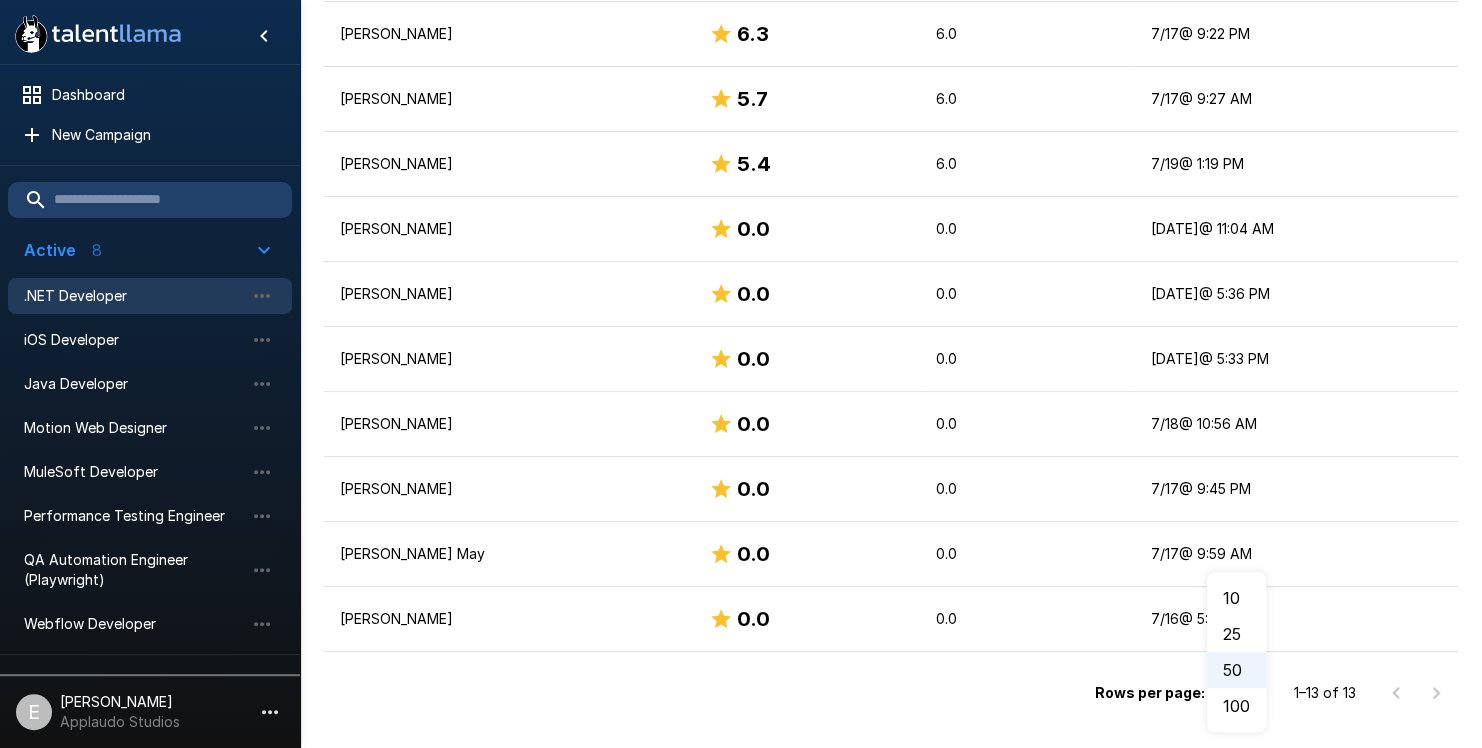 click on "50" at bounding box center (1236, 670) 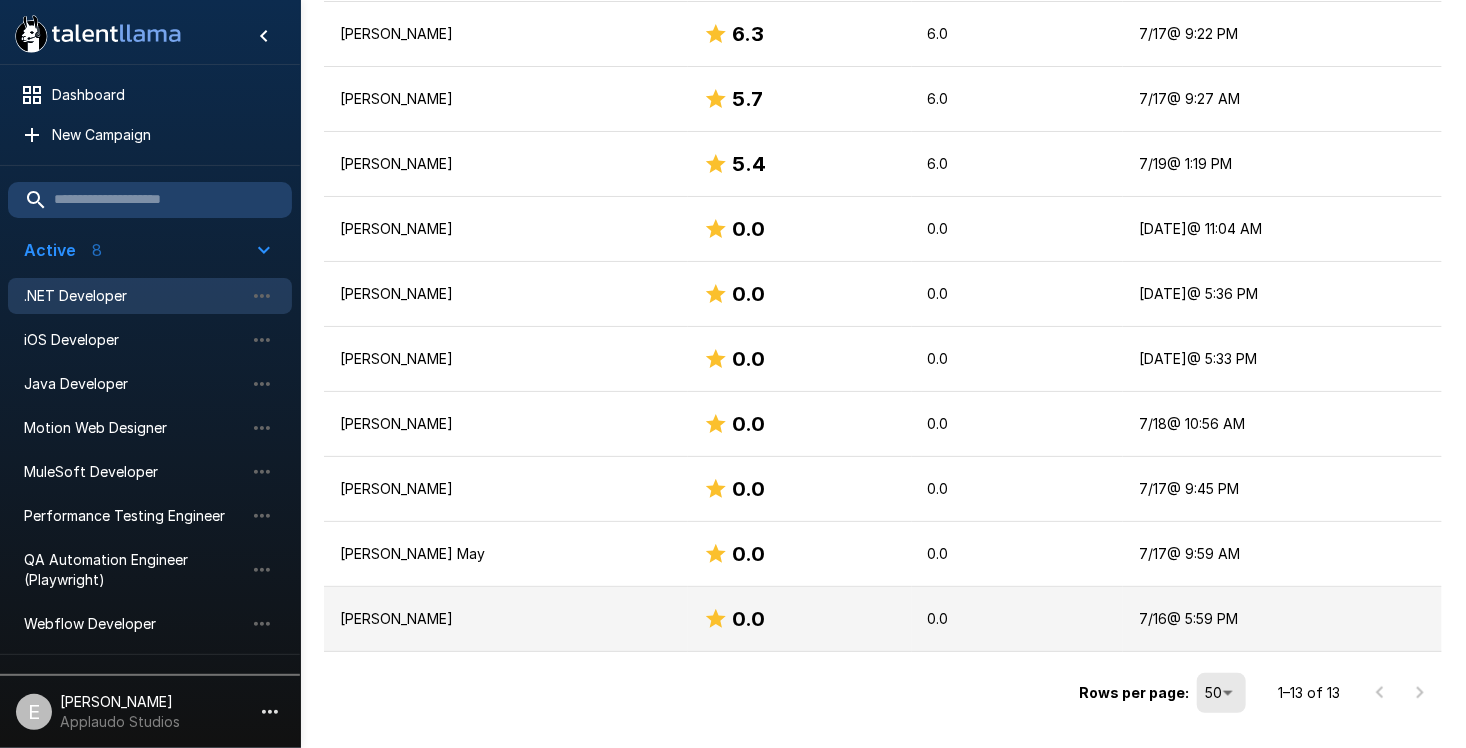click on "[PERSON_NAME] [PERSON_NAME]" at bounding box center (506, 619) 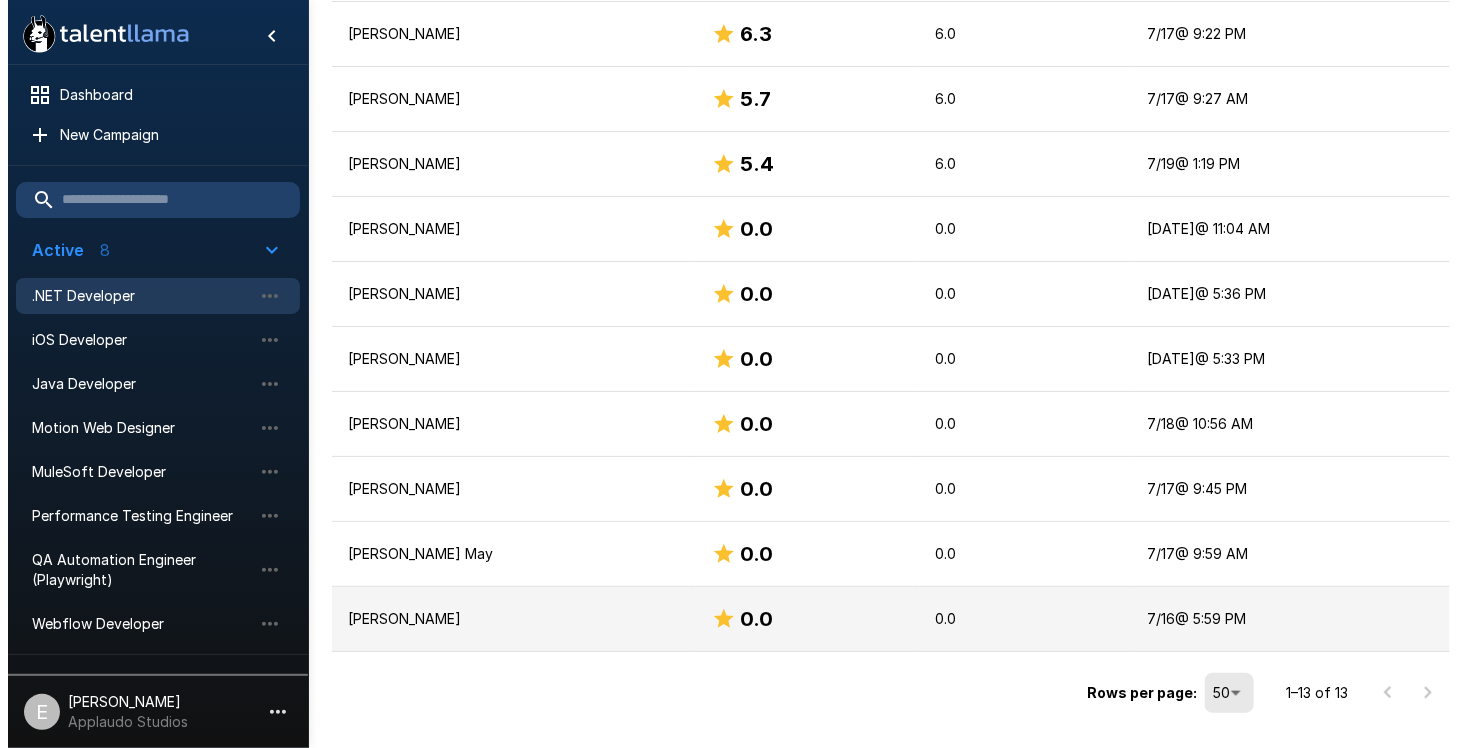 scroll, scrollTop: 0, scrollLeft: 0, axis: both 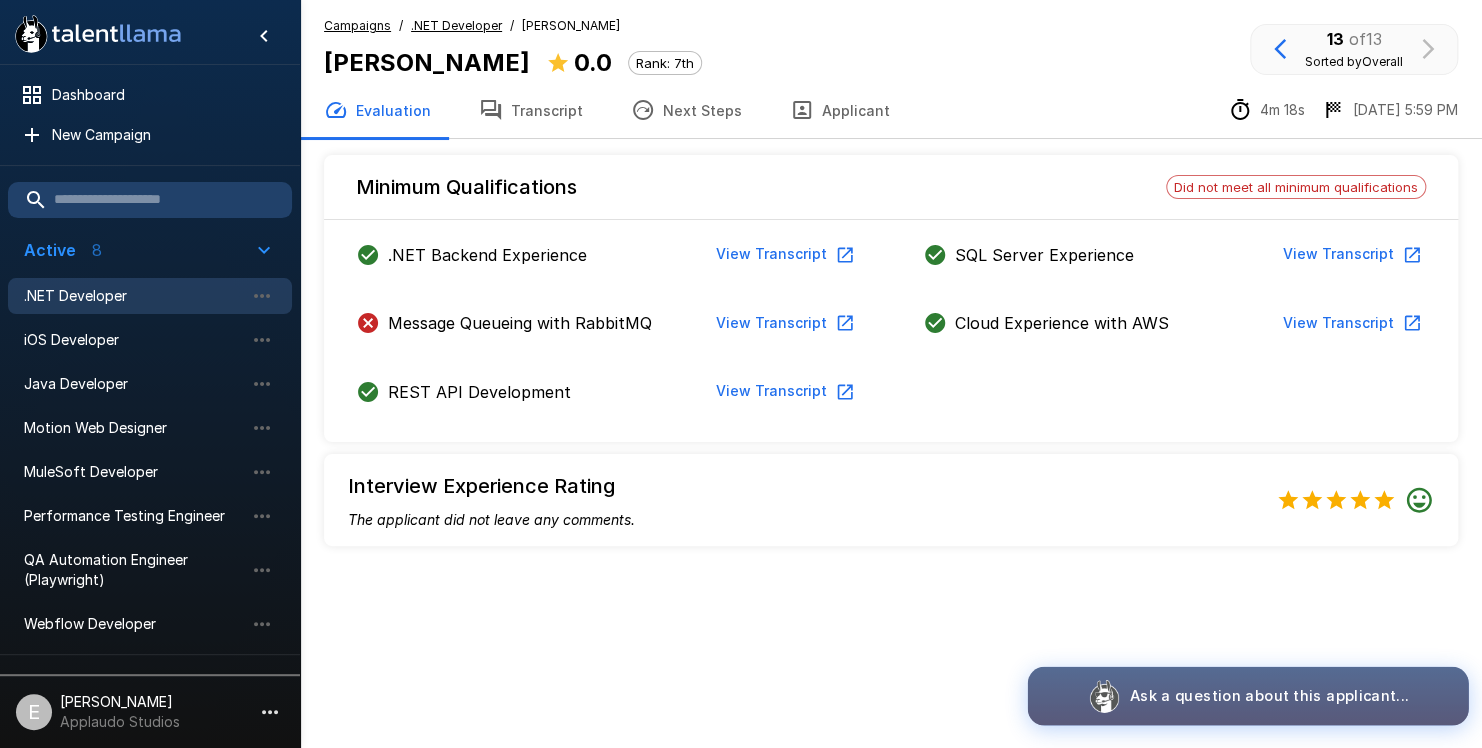 click on "Ask a question about this applicant..." at bounding box center (1248, 696) 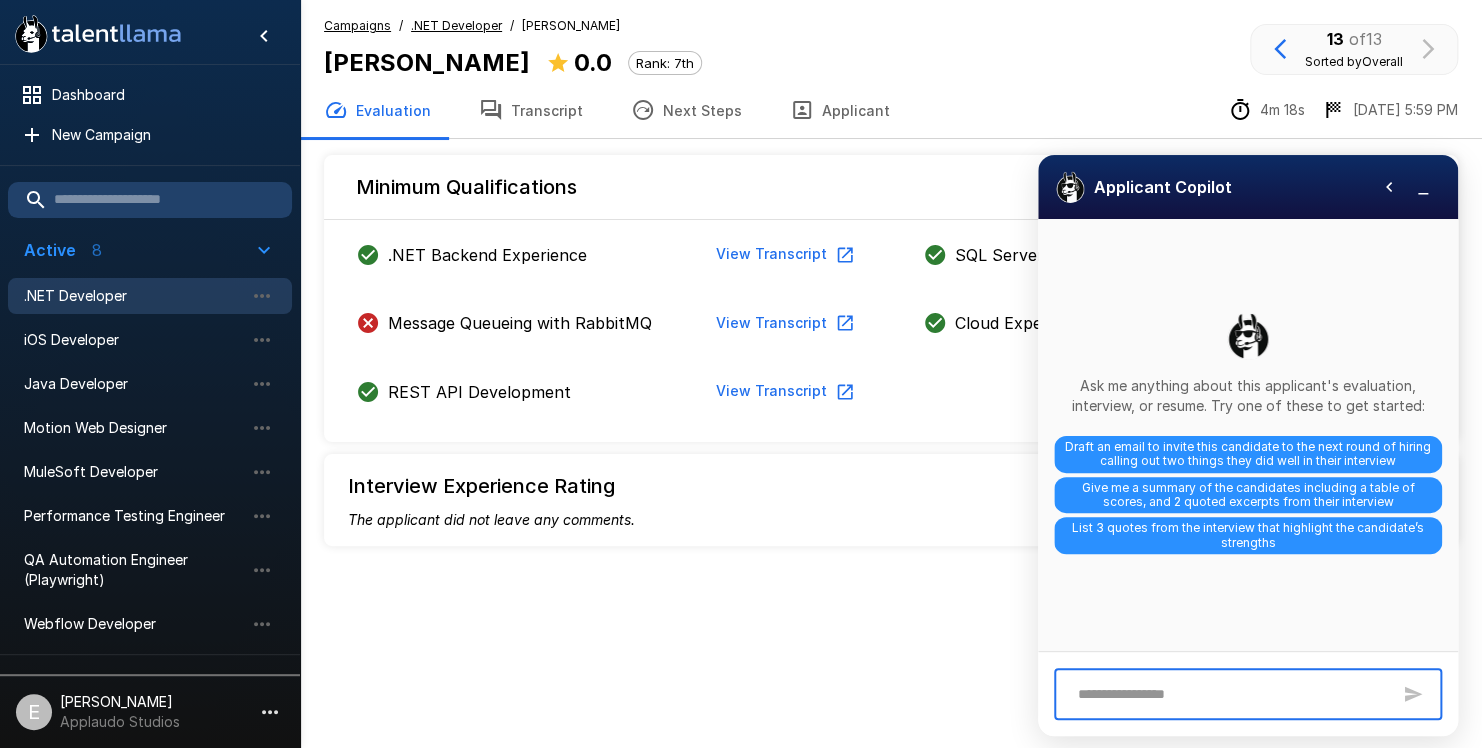click at bounding box center [1229, 694] 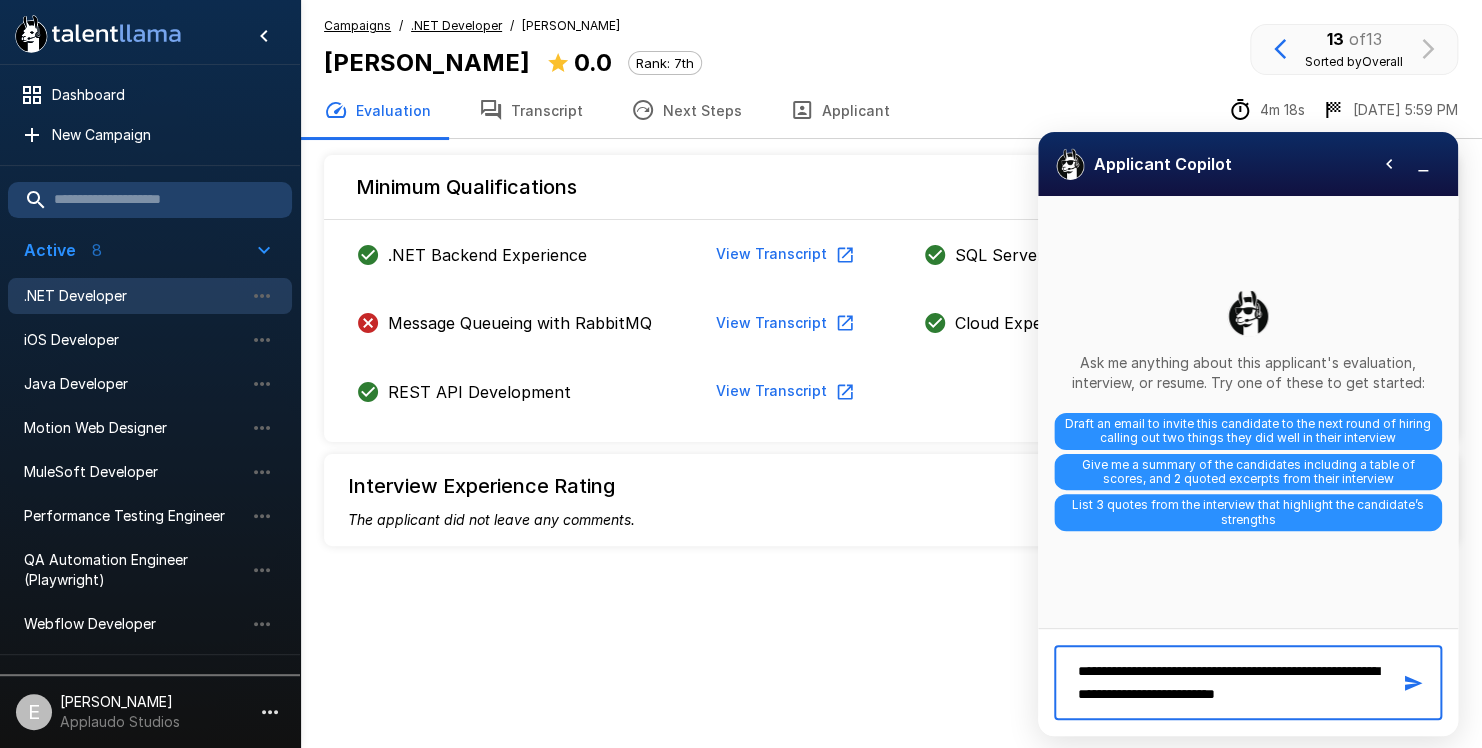 type on "**********" 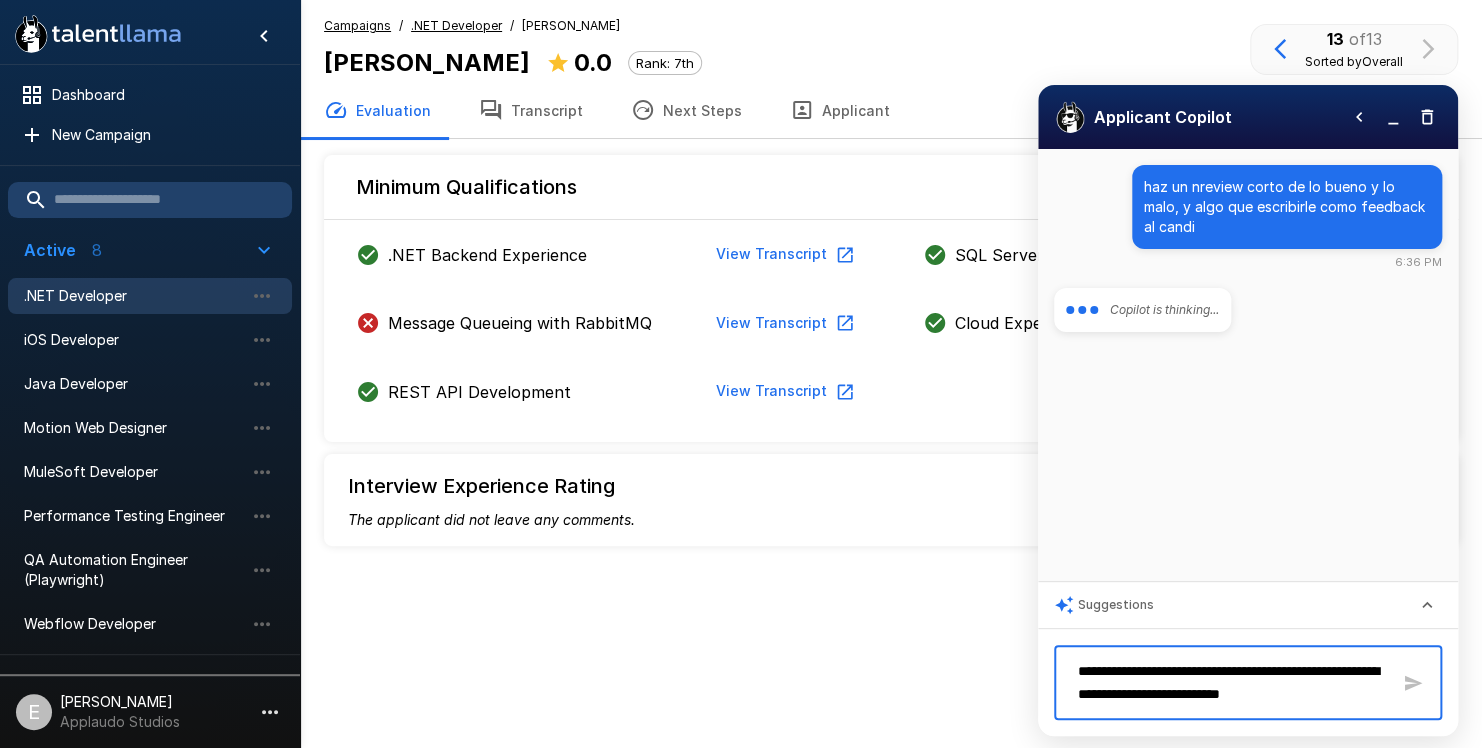 type 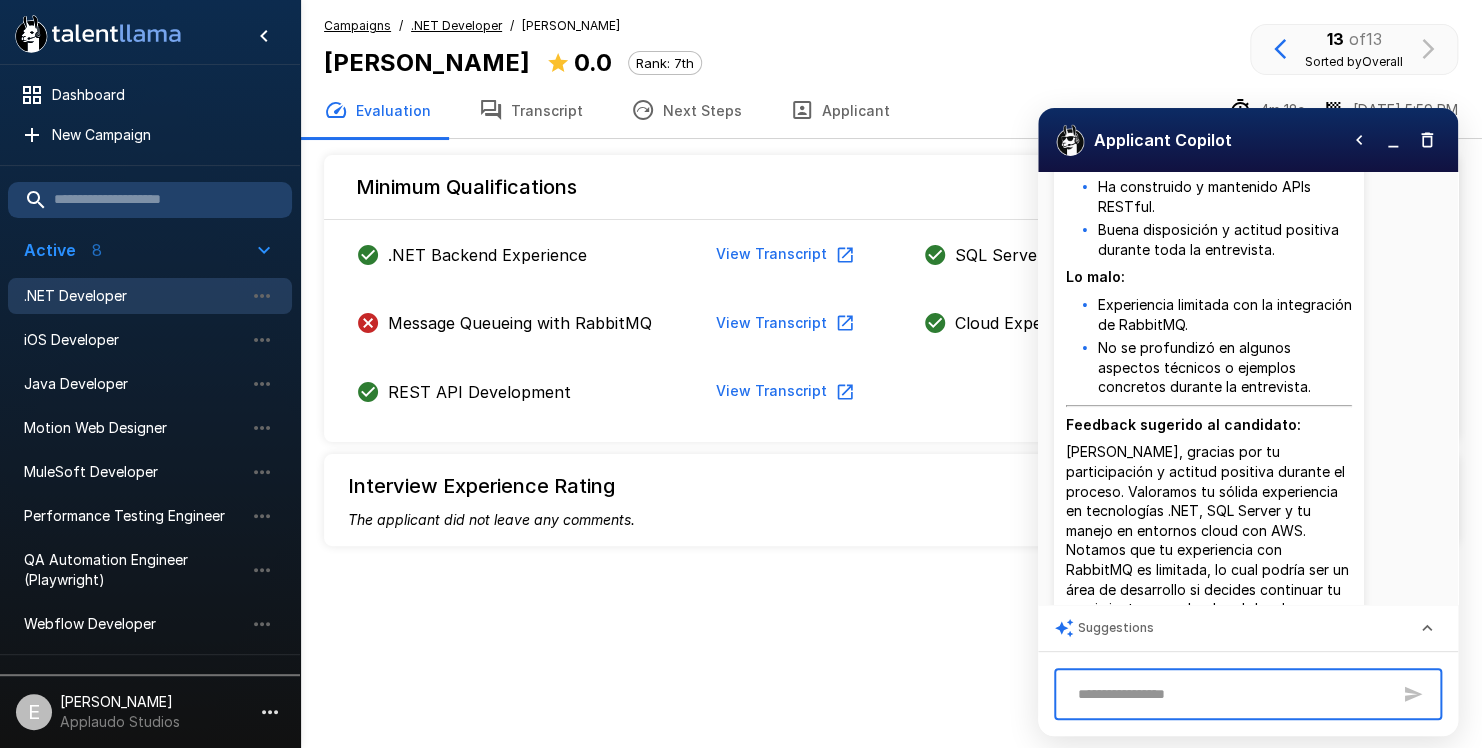 scroll, scrollTop: 412, scrollLeft: 0, axis: vertical 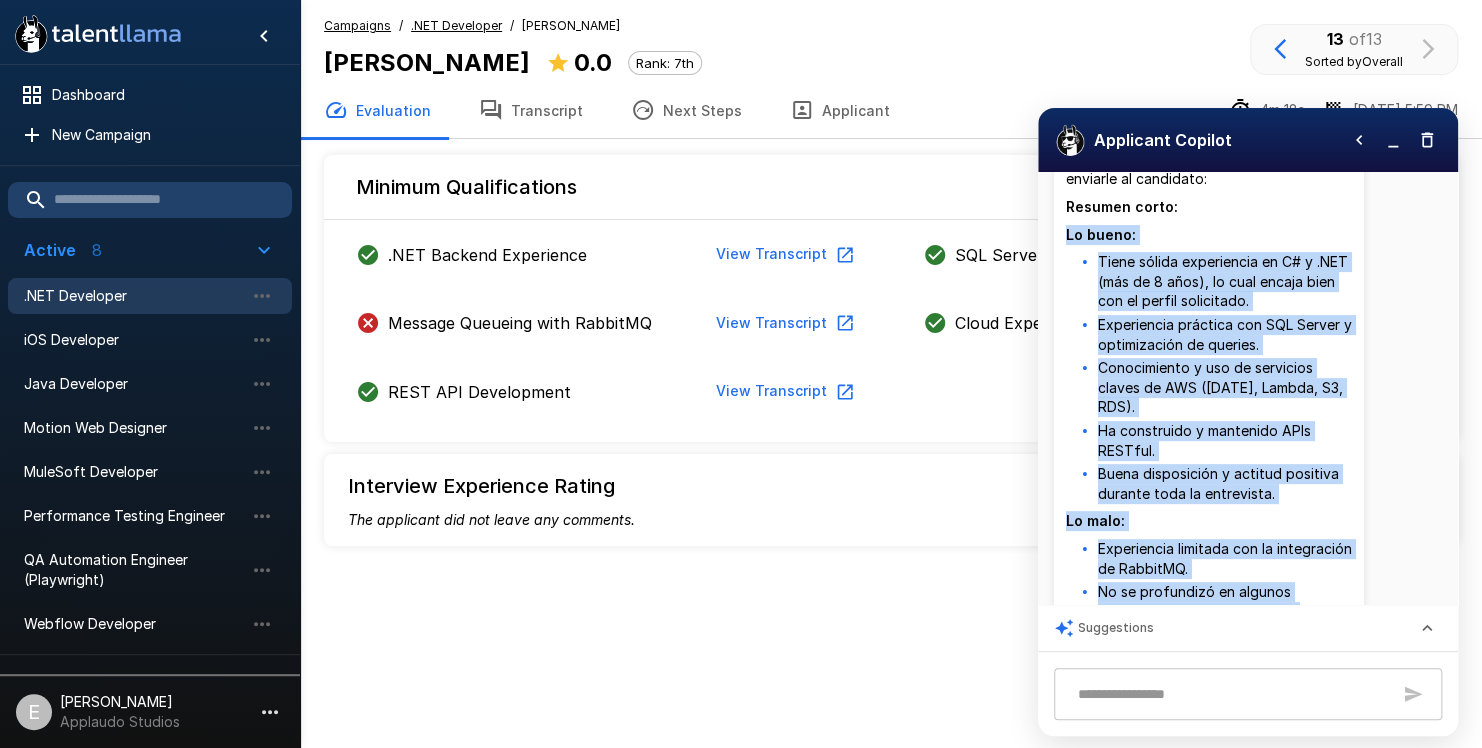 drag, startPoint x: 1306, startPoint y: 428, endPoint x: 1058, endPoint y: 232, distance: 316.10126 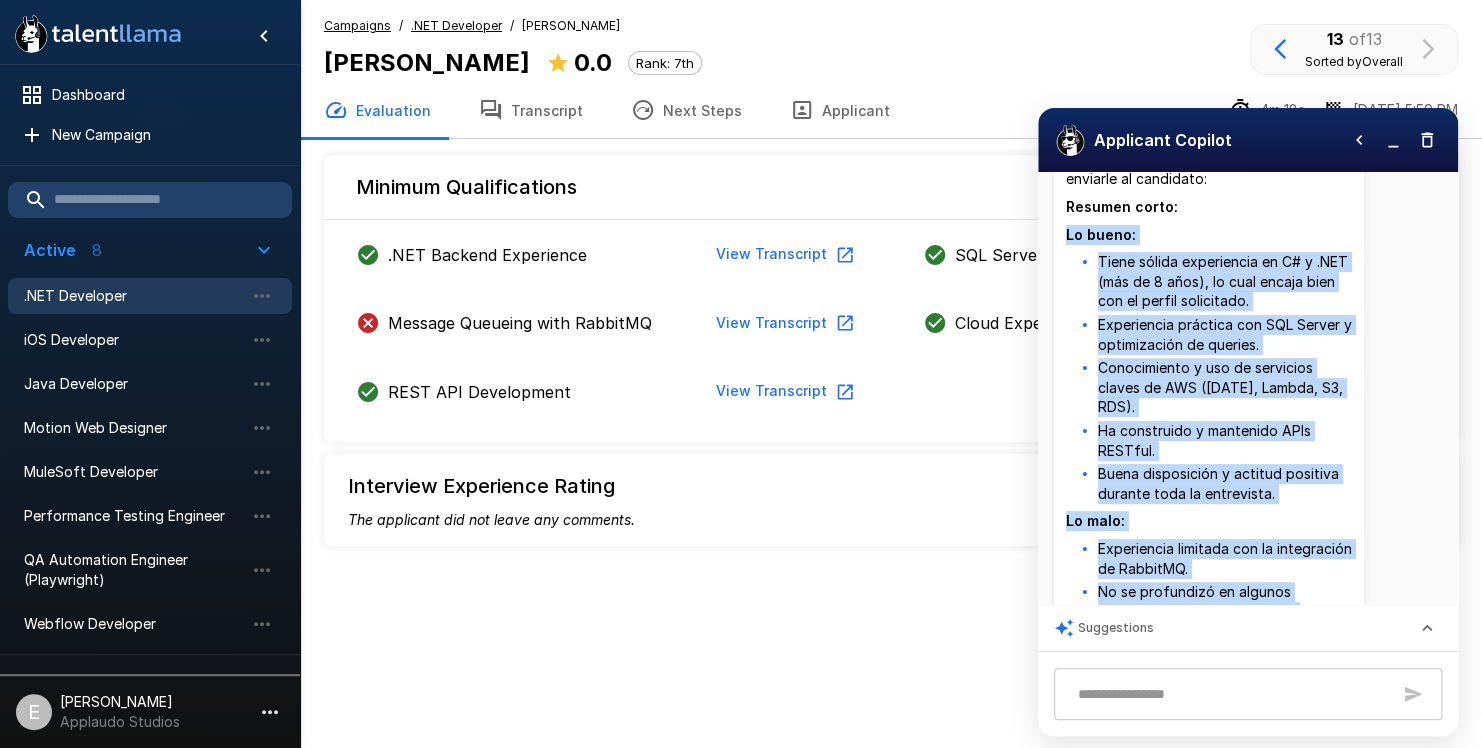 click on "Claro, aquí tienes un breve review con puntos positivos y negativos, además de un mensaje de feedback que podrías enviarle al candidato:
Resumen corto:
Lo bueno:
Tiene sólida experiencia en C# y .NET (más de 8 años), lo cual encaja bien con el perfil solicitado.
Experiencia práctica con SQL Server y optimización de queries.
Conocimiento y uso de servicios claves de AWS (EC2, Lambda, S3, RDS).
Ha construido y mantenido APIs RESTful.
Buena disposición y actitud positiva durante toda la entrevista.
Lo malo:
Experiencia limitada con la integración de RabbitMQ.
No se profundizó en algunos aspectos técnicos o ejemplos concretos durante la entrevista.
Feedback sugerido al candidato:" at bounding box center [1209, 526] 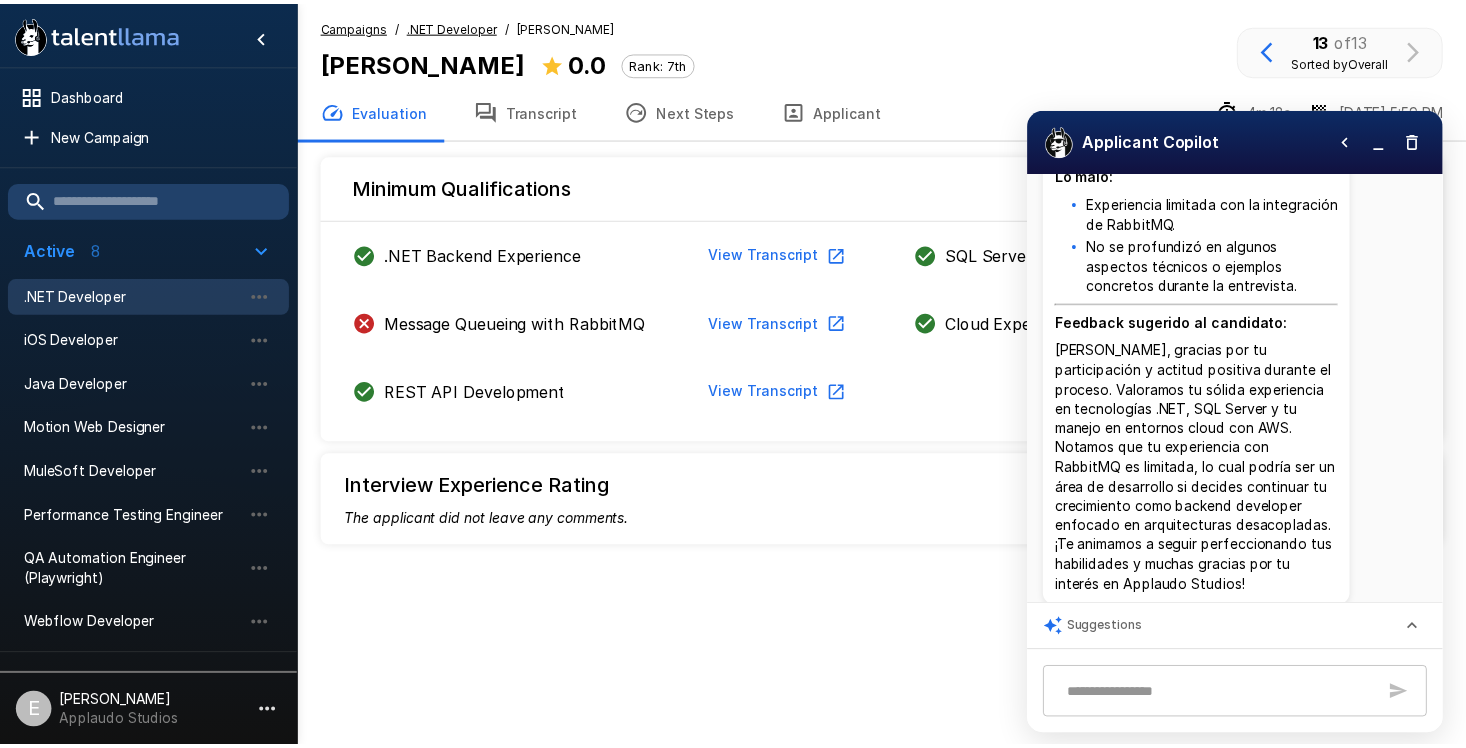 scroll, scrollTop: 612, scrollLeft: 0, axis: vertical 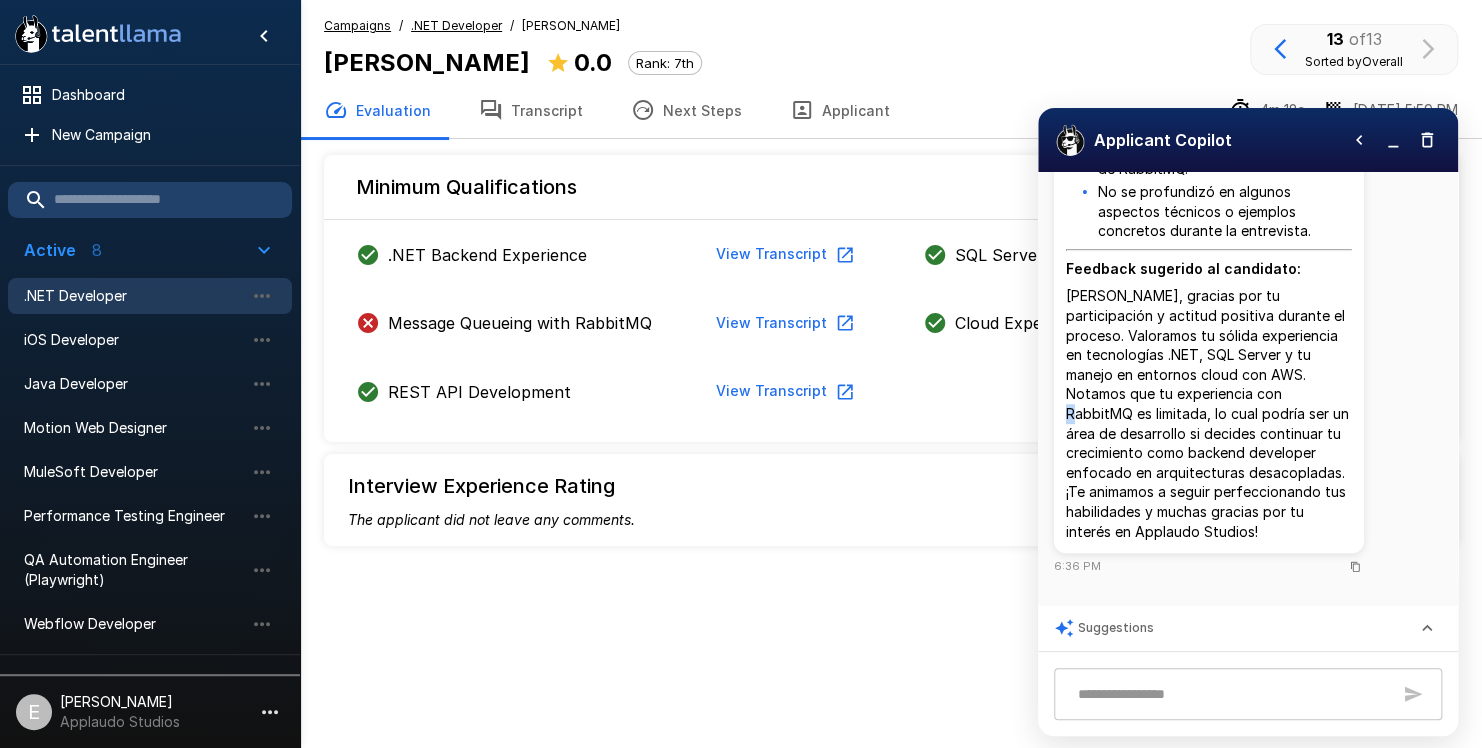 drag, startPoint x: 1071, startPoint y: 292, endPoint x: 1125, endPoint y: 404, distance: 124.33825 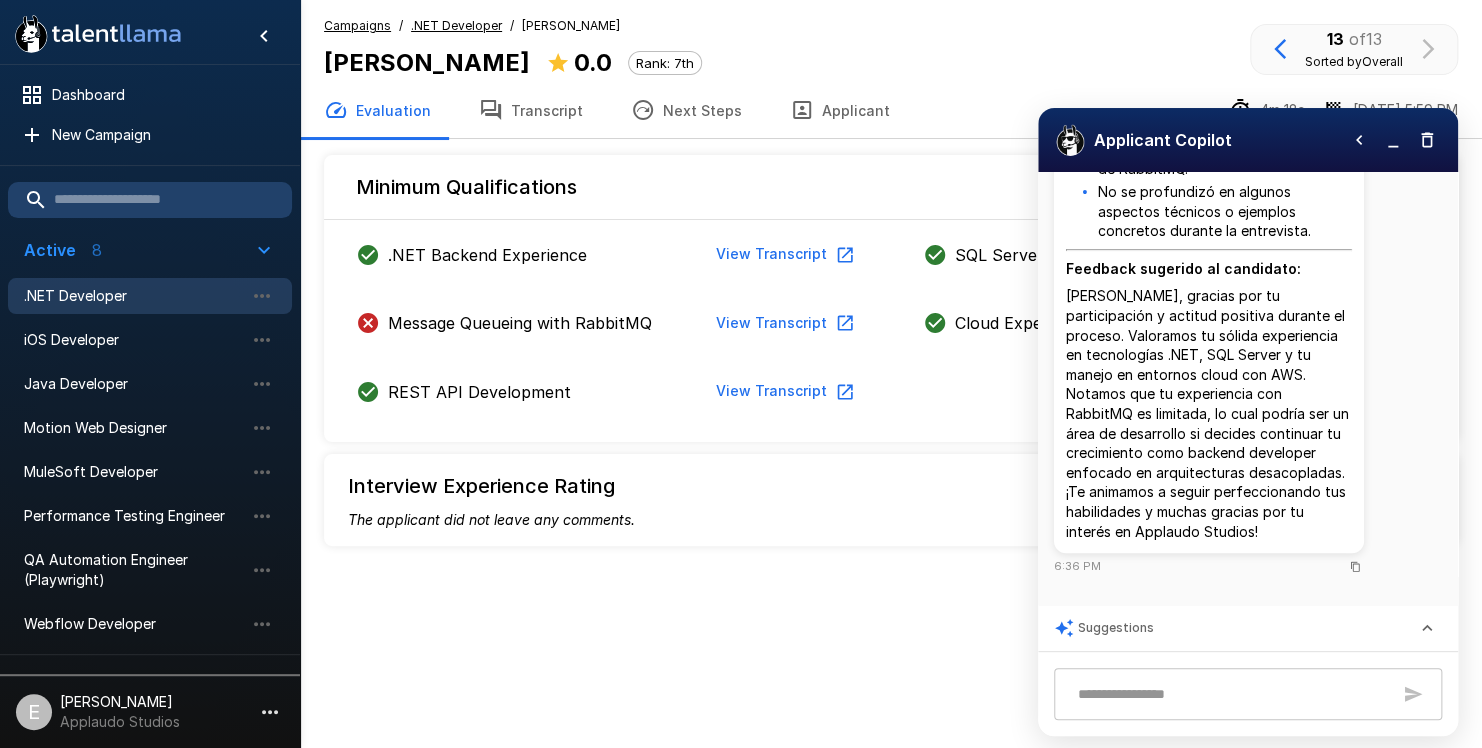 drag, startPoint x: 1125, startPoint y: 404, endPoint x: 1074, endPoint y: 288, distance: 126.71622 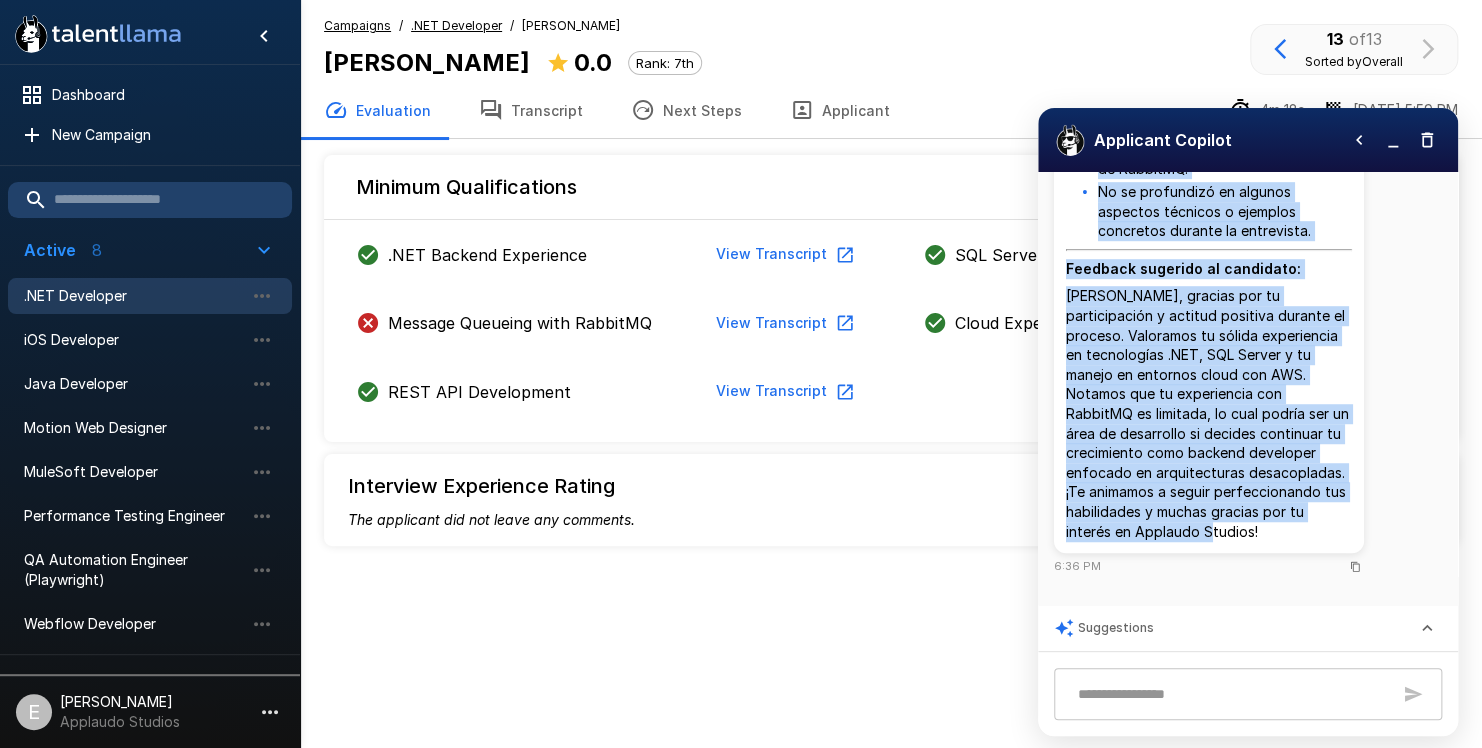 drag, startPoint x: 1065, startPoint y: 290, endPoint x: 1281, endPoint y: 548, distance: 336.4818 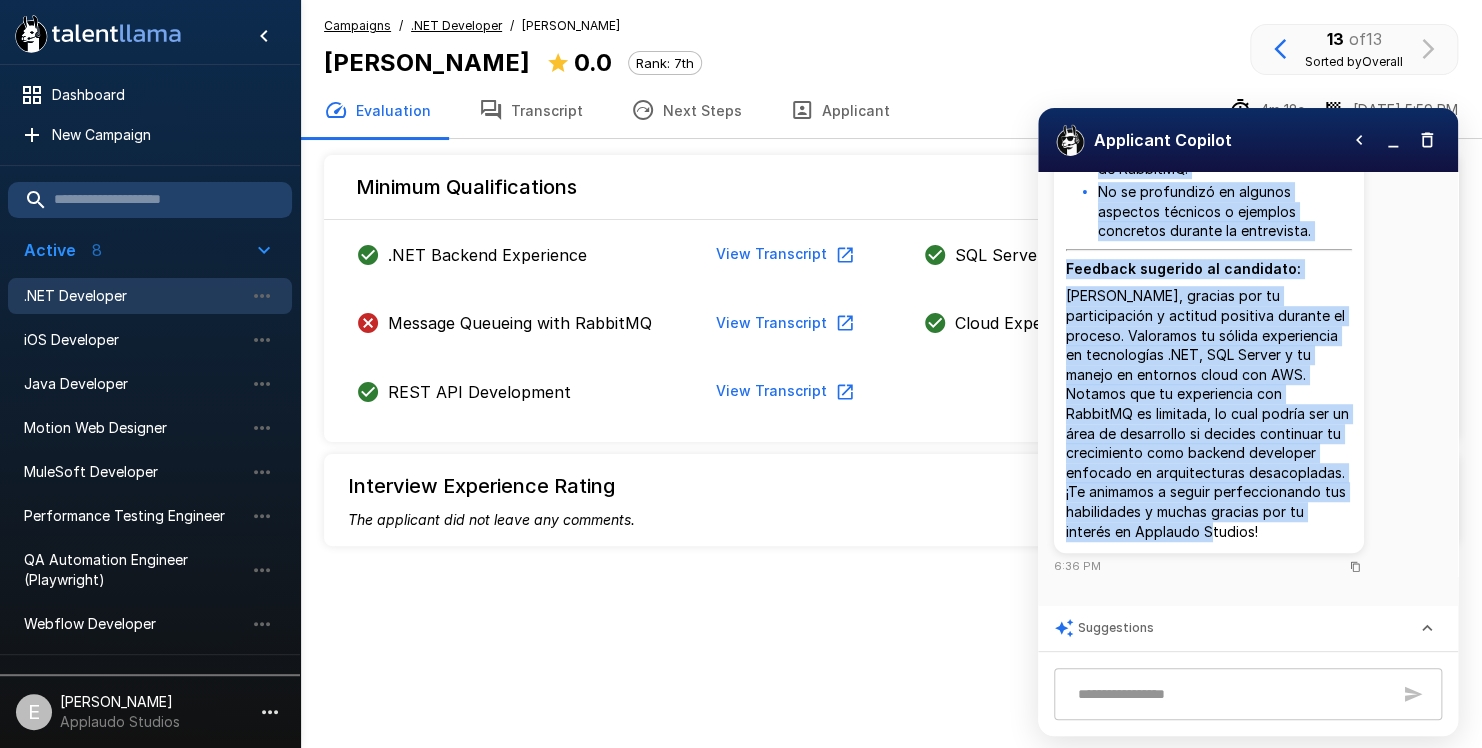 drag, startPoint x: 1281, startPoint y: 548, endPoint x: 1209, endPoint y: 377, distance: 185.53975 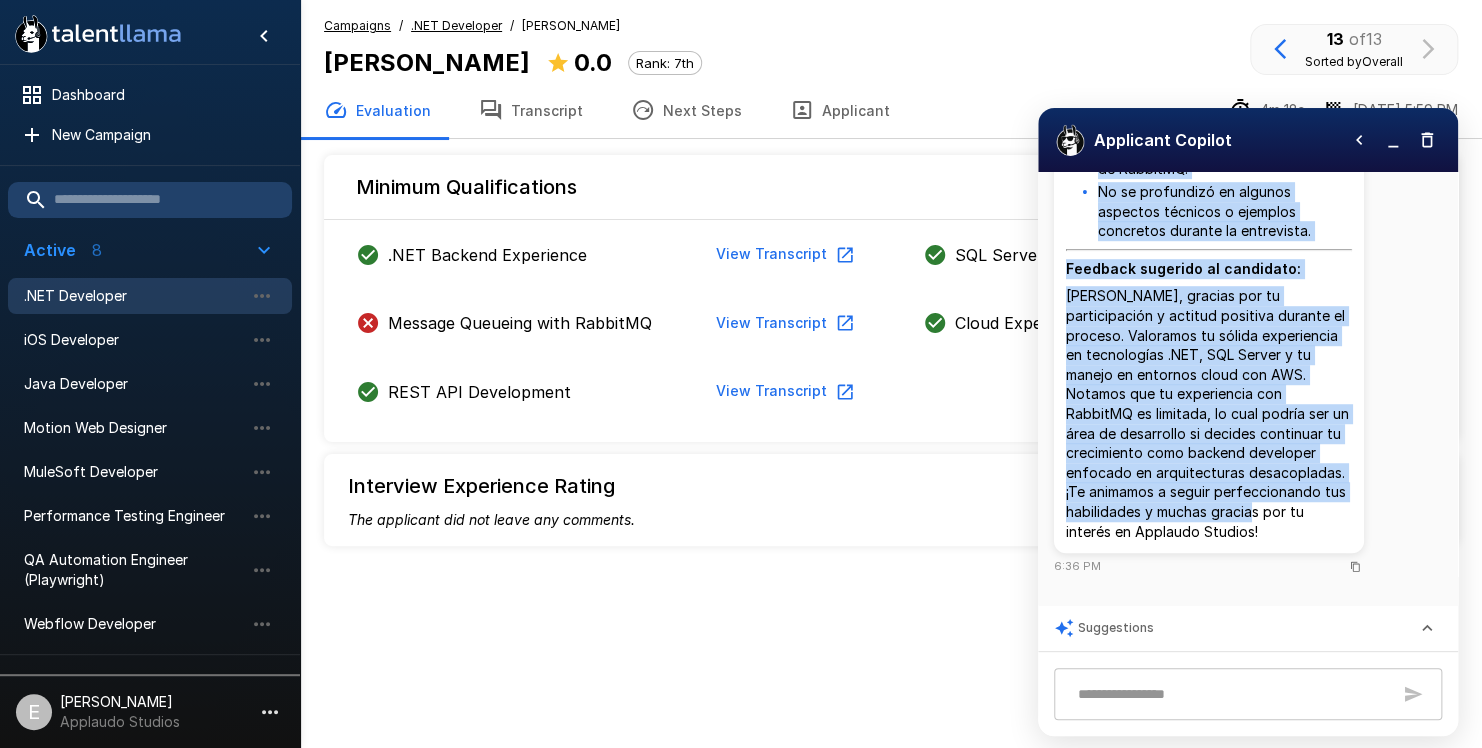 drag, startPoint x: 1057, startPoint y: 292, endPoint x: 1202, endPoint y: 525, distance: 274.43396 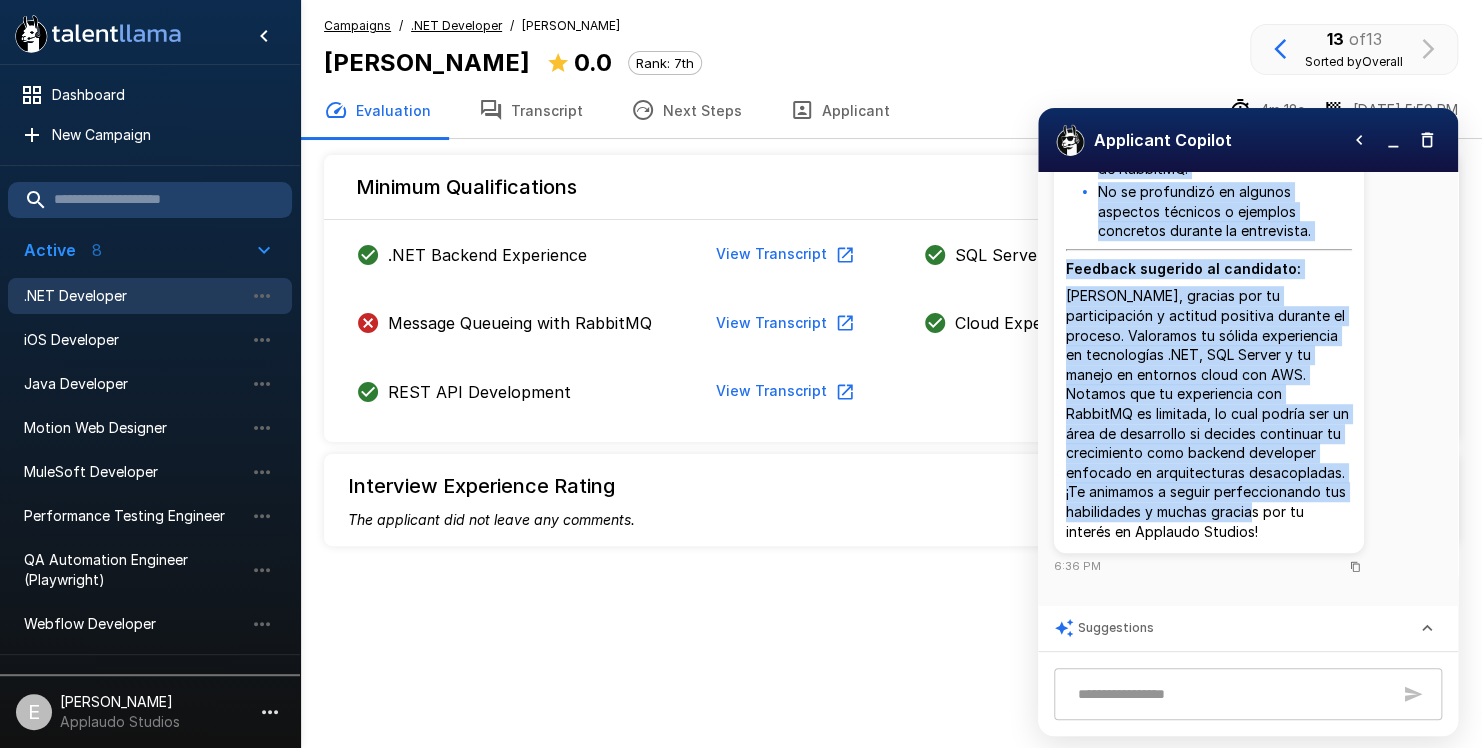 click on "Claro, aquí tienes un breve review con puntos positivos y negativos, además de un mensaje de feedback que podrías enviarle al candidato:
Resumen corto:
Lo bueno:
Tiene sólida experiencia en C# y .NET (más de 8 años), lo cual encaja bien con el perfil solicitado.
Experiencia práctica con SQL Server y optimización de queries.
Conocimiento y uso de servicios claves de AWS (EC2, Lambda, S3, RDS).
Ha construido y mantenido APIs RESTful.
Buena disposición y actitud positiva durante toda la entrevista.
Lo malo:
Experiencia limitada con la integración de RabbitMQ.
No se profundizó en algunos aspectos técnicos o ejemplos concretos durante la entrevista.
Feedback sugerido al candidato:" at bounding box center [1209, 126] 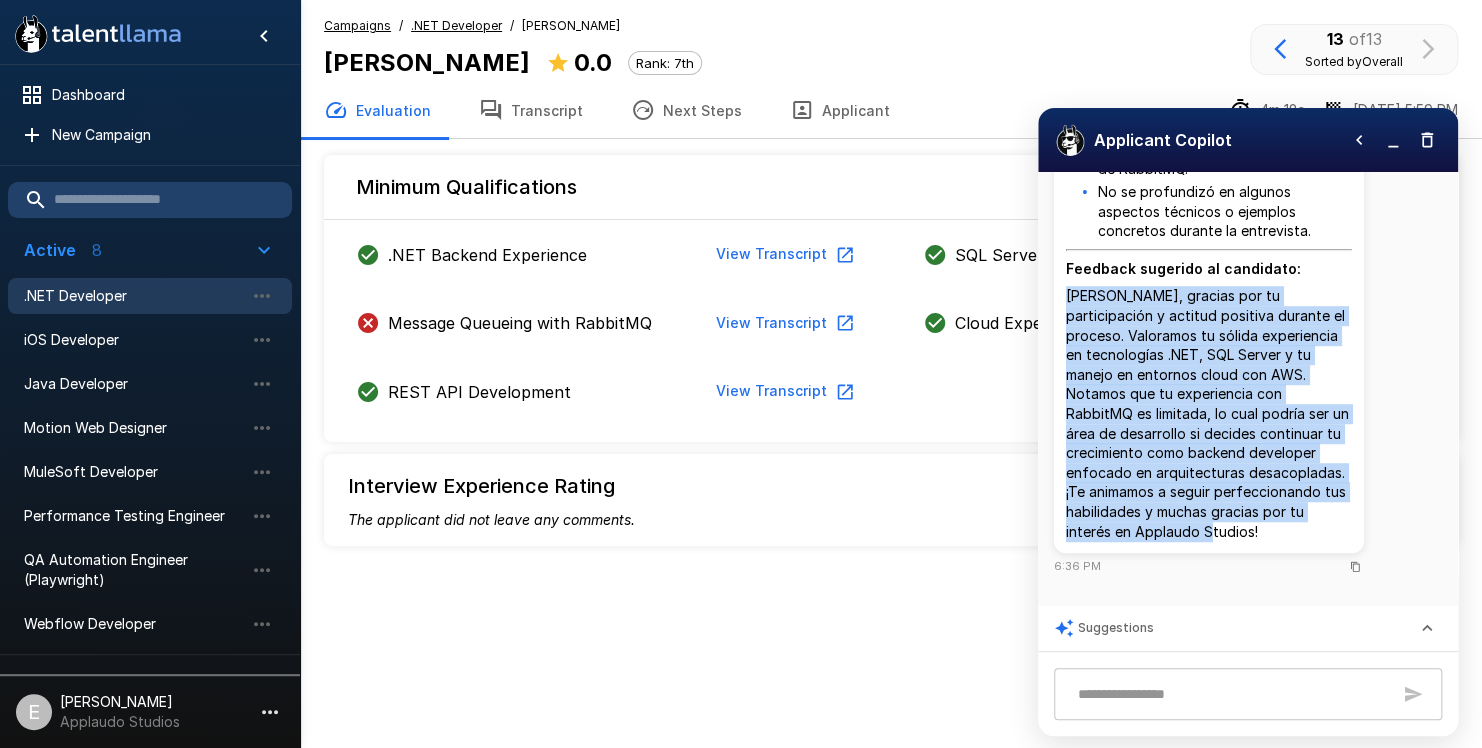 copy on "Carlos, gracias por tu participación y actitud positiva durante el proceso. Valoramos tu sólida experiencia en tecnologías .NET, SQL Server y tu manejo en entornos cloud con AWS. Notamos que tu experiencia con RabbitMQ es limitada, lo cual podría ser un área de desarrollo si decides continuar tu crecimiento como backend developer enfocado en arquitecturas desacopladas. ¡Te animamos a seguir perfeccionando tus habilidades y muchas gracias por tu interés en Applaudo Studios!" 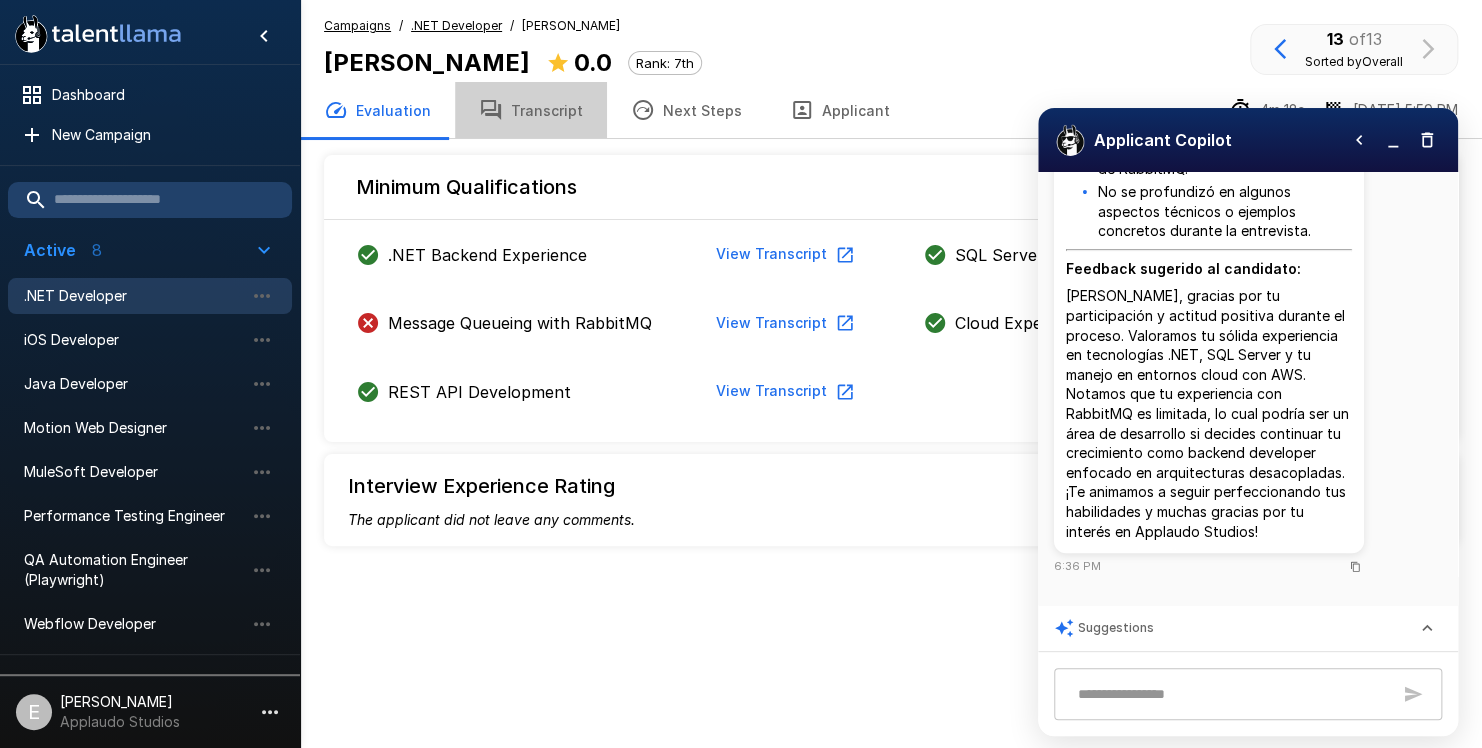 click on "Transcript" at bounding box center [531, 110] 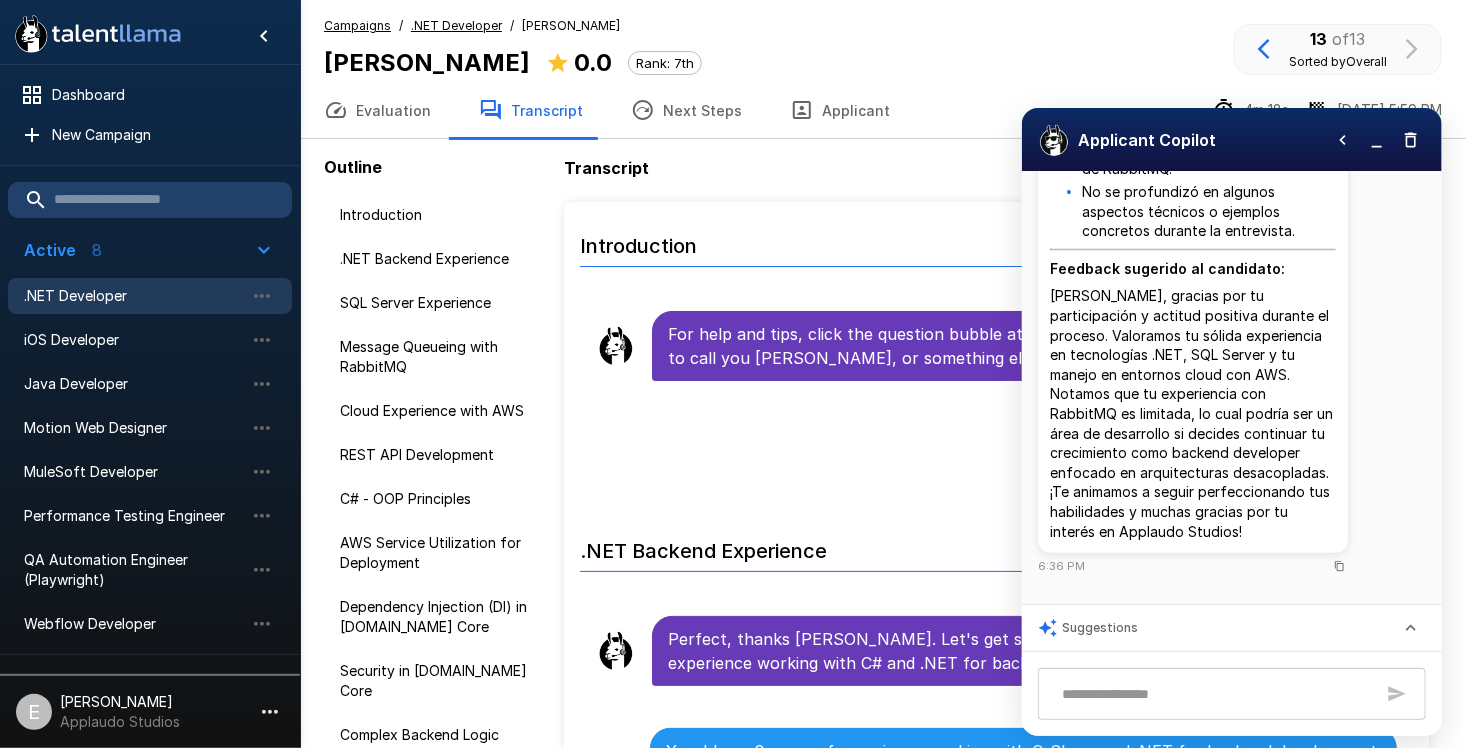 click on ".NET Backend Experience" at bounding box center [996, 545] 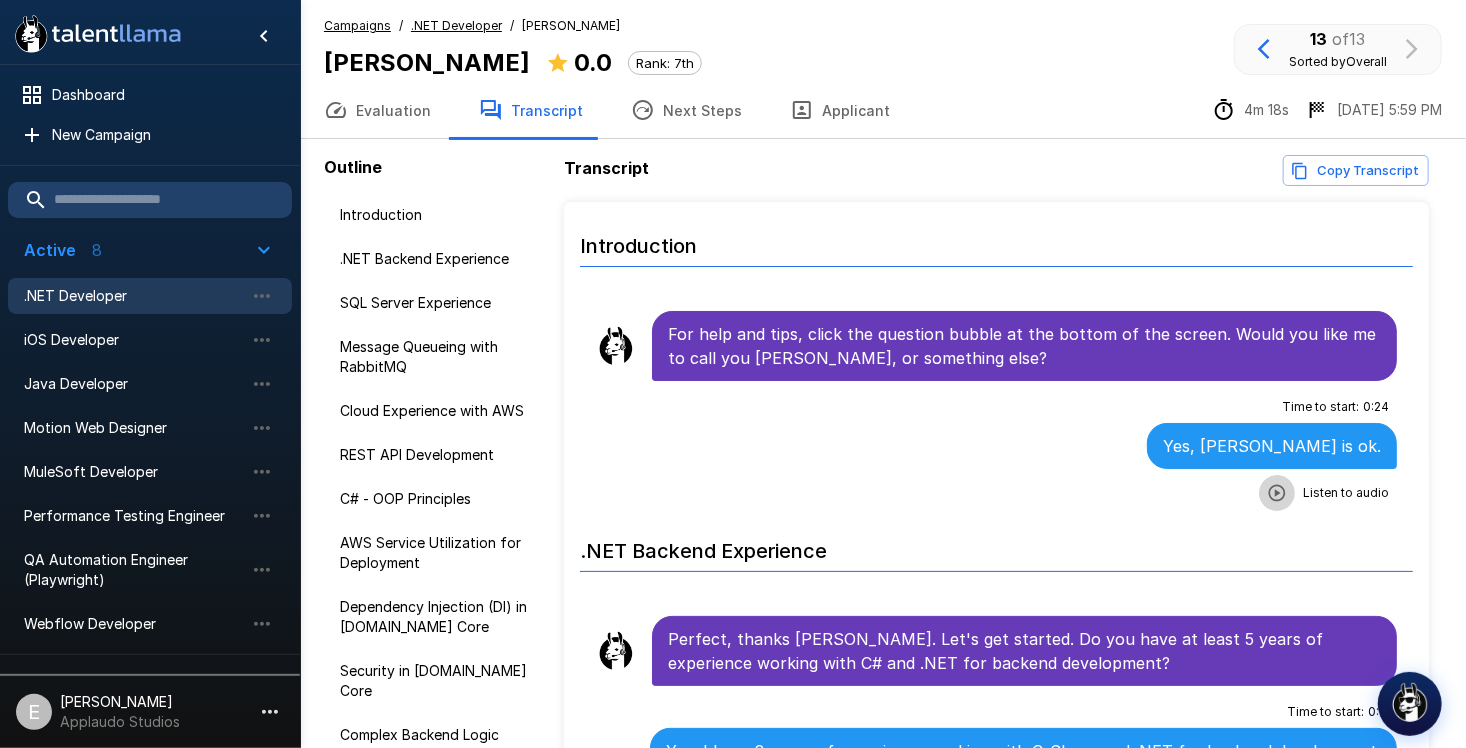 click 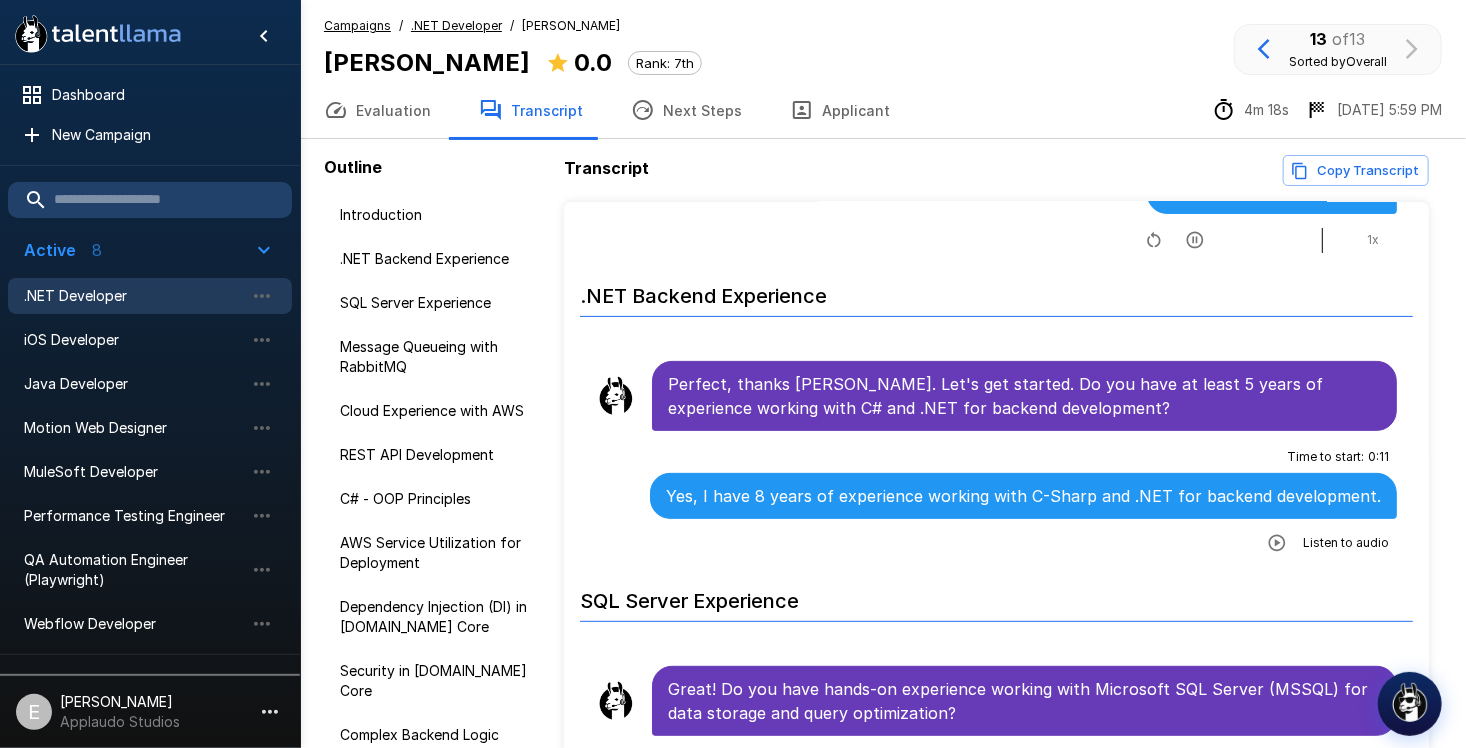 scroll, scrollTop: 400, scrollLeft: 0, axis: vertical 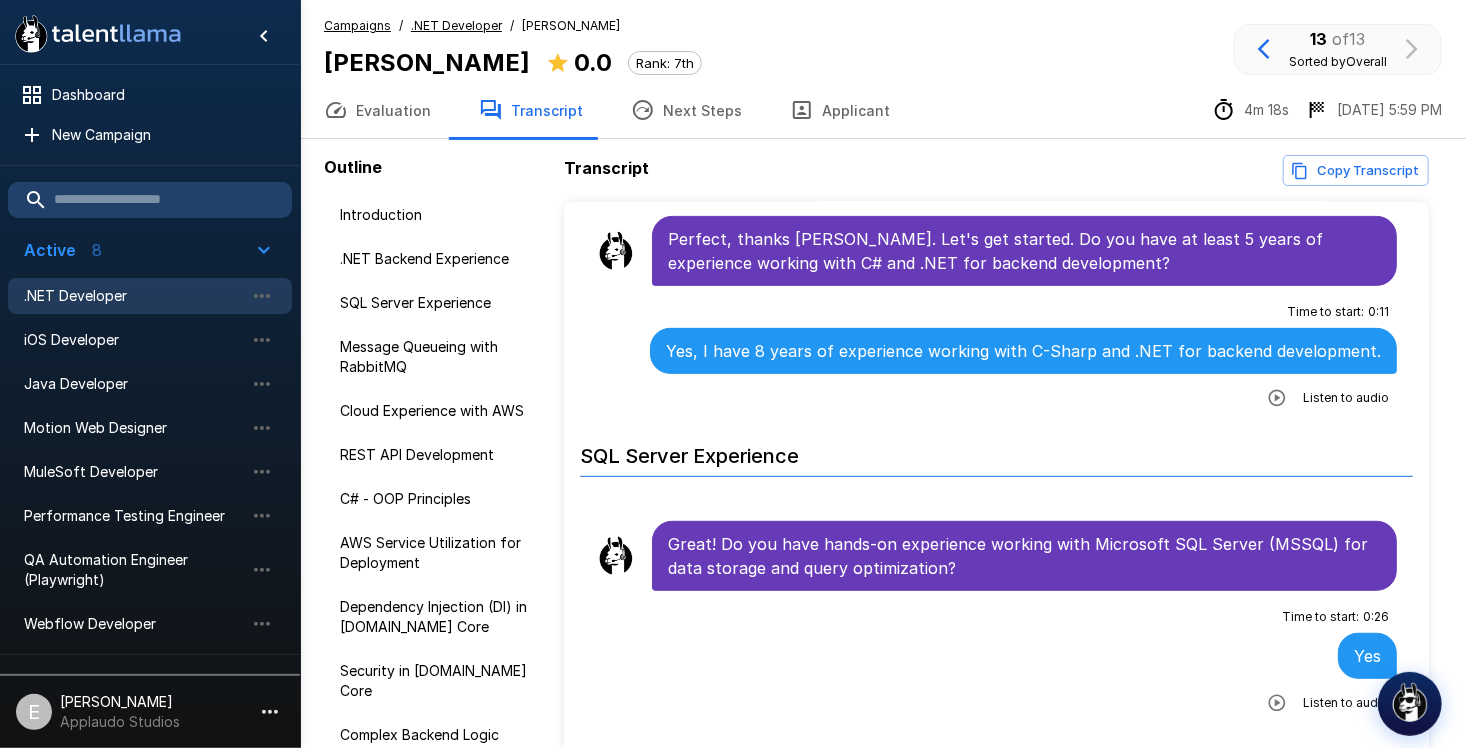 click 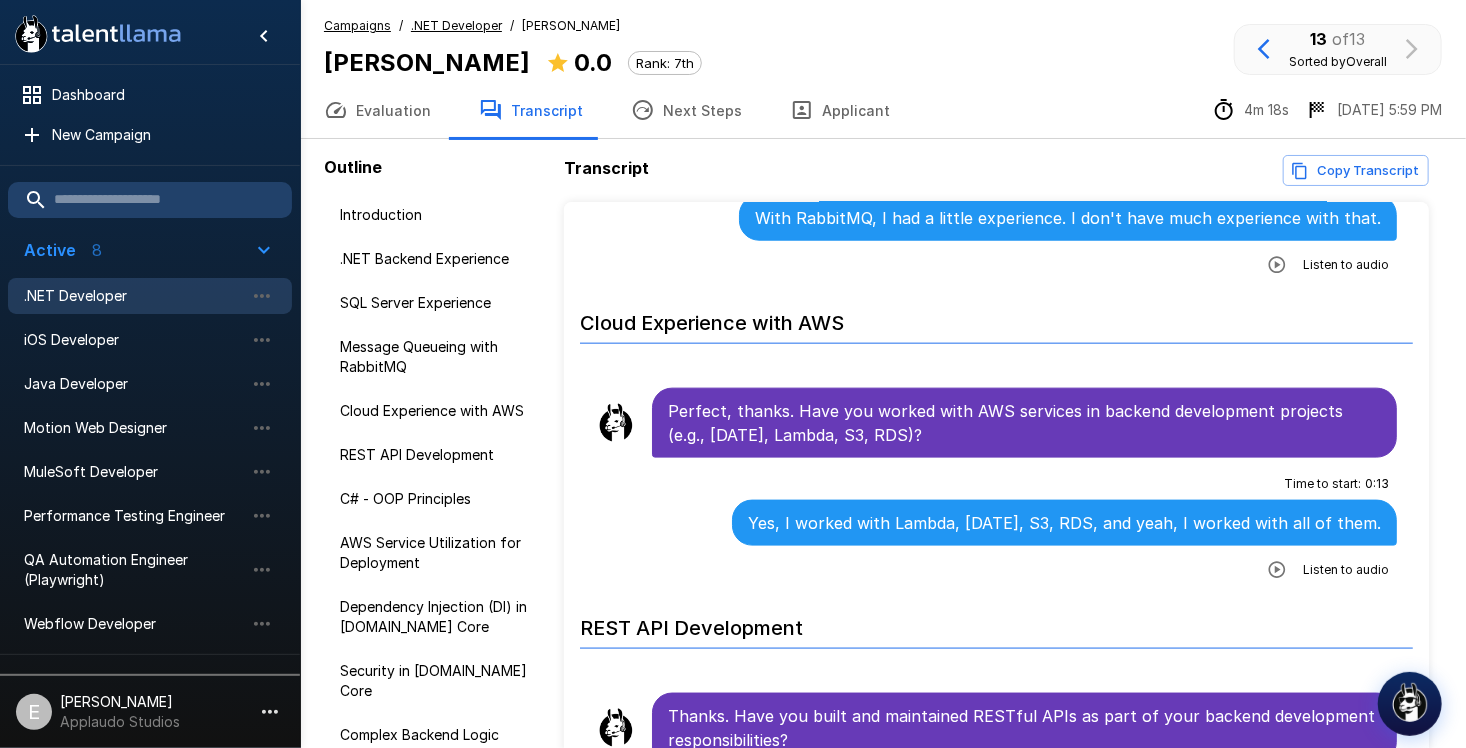 scroll, scrollTop: 1000, scrollLeft: 0, axis: vertical 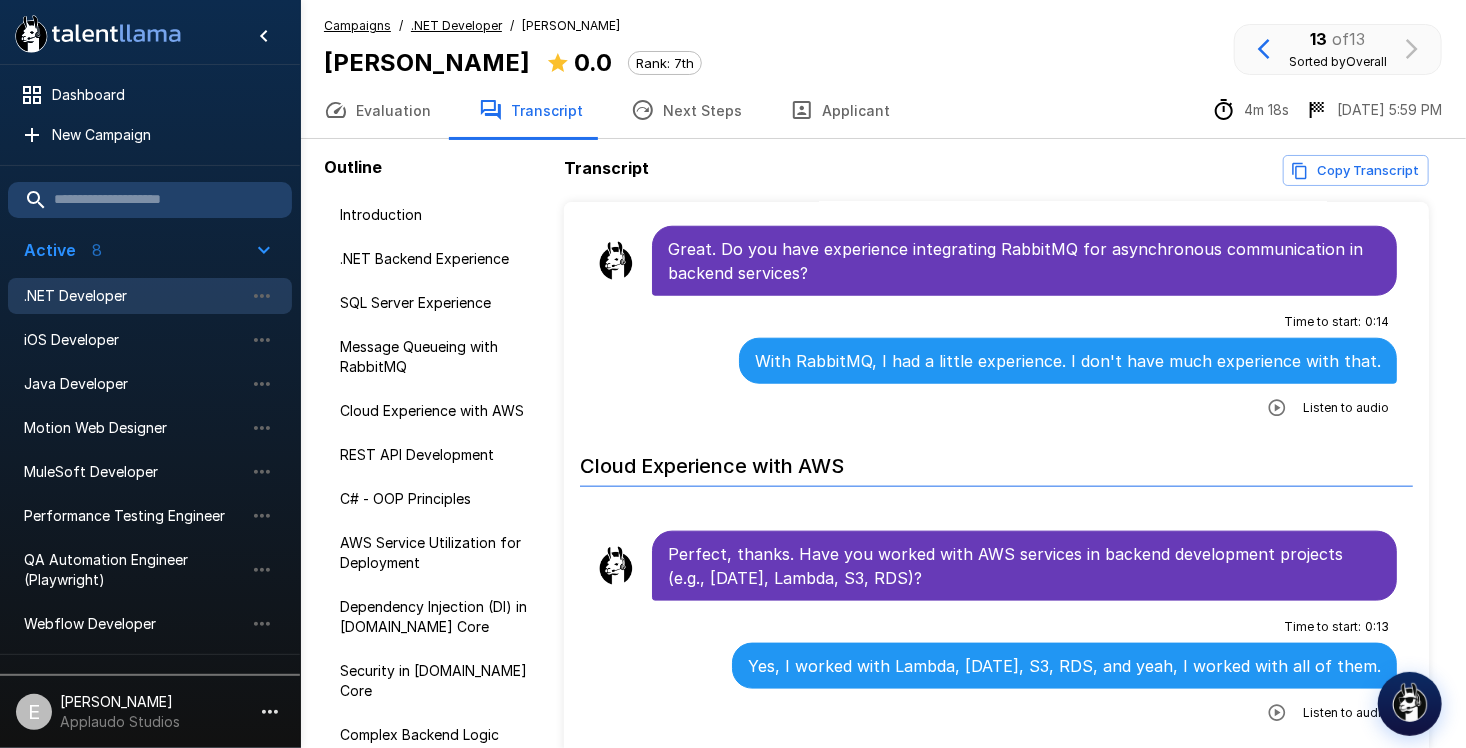 click on "Cloud Experience with AWS" at bounding box center [996, 460] 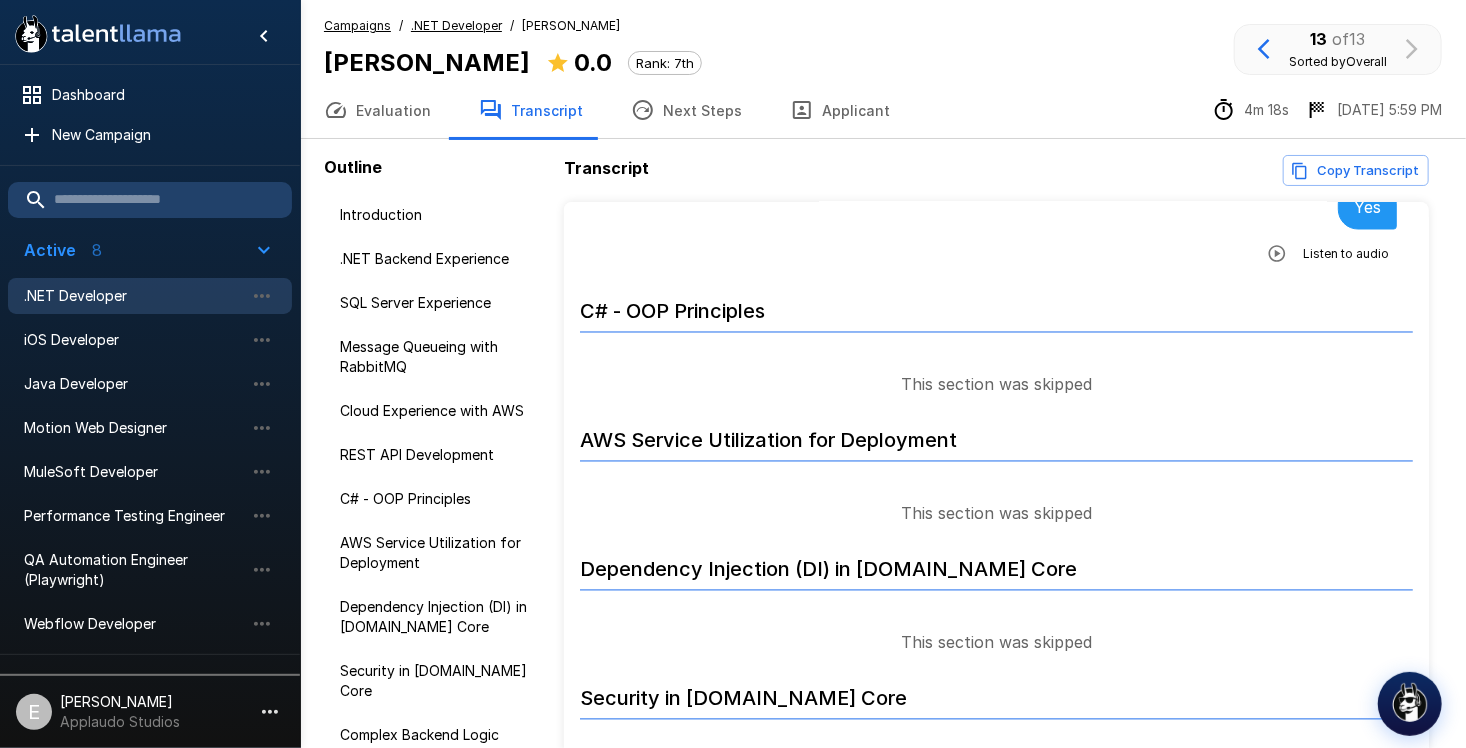 scroll, scrollTop: 1500, scrollLeft: 0, axis: vertical 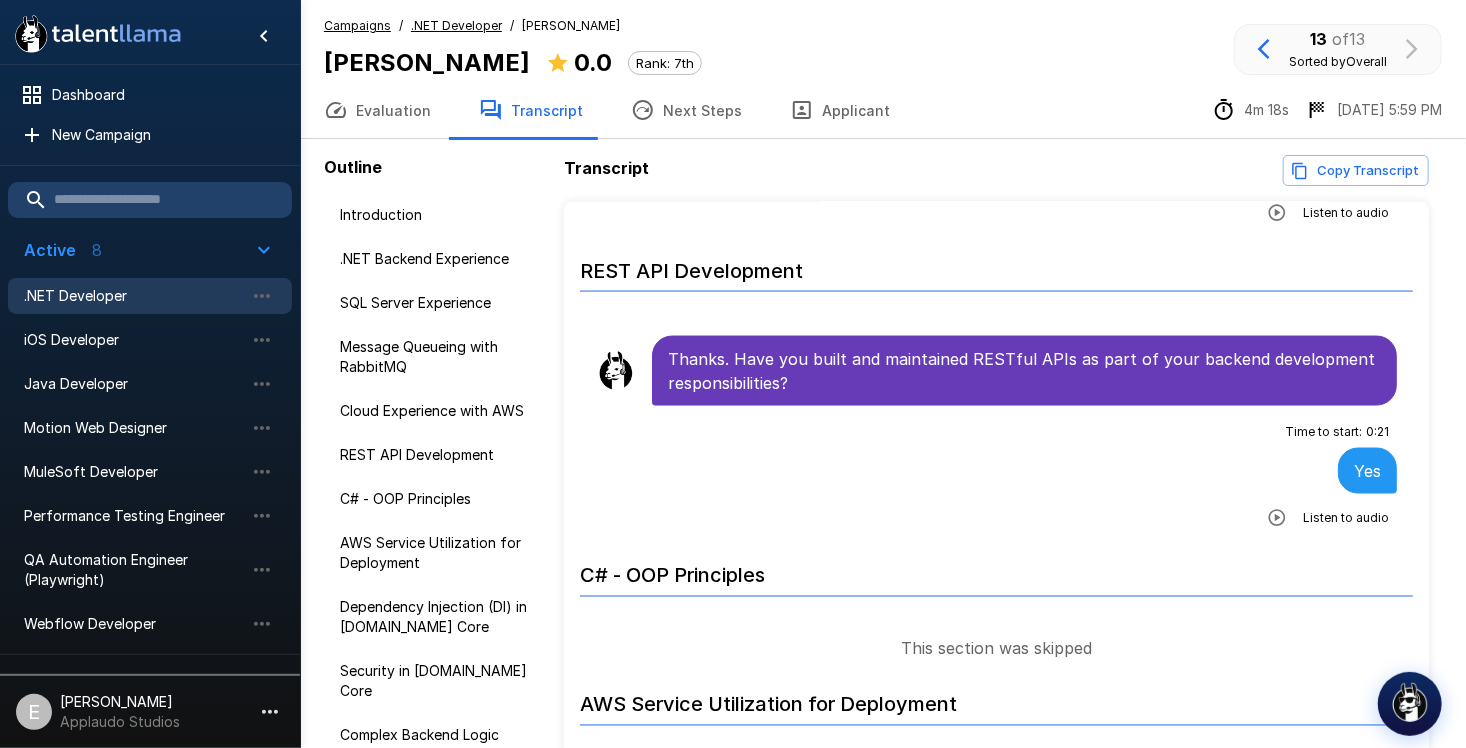 click 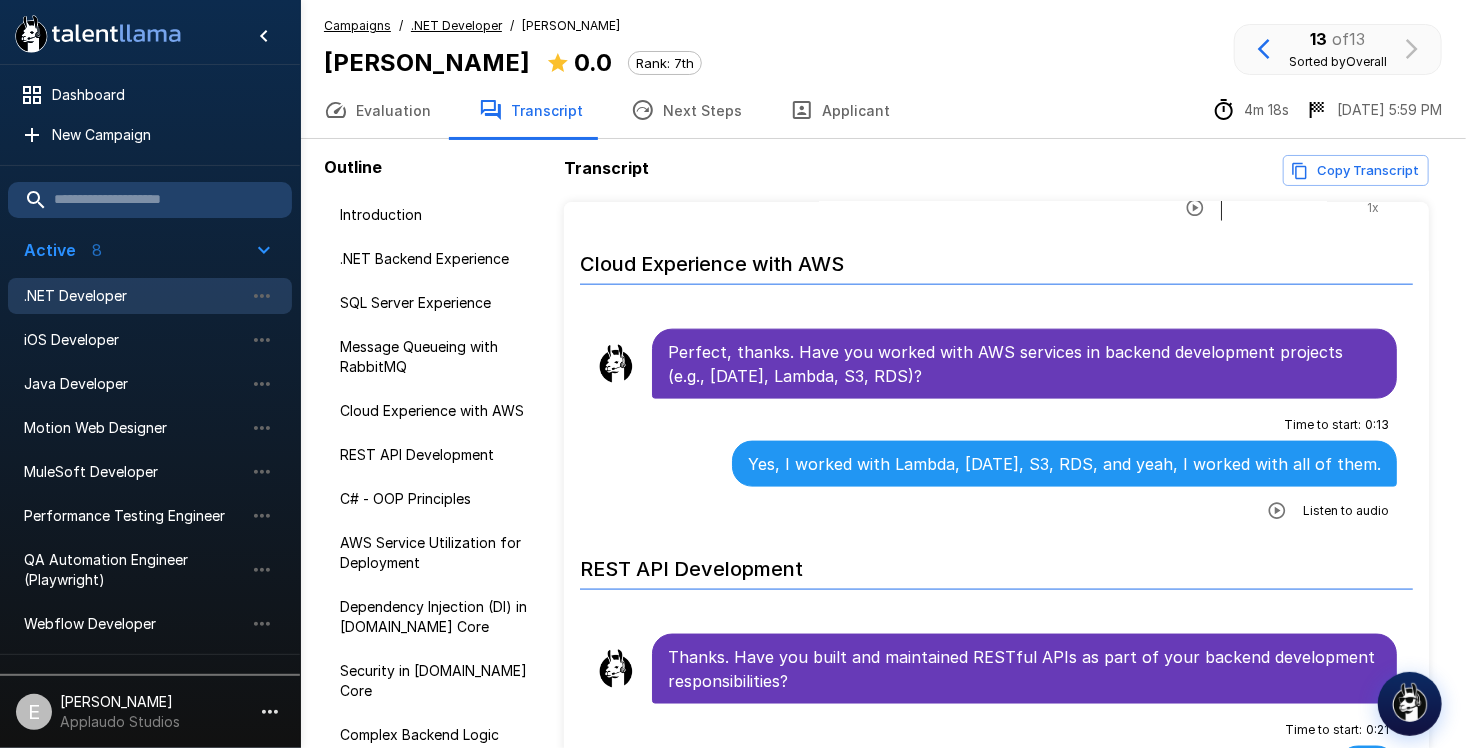 scroll, scrollTop: 1200, scrollLeft: 0, axis: vertical 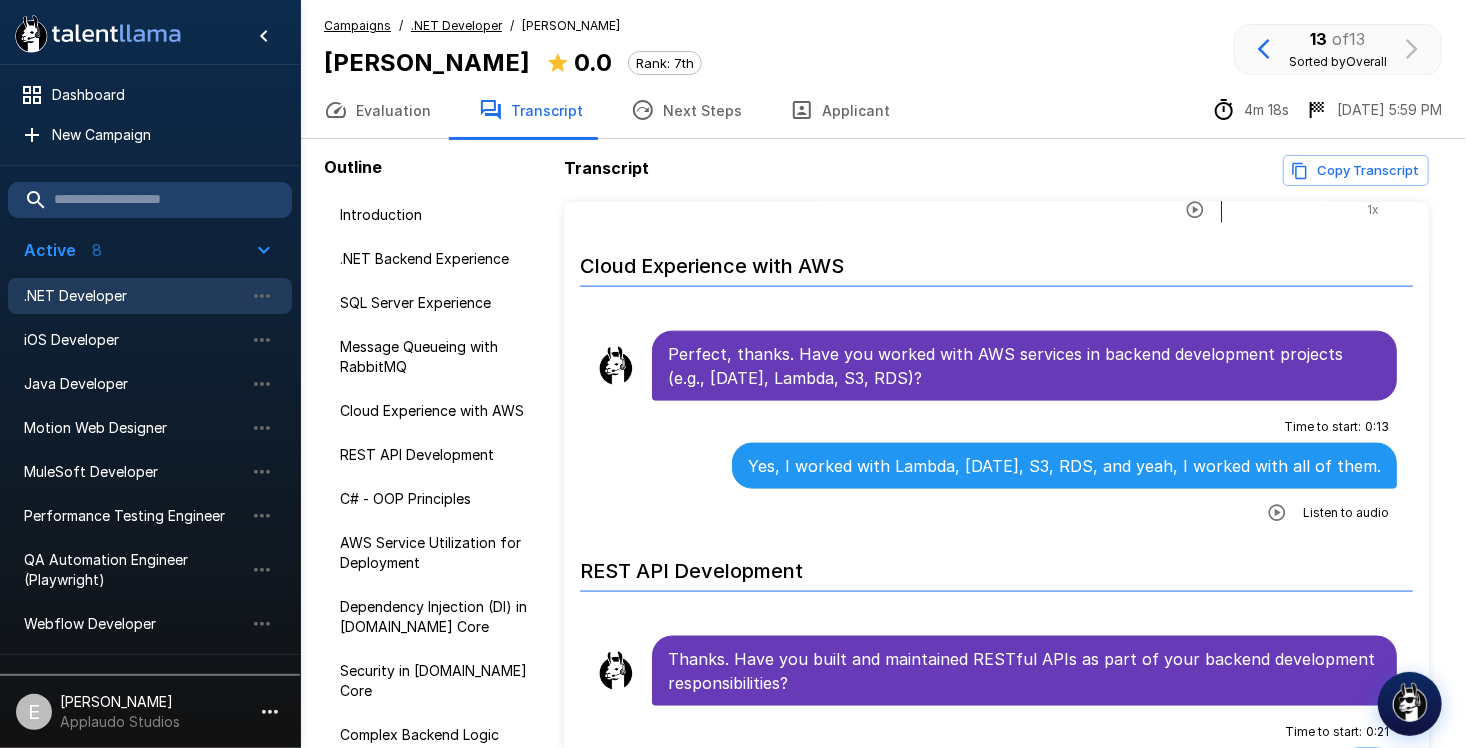 click 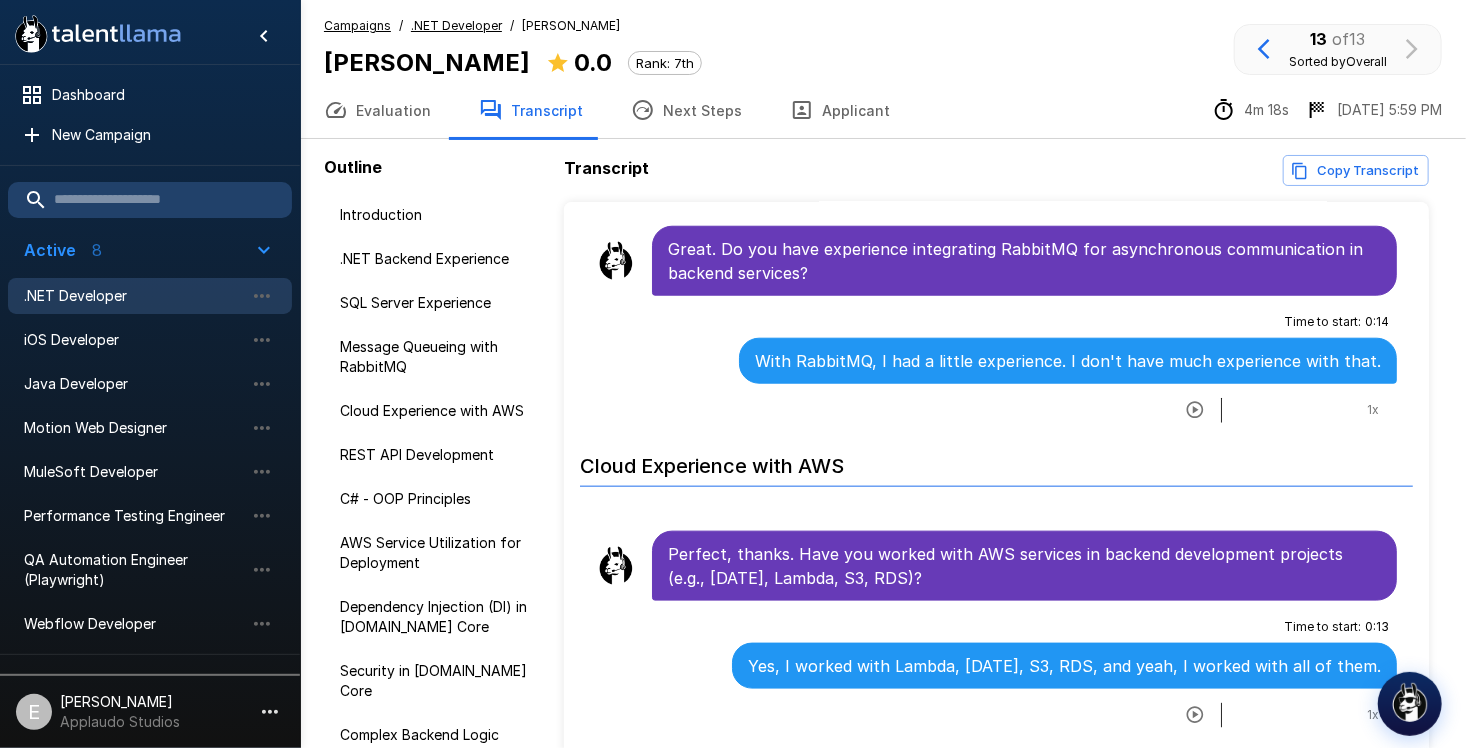 scroll, scrollTop: 900, scrollLeft: 0, axis: vertical 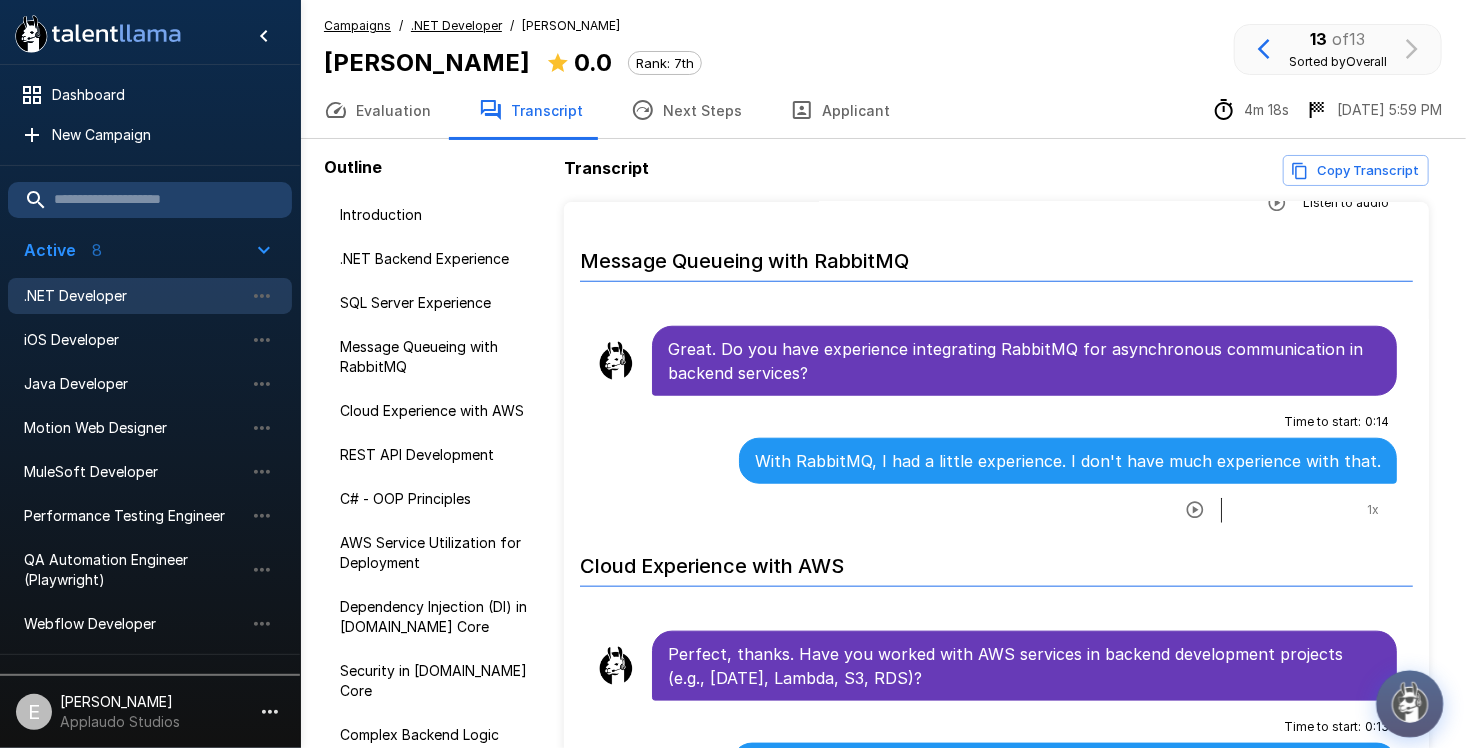 click at bounding box center [1410, 702] 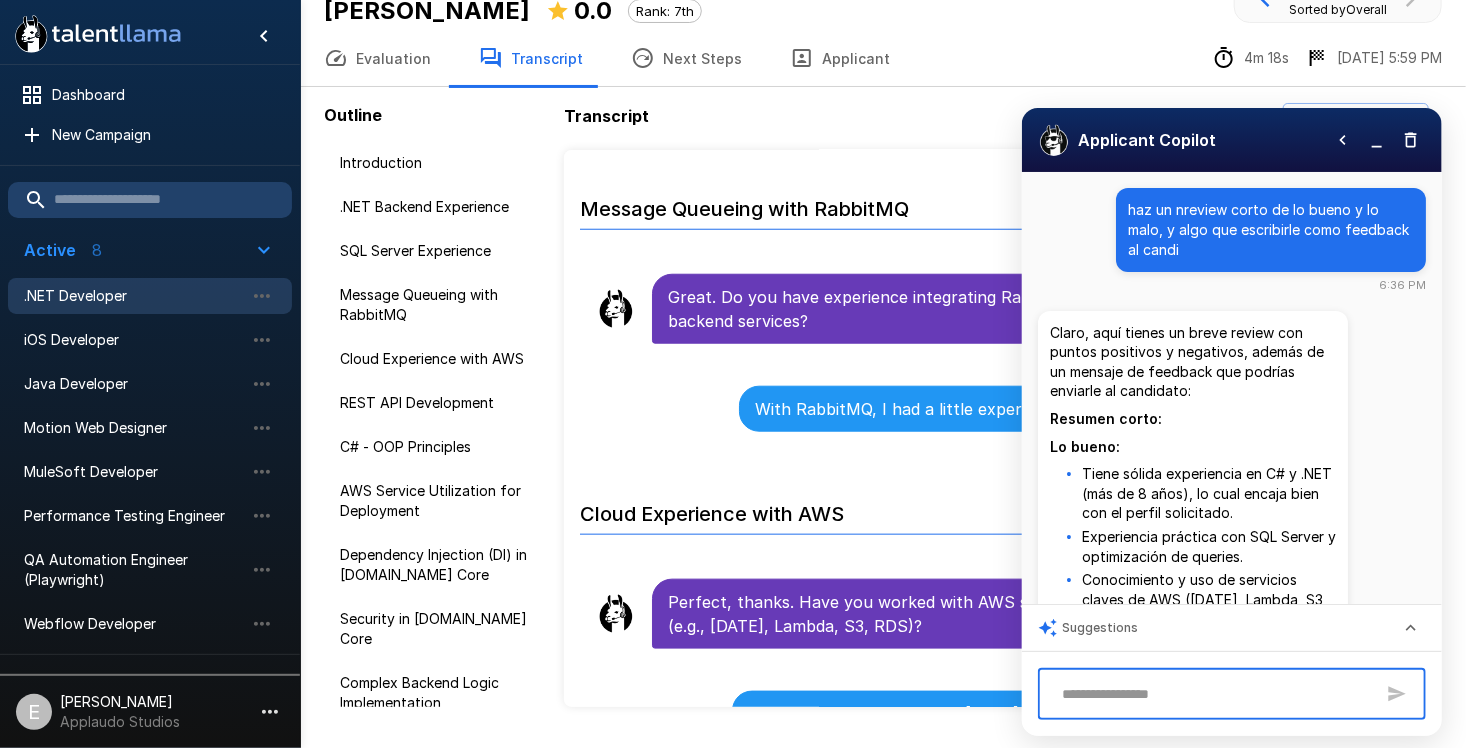 scroll, scrollTop: 100, scrollLeft: 0, axis: vertical 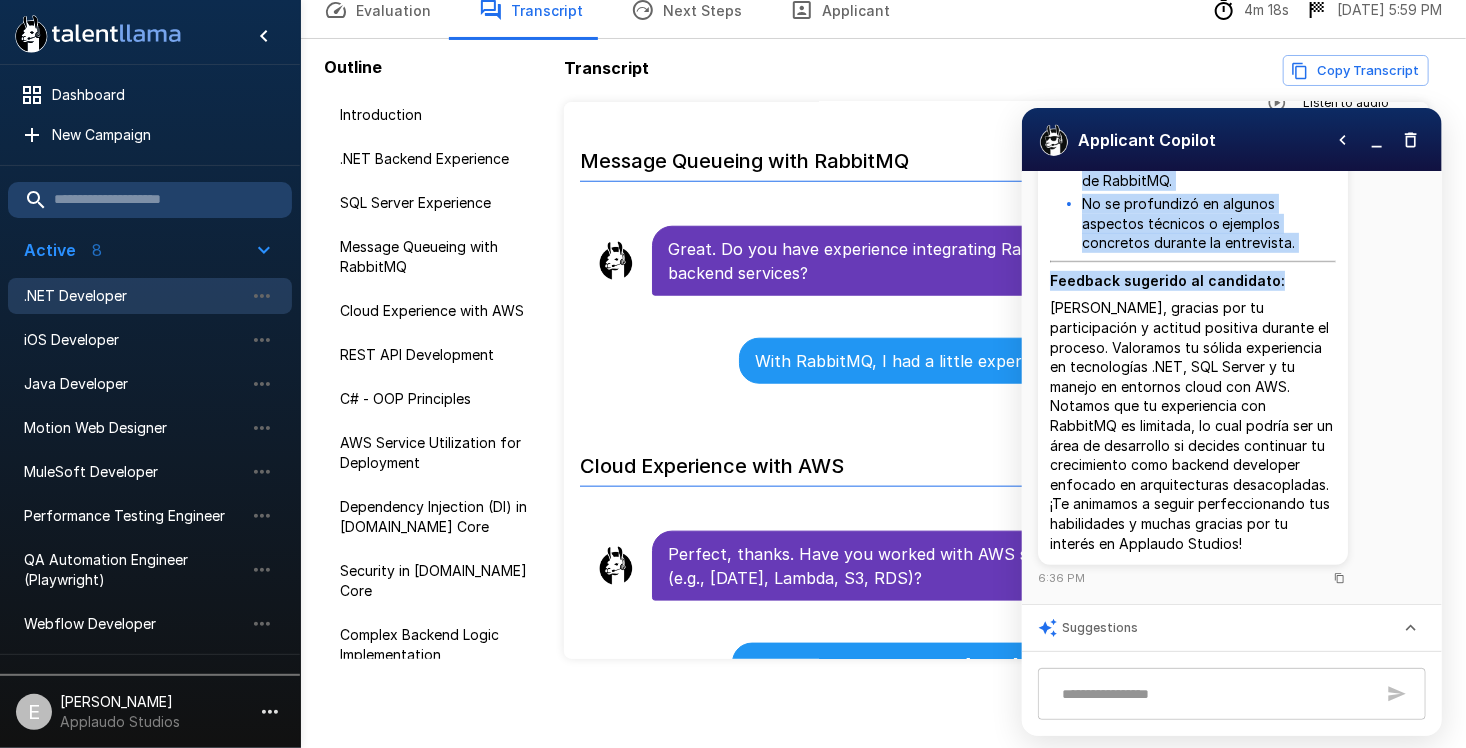 drag, startPoint x: 1045, startPoint y: 302, endPoint x: 1095, endPoint y: 321, distance: 53.488316 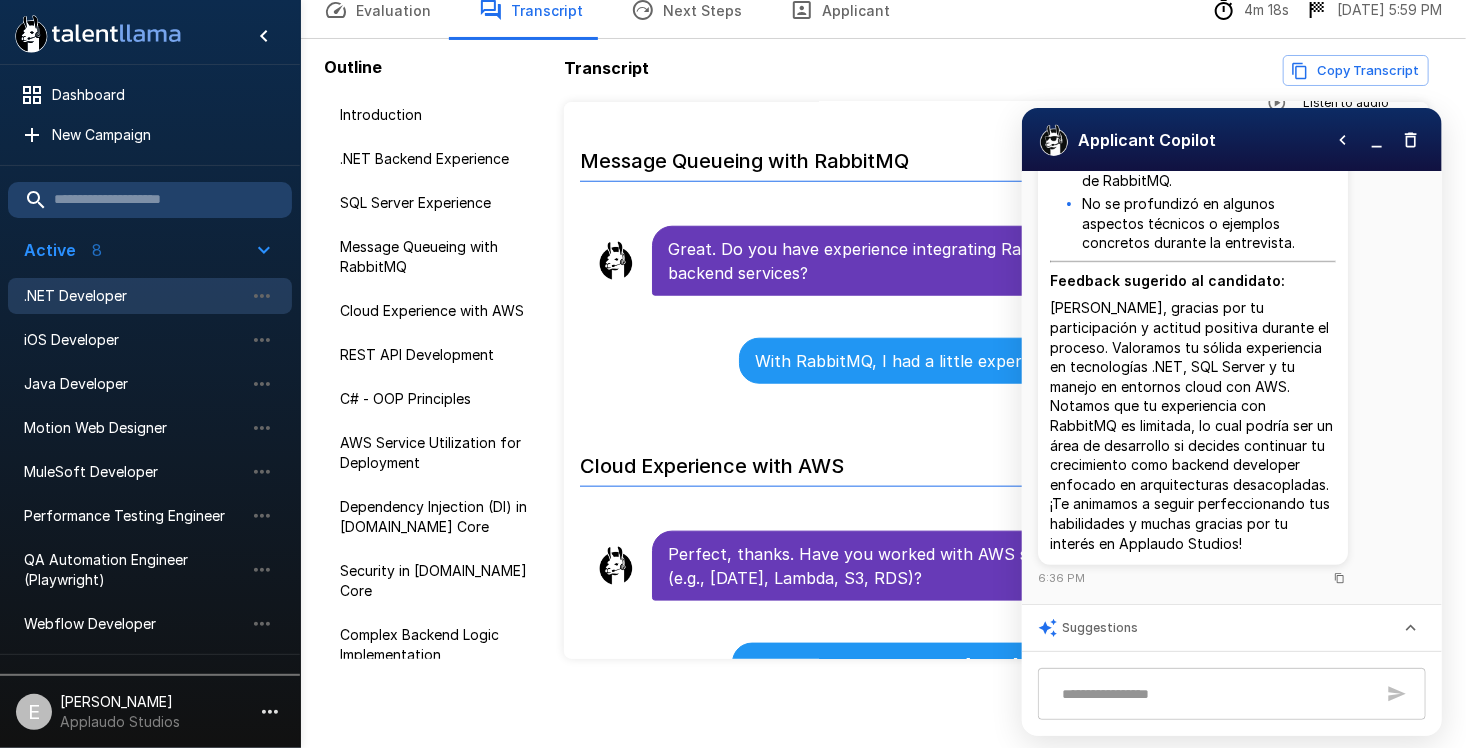 drag, startPoint x: 1095, startPoint y: 321, endPoint x: 1120, endPoint y: 376, distance: 60.41523 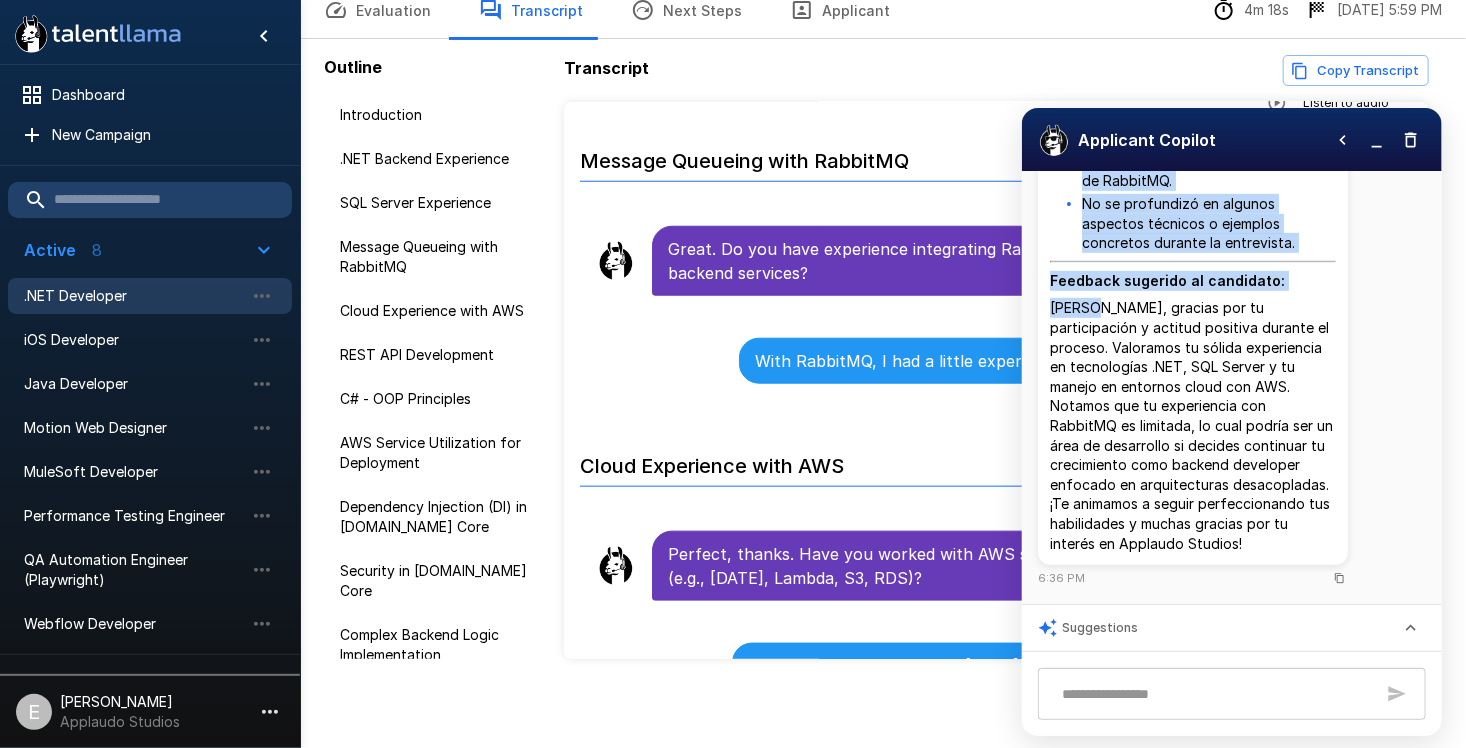drag, startPoint x: 1050, startPoint y: 305, endPoint x: 1093, endPoint y: 301, distance: 43.185646 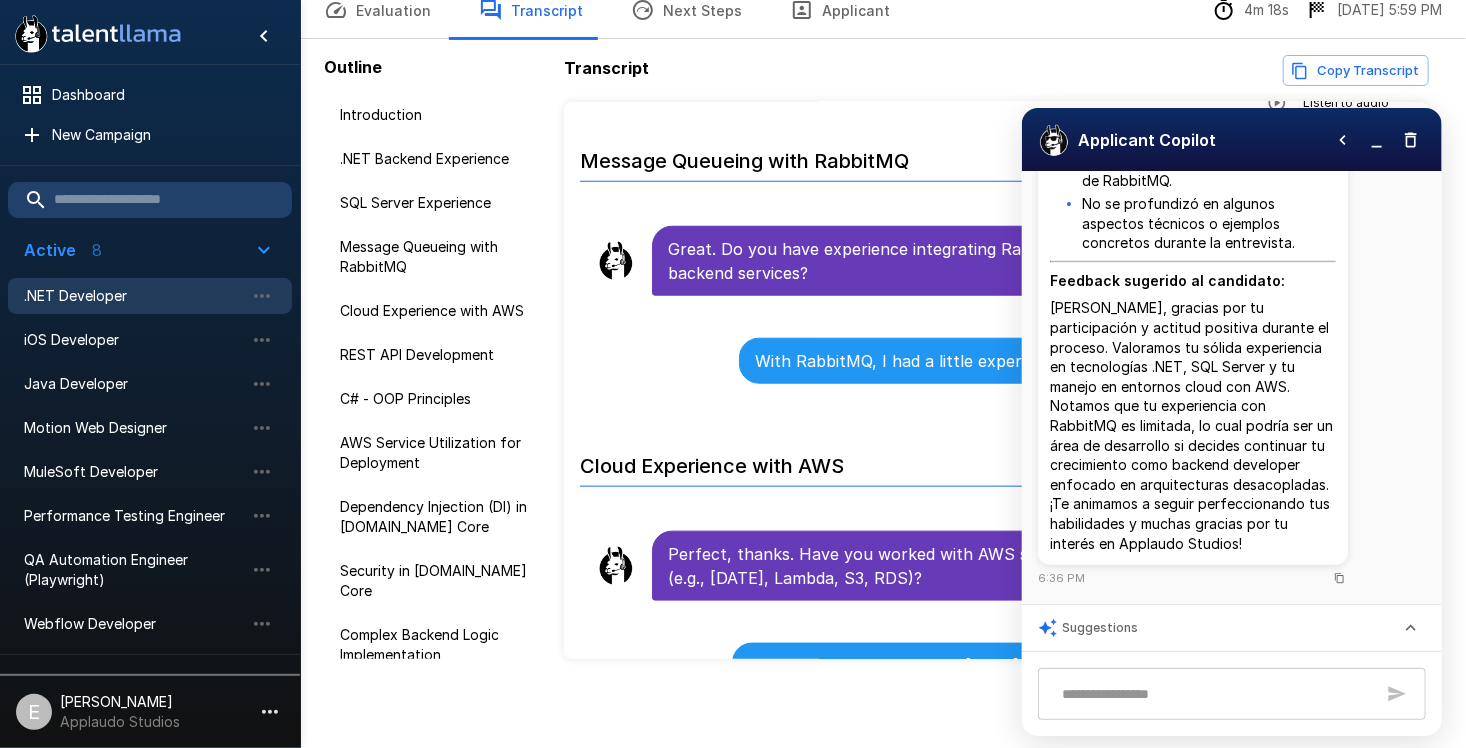 click on "Carlos, gracias por tu participación y actitud positiva durante el proceso. Valoramos tu sólida experiencia en tecnologías .NET, SQL Server y tu manejo en entornos cloud con AWS. Notamos que tu experiencia con RabbitMQ es limitada, lo cual podría ser un área de desarrollo si decides continuar tu crecimiento como backend developer enfocado en arquitecturas desacopladas. ¡Te animamos a seguir perfeccionando tus habilidades y muchas gracias por tu interés en Applaudo Studios!" at bounding box center [1193, 425] 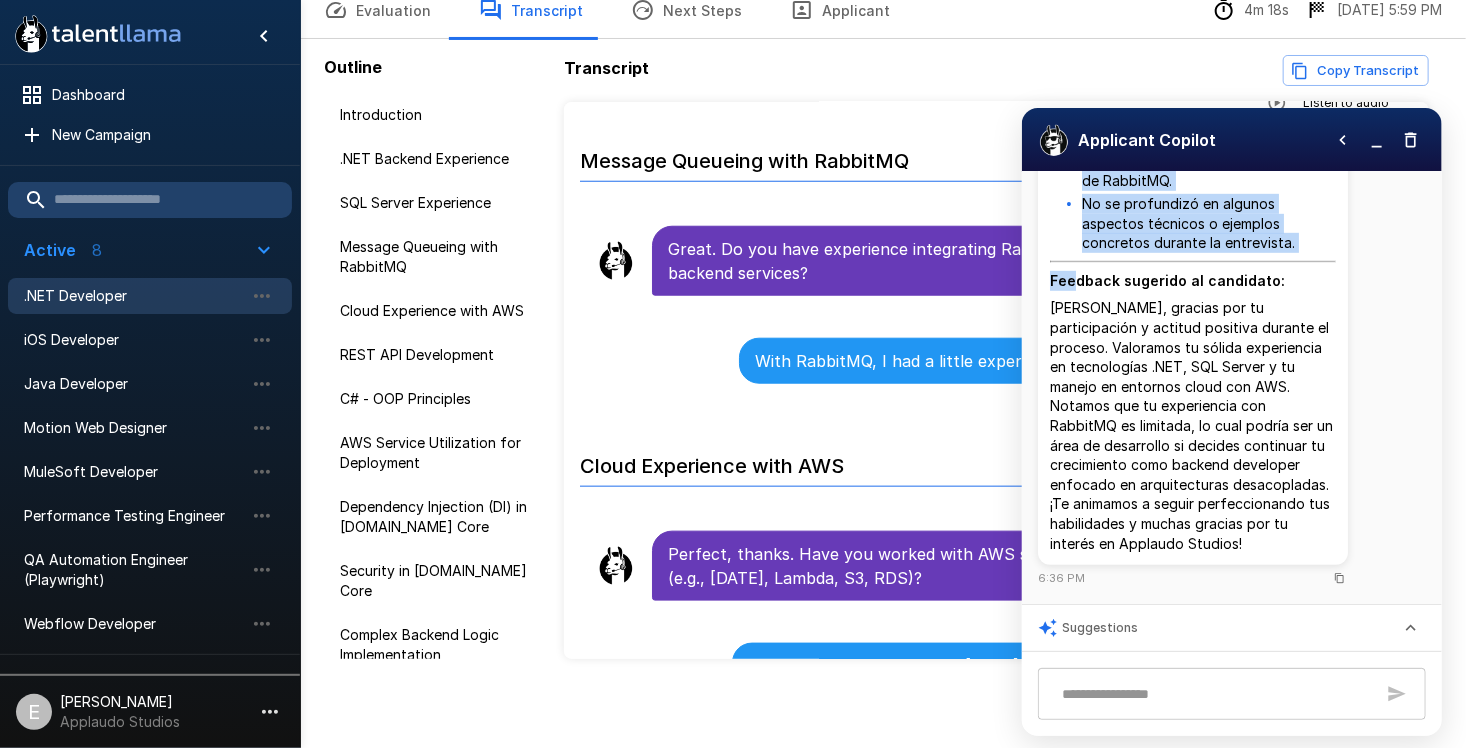 drag, startPoint x: 1057, startPoint y: 306, endPoint x: 1071, endPoint y: 280, distance: 29.529646 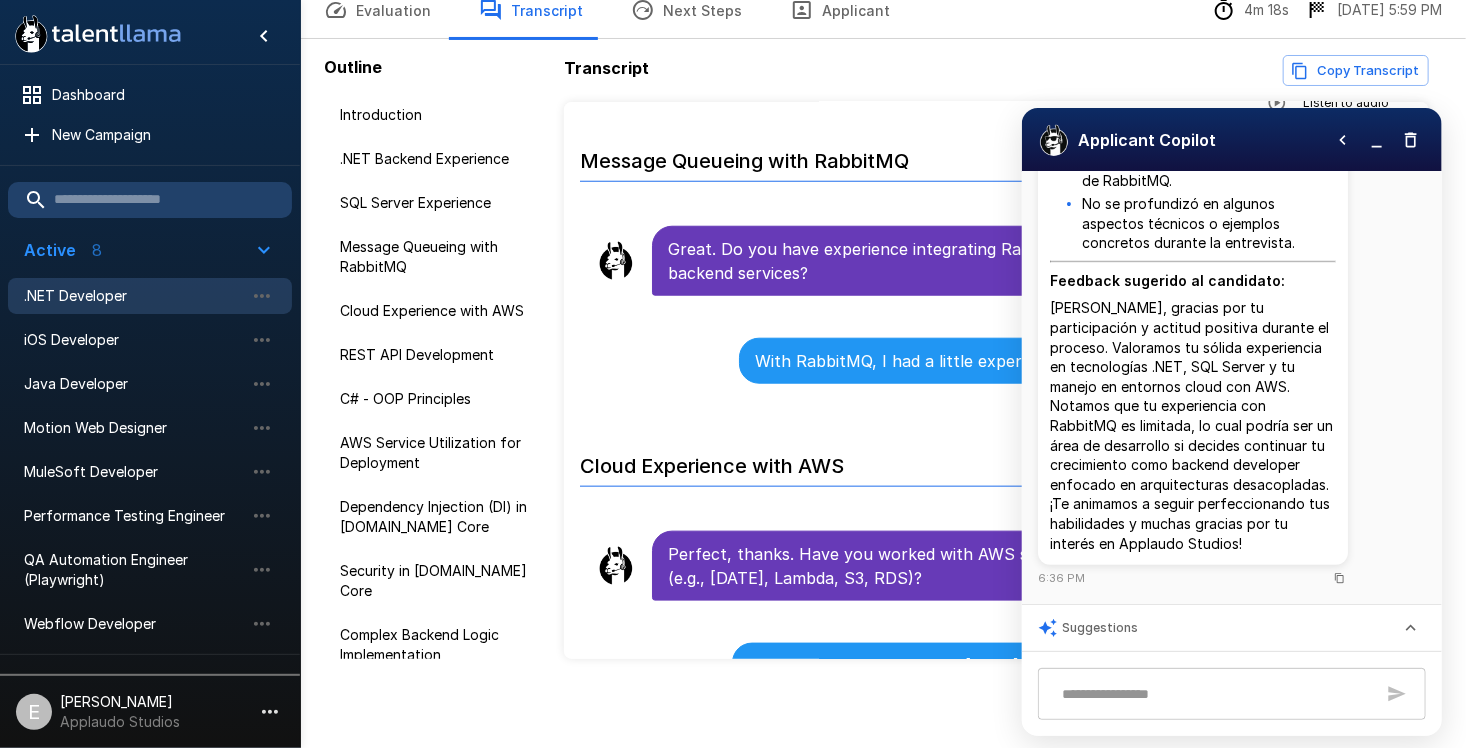 drag, startPoint x: 1071, startPoint y: 280, endPoint x: 1058, endPoint y: 300, distance: 23.853722 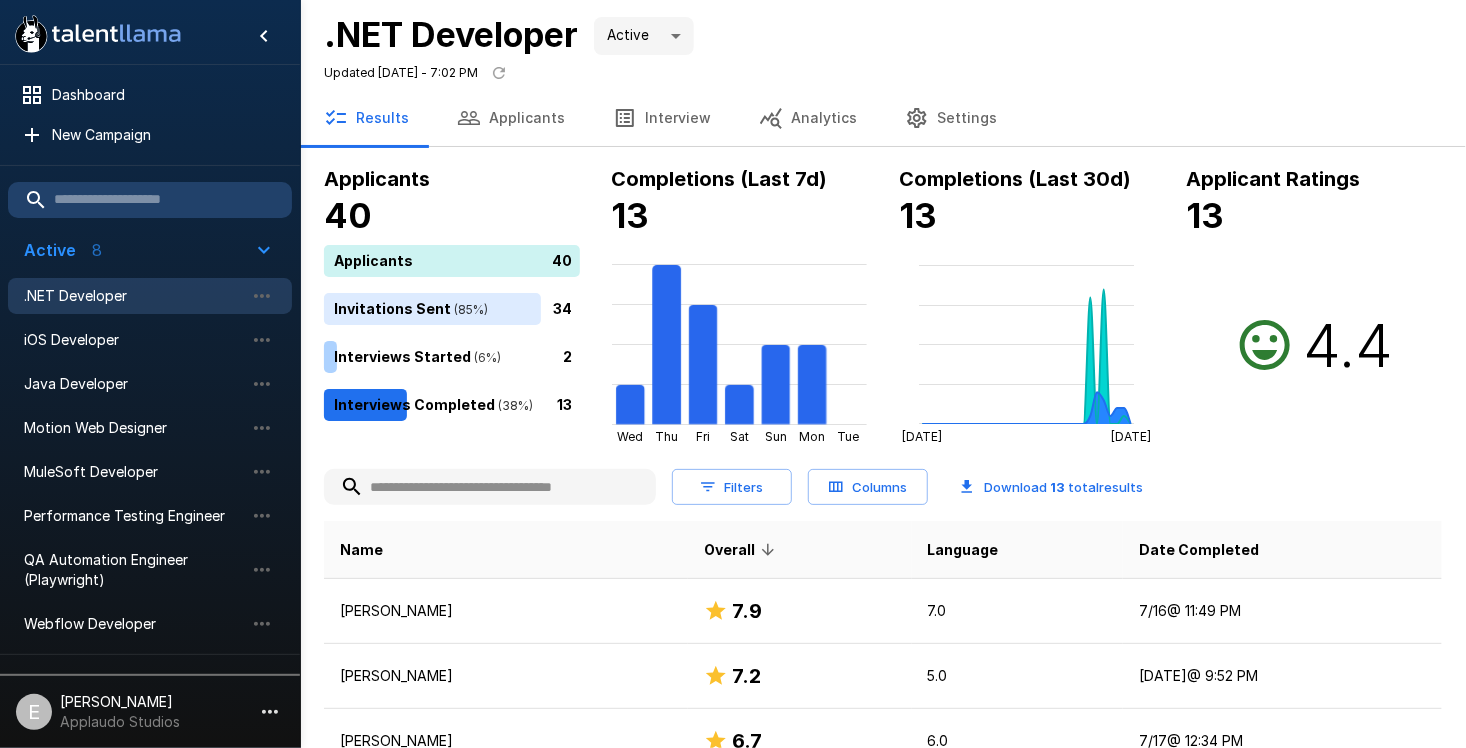 scroll, scrollTop: 0, scrollLeft: 0, axis: both 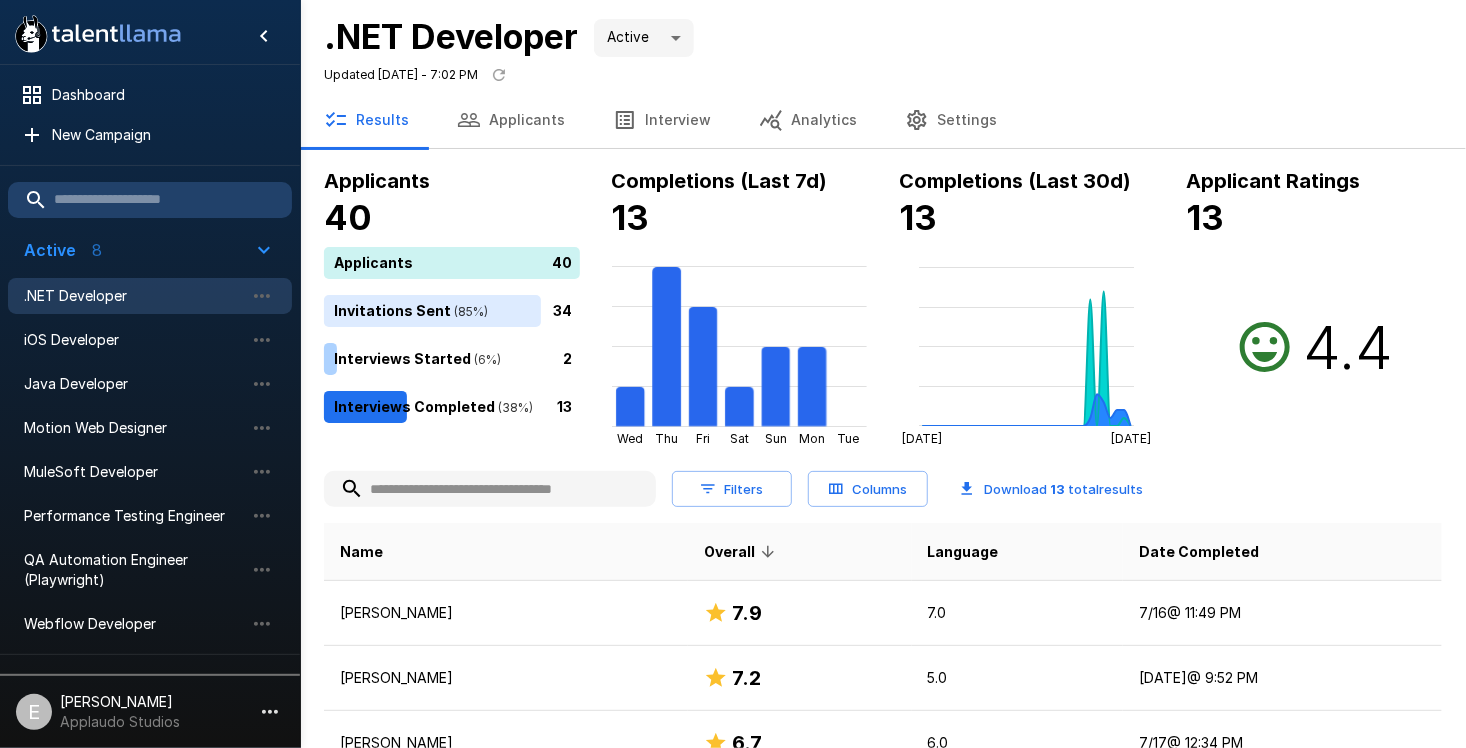 click on "Applicants" at bounding box center [511, 120] 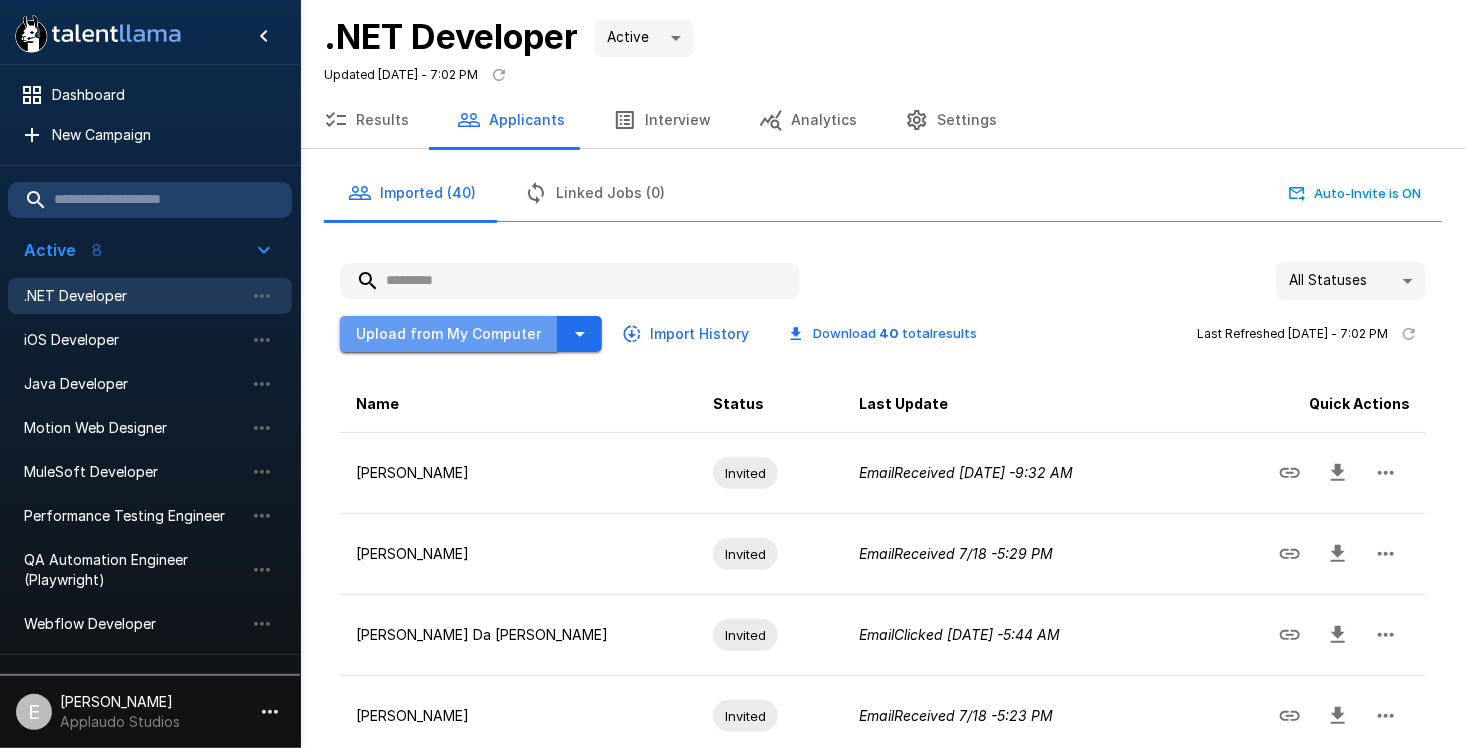 click on "Upload from My Computer" at bounding box center (449, 334) 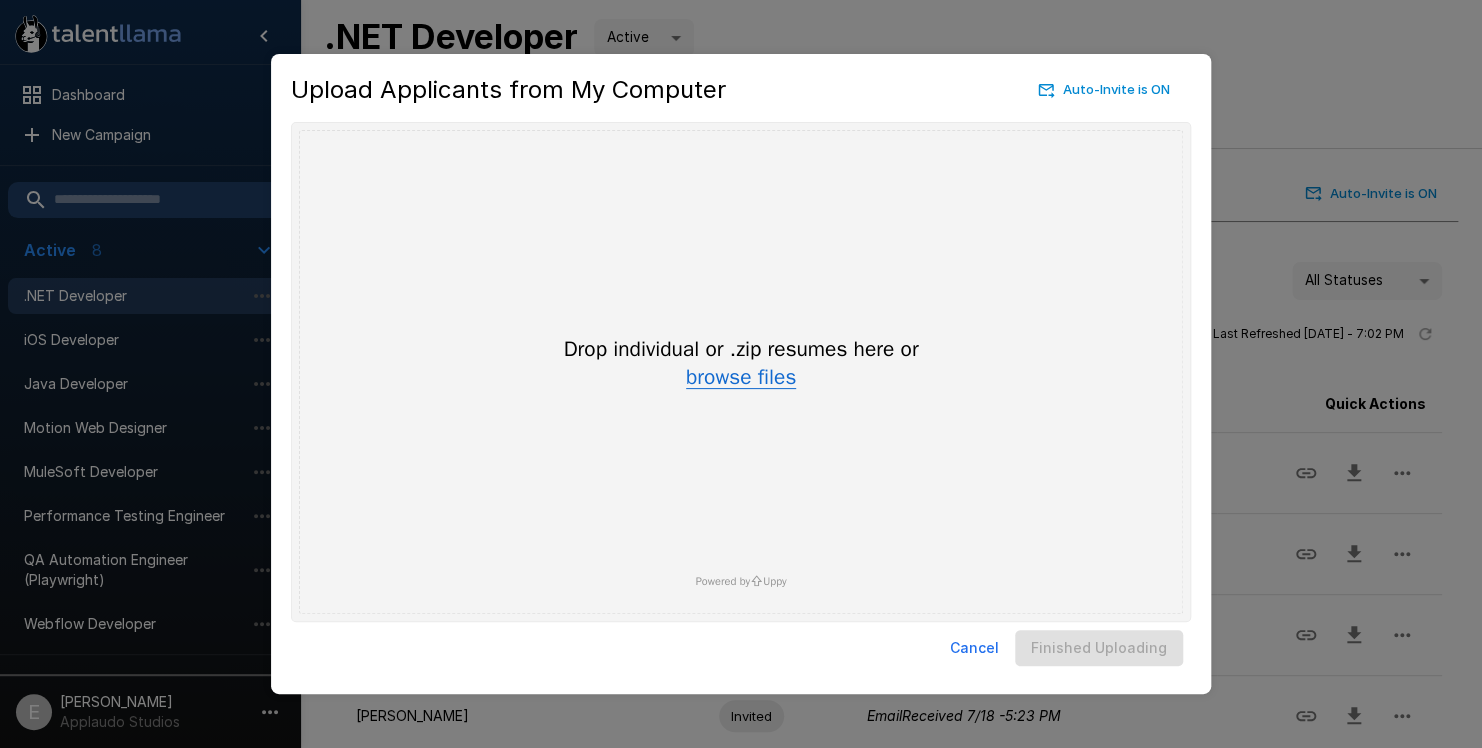 click on "browse files" at bounding box center (741, 378) 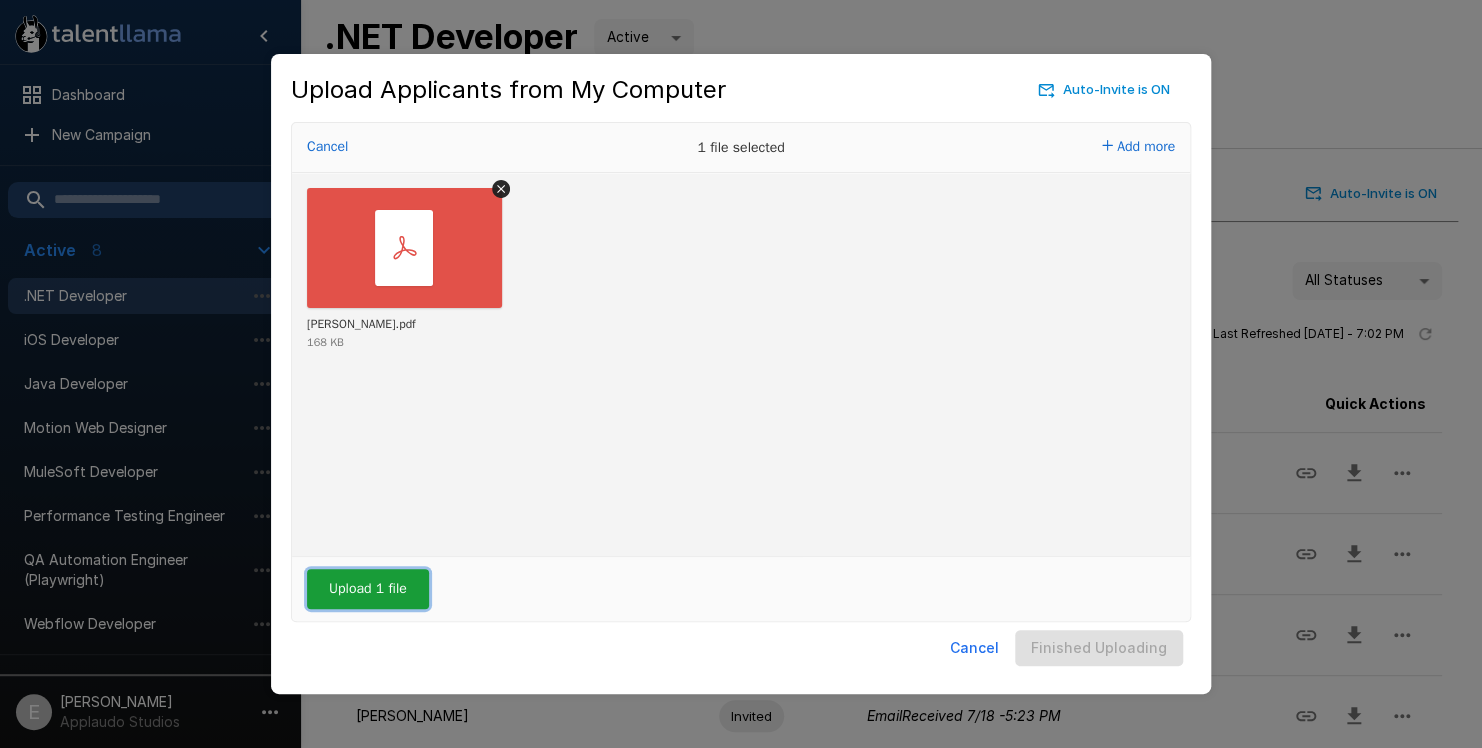 click on "Upload 1 file" at bounding box center [368, 589] 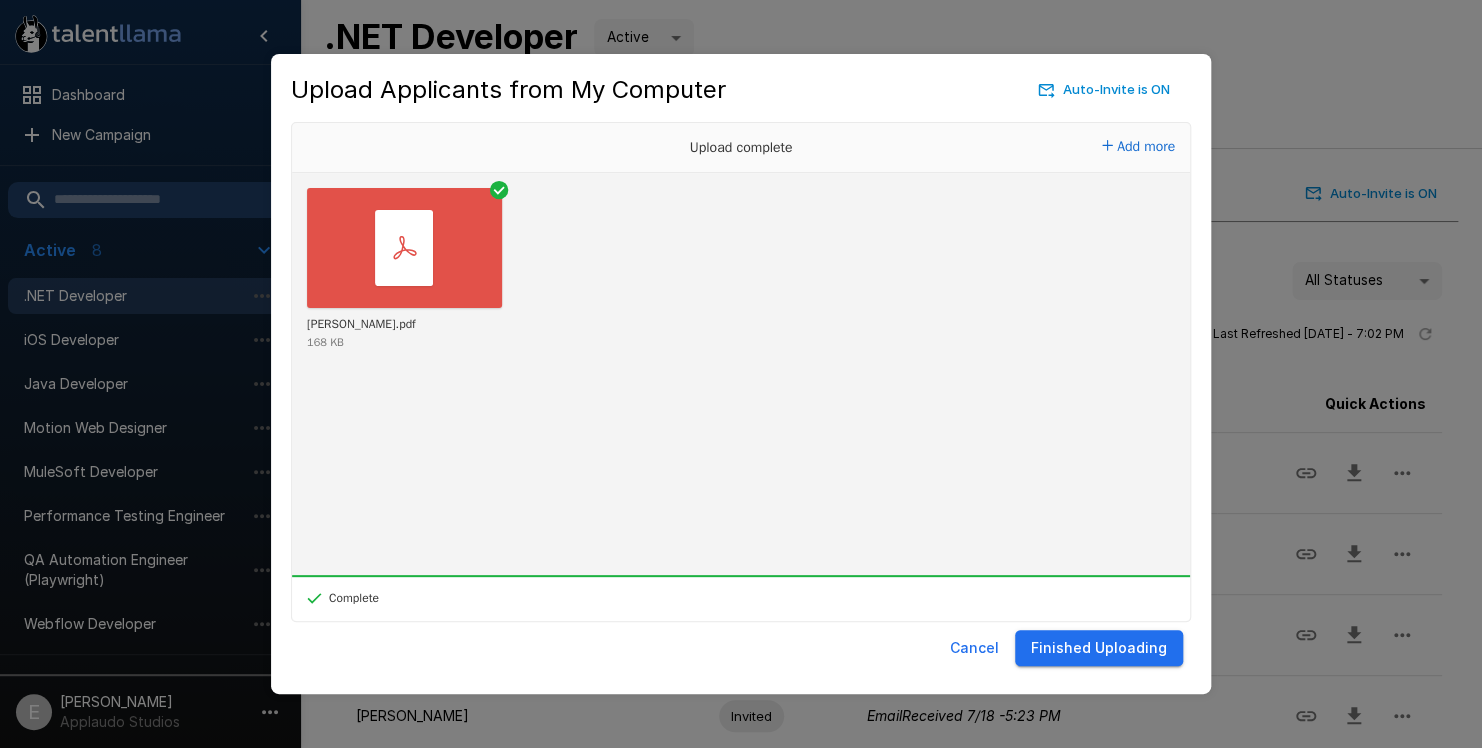click on "Finished Uploading" at bounding box center [1099, 648] 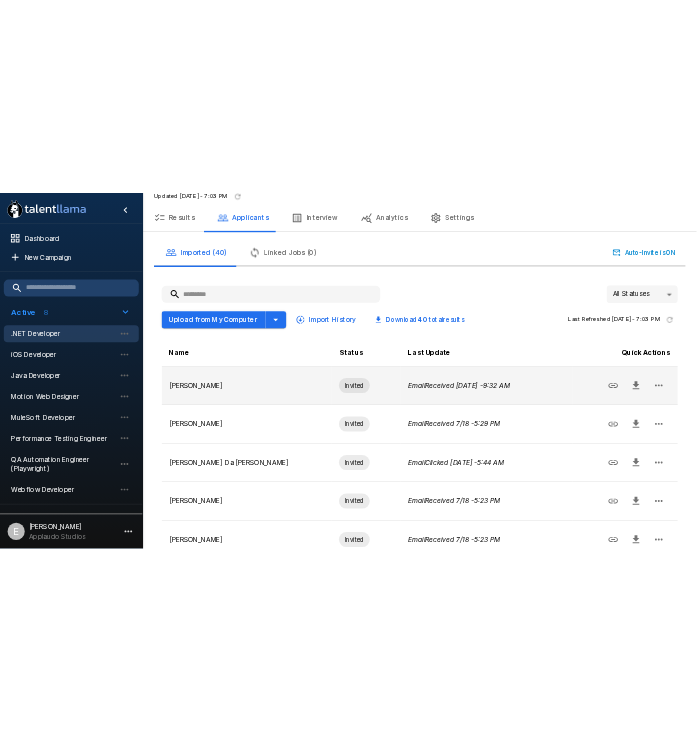 scroll, scrollTop: 0, scrollLeft: 0, axis: both 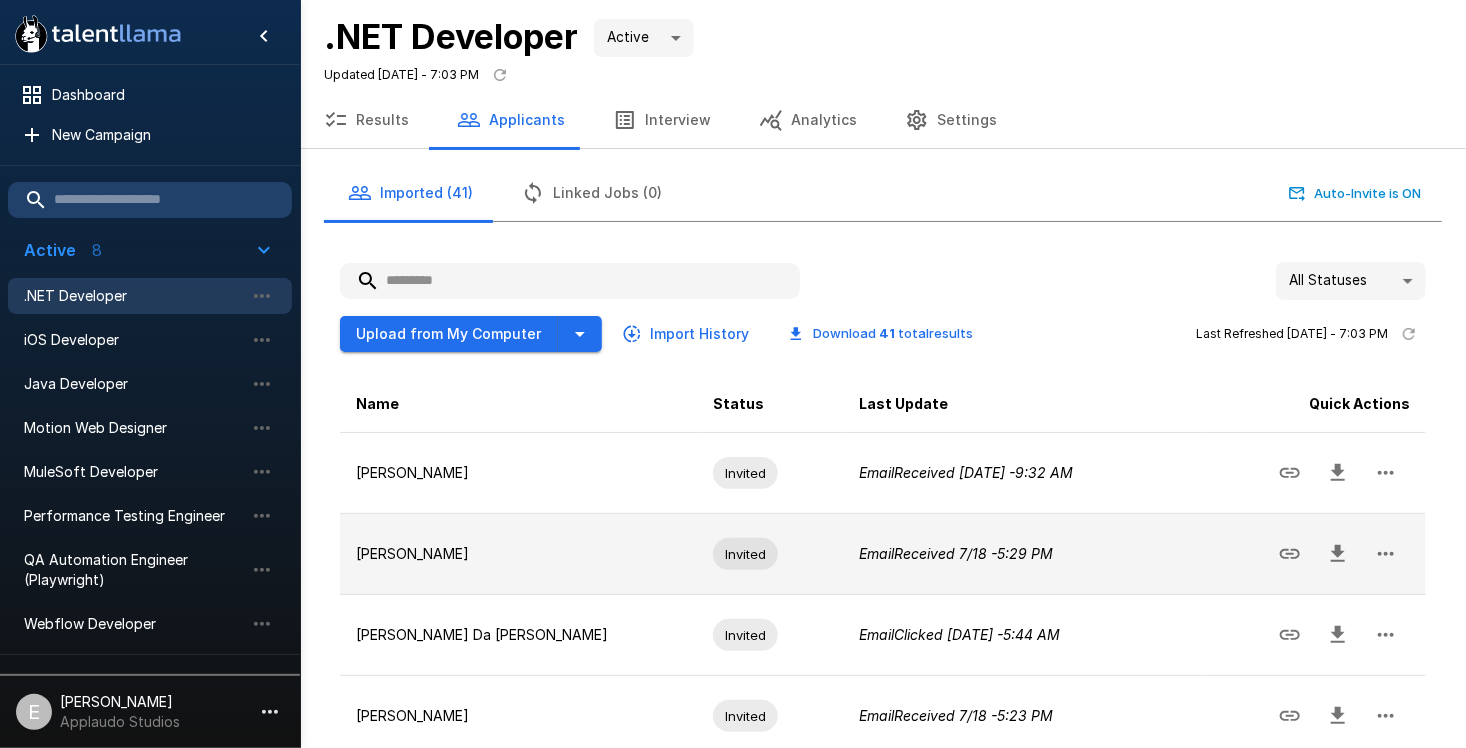 click on "Lucas Costa" at bounding box center (518, 554) 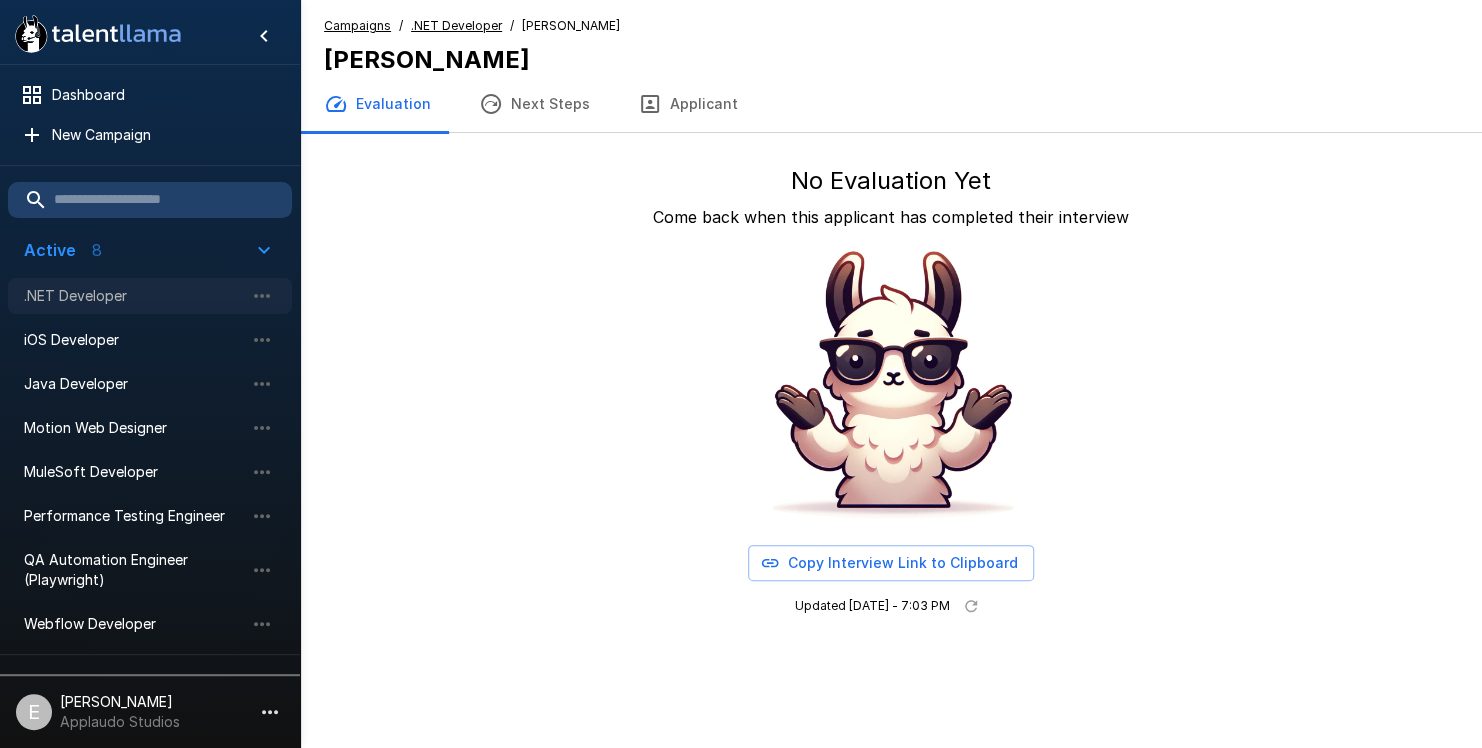 click on ".NET Developer" at bounding box center (150, 296) 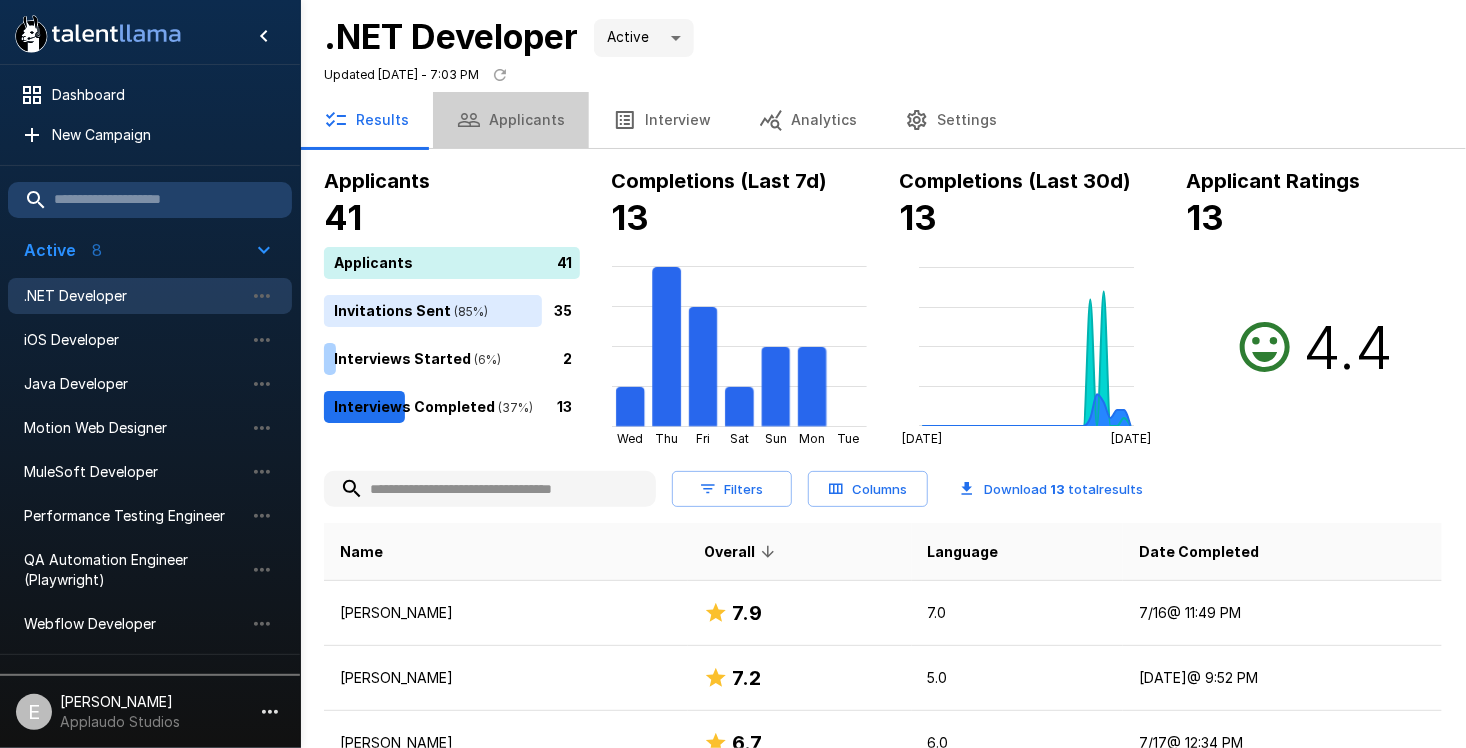 click on "Applicants" at bounding box center [511, 120] 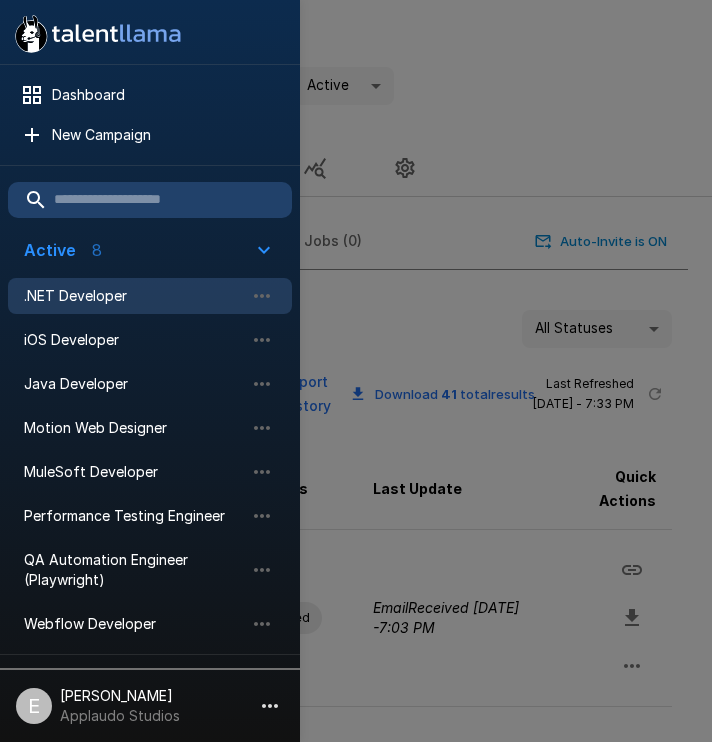 click at bounding box center (356, 371) 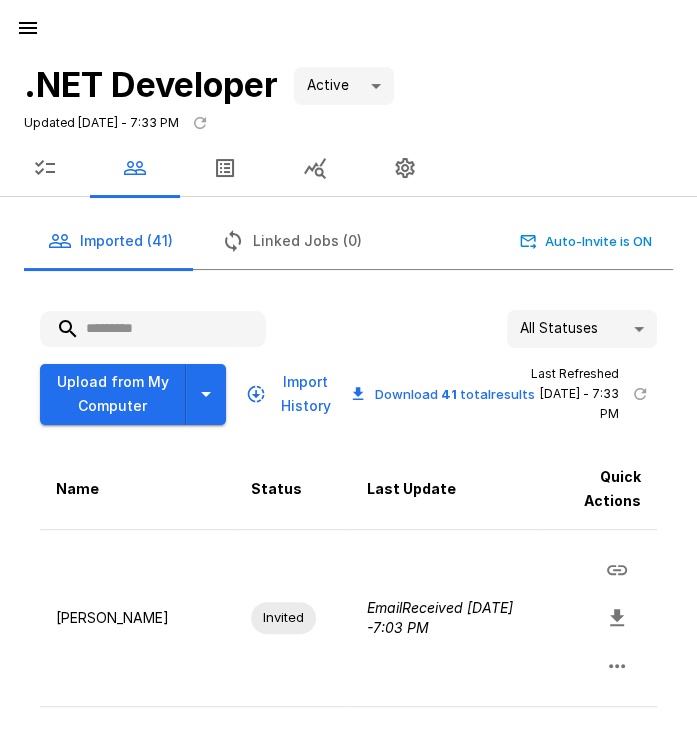 click at bounding box center [153, 329] 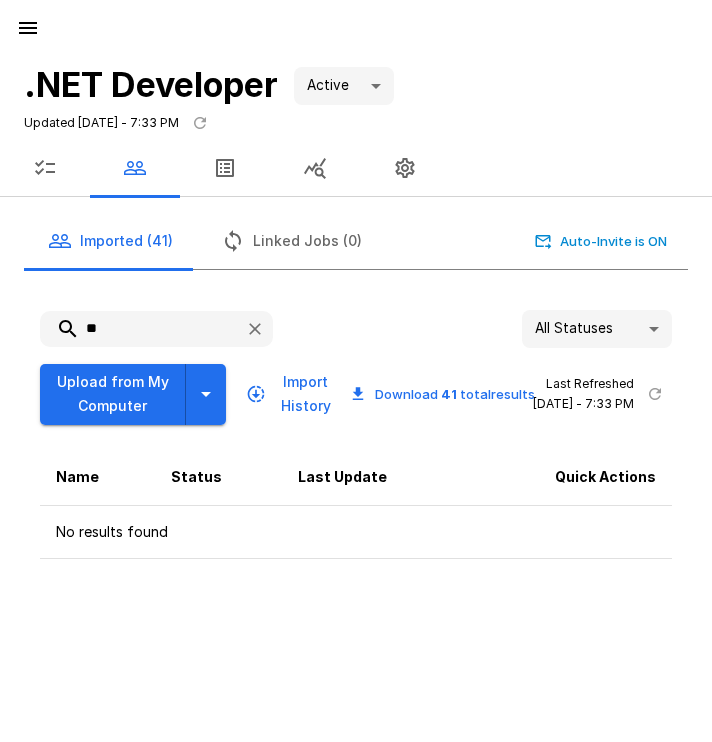 type on "*" 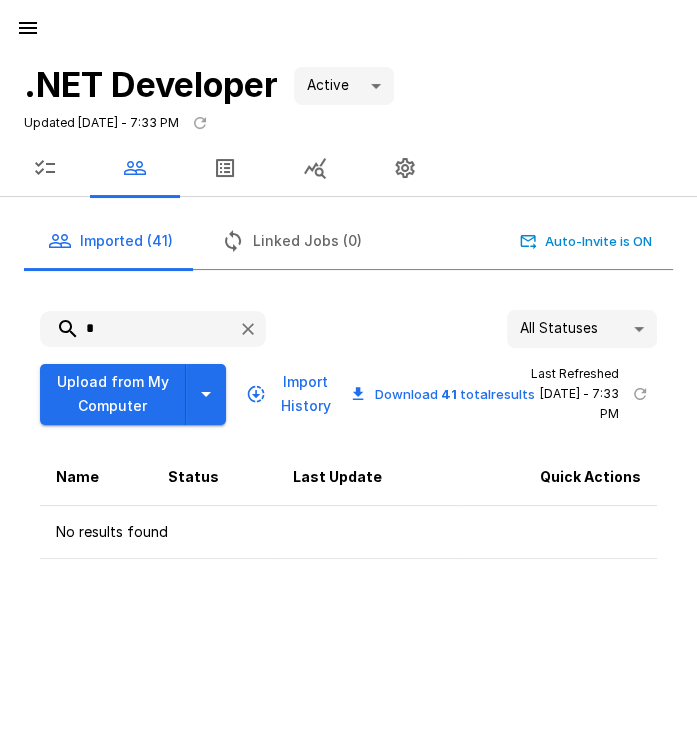 type 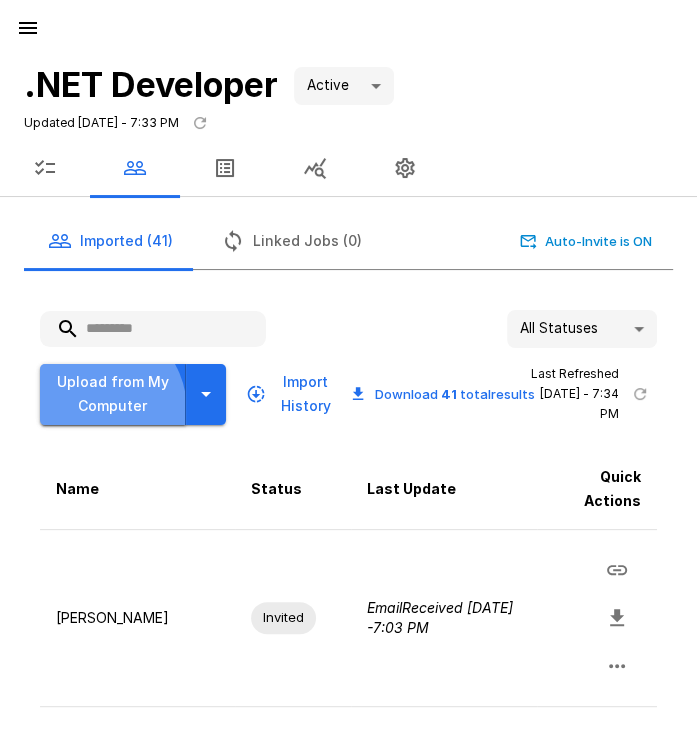 click on "Upload from My Computer" at bounding box center [113, 394] 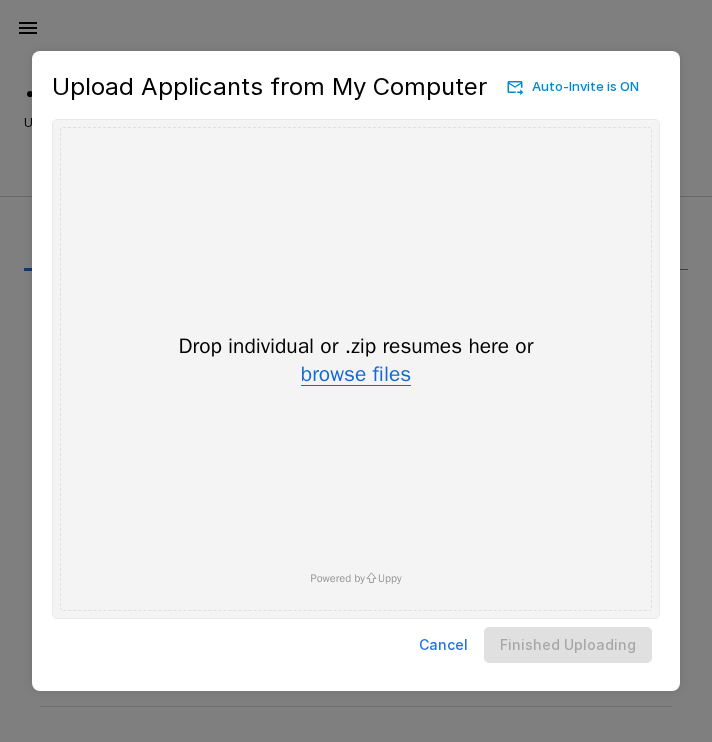 click on "browse files" at bounding box center [356, 375] 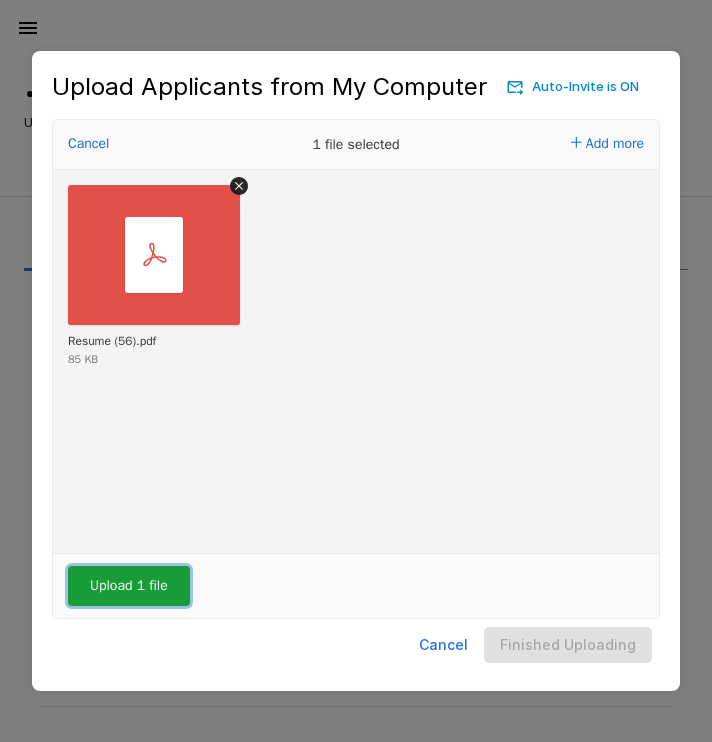 click on "Upload 1 file" at bounding box center (129, 586) 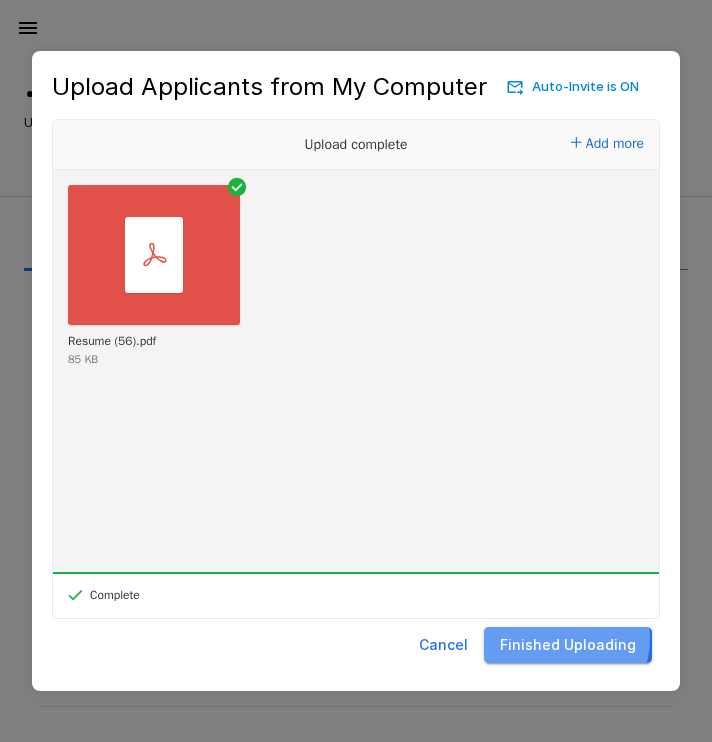 click on "Finished Uploading" at bounding box center (568, 645) 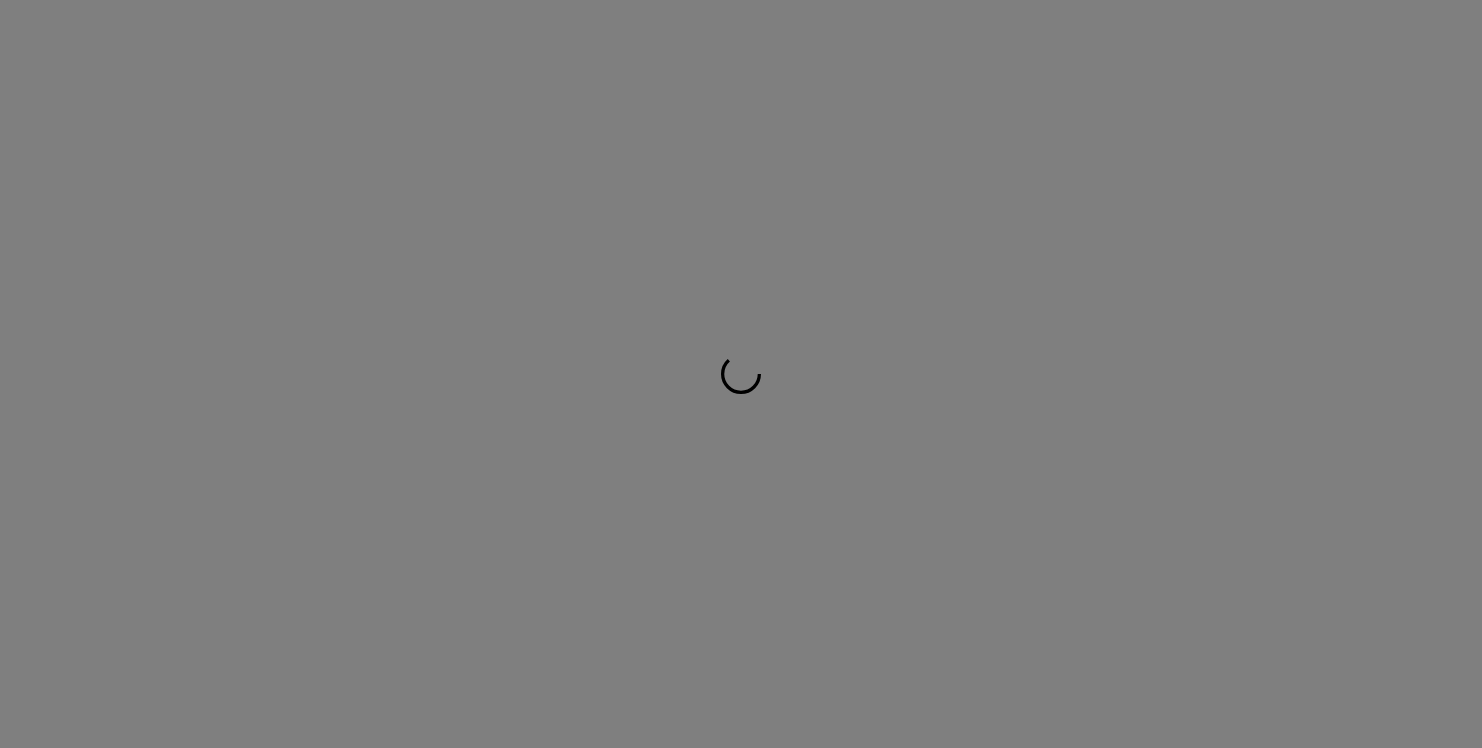 scroll, scrollTop: 0, scrollLeft: 0, axis: both 